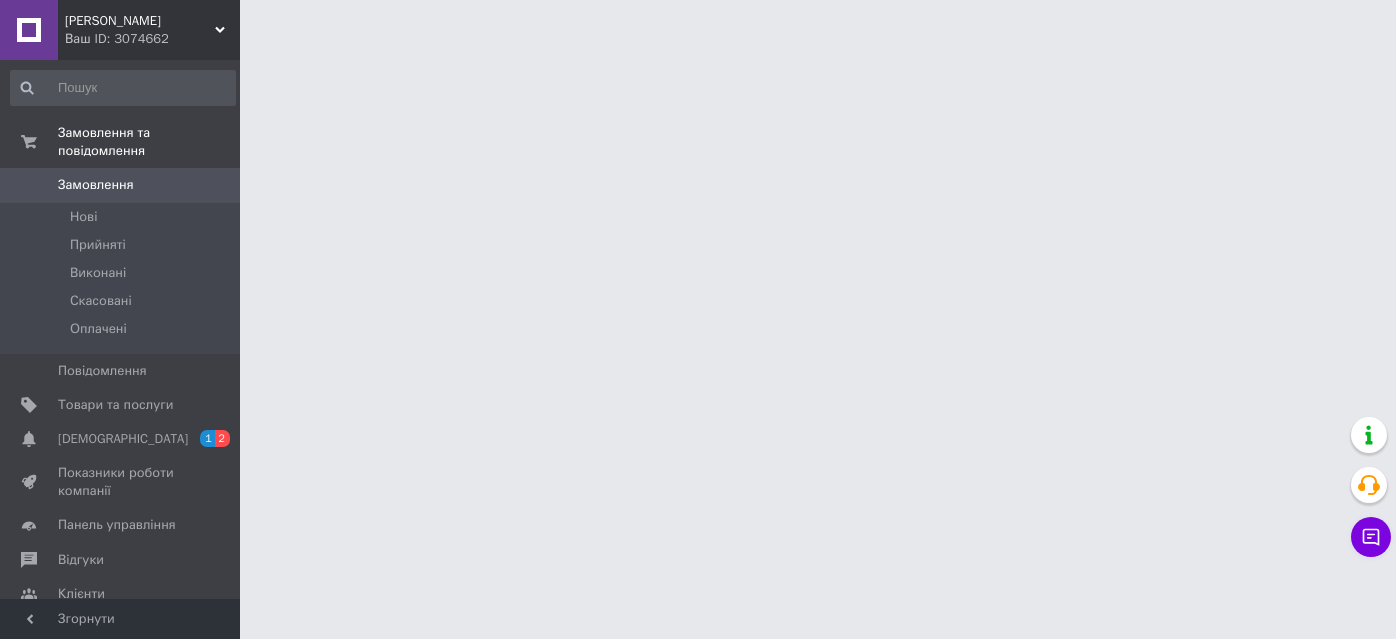 scroll, scrollTop: 0, scrollLeft: 0, axis: both 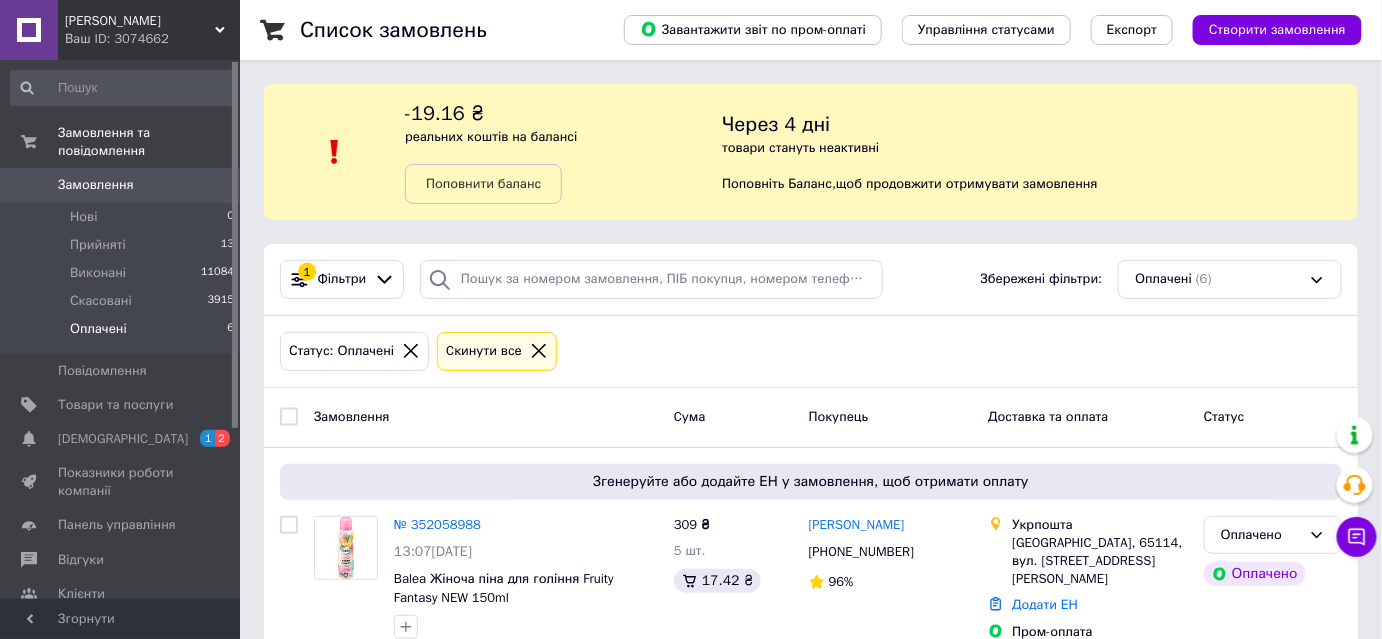 click 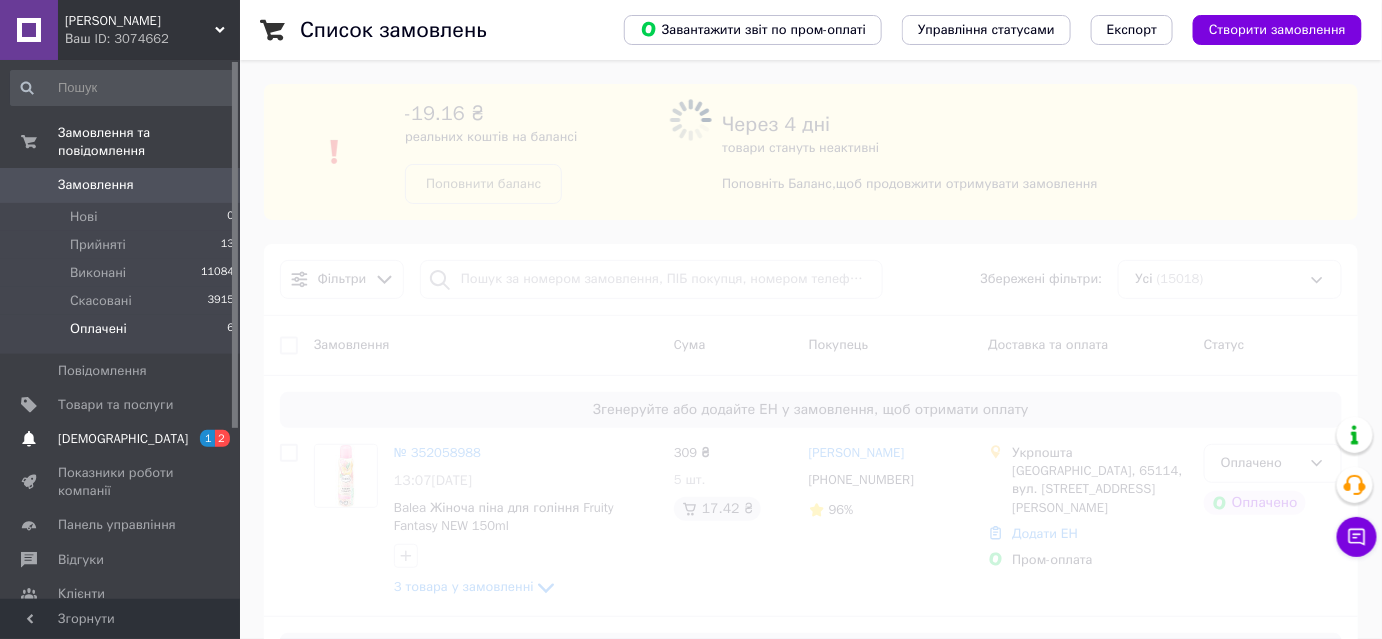 click on "[DEMOGRAPHIC_DATA]" at bounding box center (121, 439) 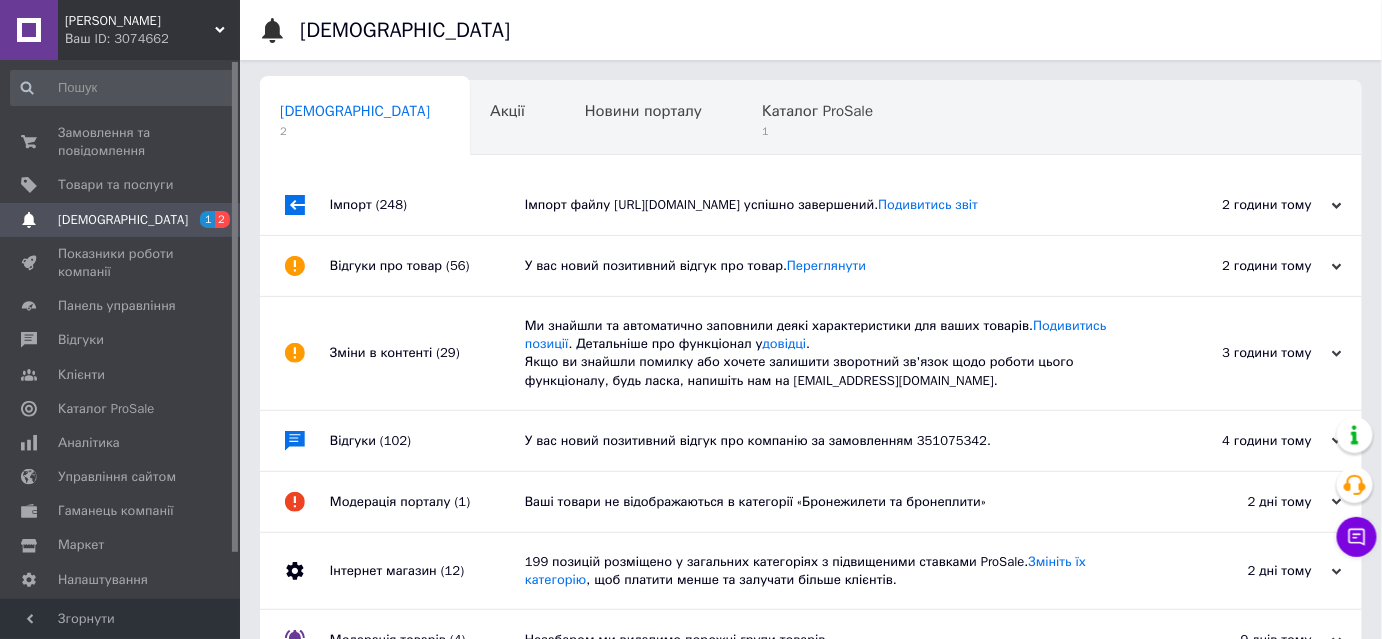 click on "Відгуки про товар   (56)" at bounding box center (427, 266) 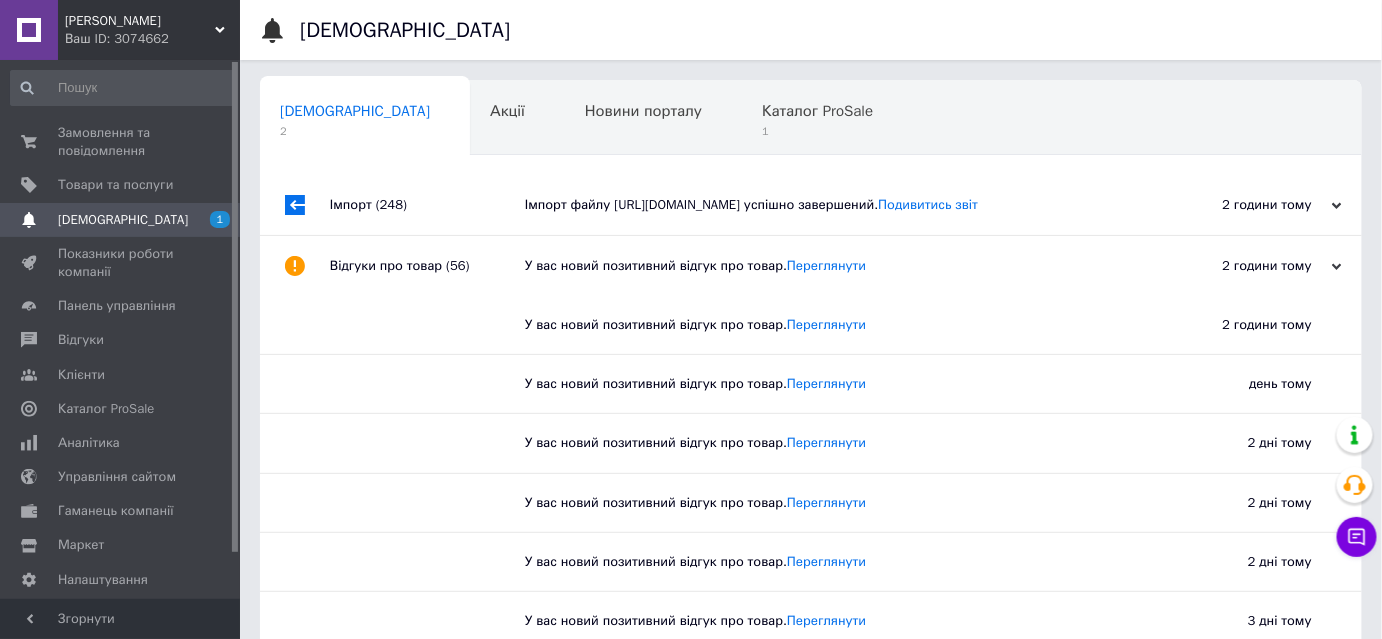 drag, startPoint x: 477, startPoint y: 206, endPoint x: 618, endPoint y: 156, distance: 149.60281 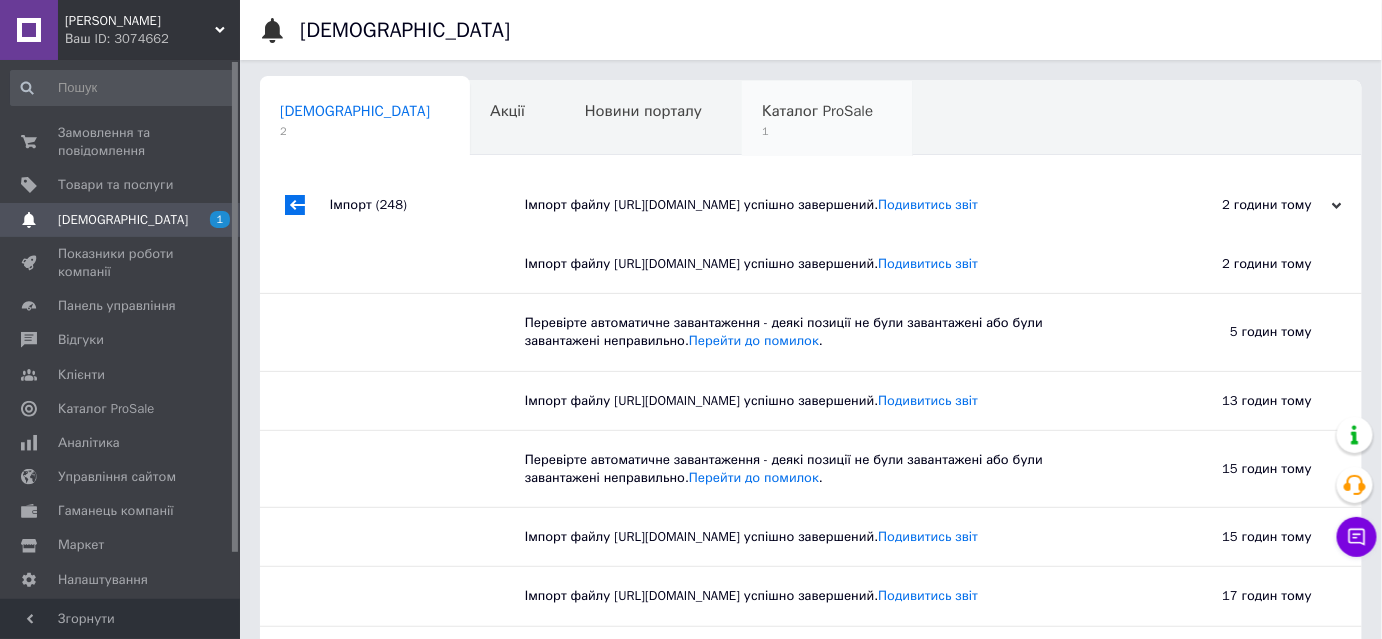 click on "Каталог ProSale" at bounding box center (817, 111) 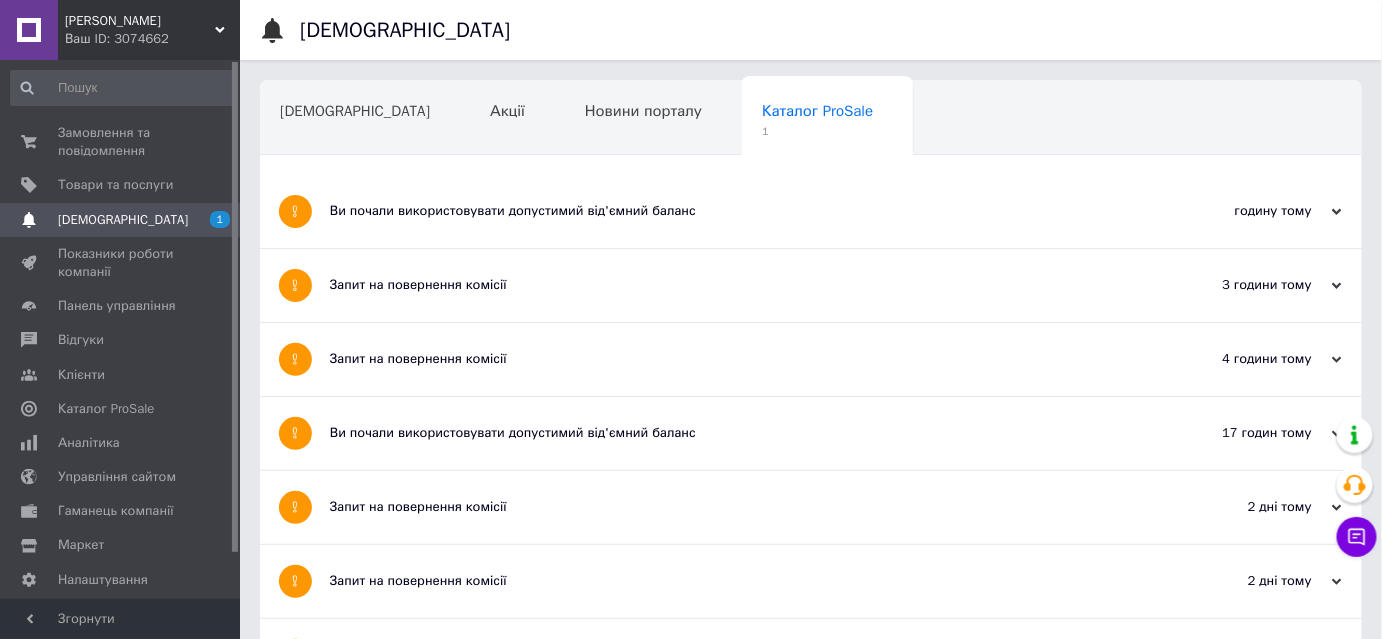 click on "Ви почали використовувати допустимий від'ємний баланс" at bounding box center (736, 211) 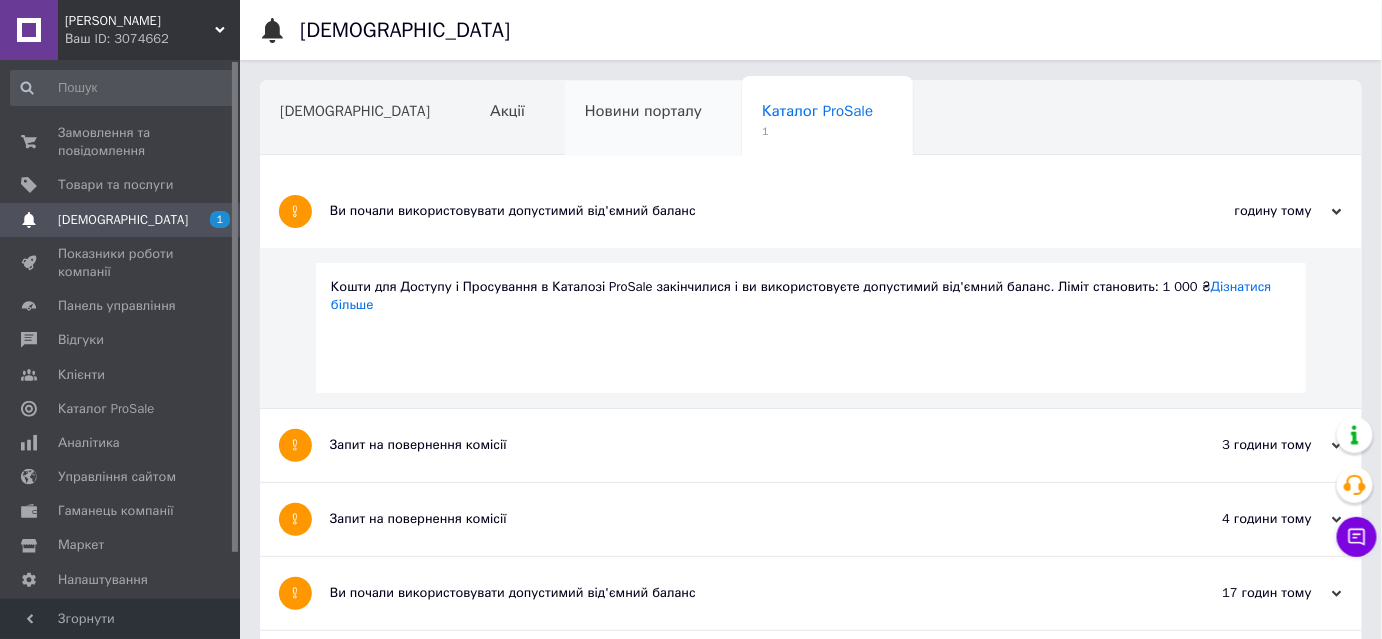 click on "Новини порталу" at bounding box center (653, 119) 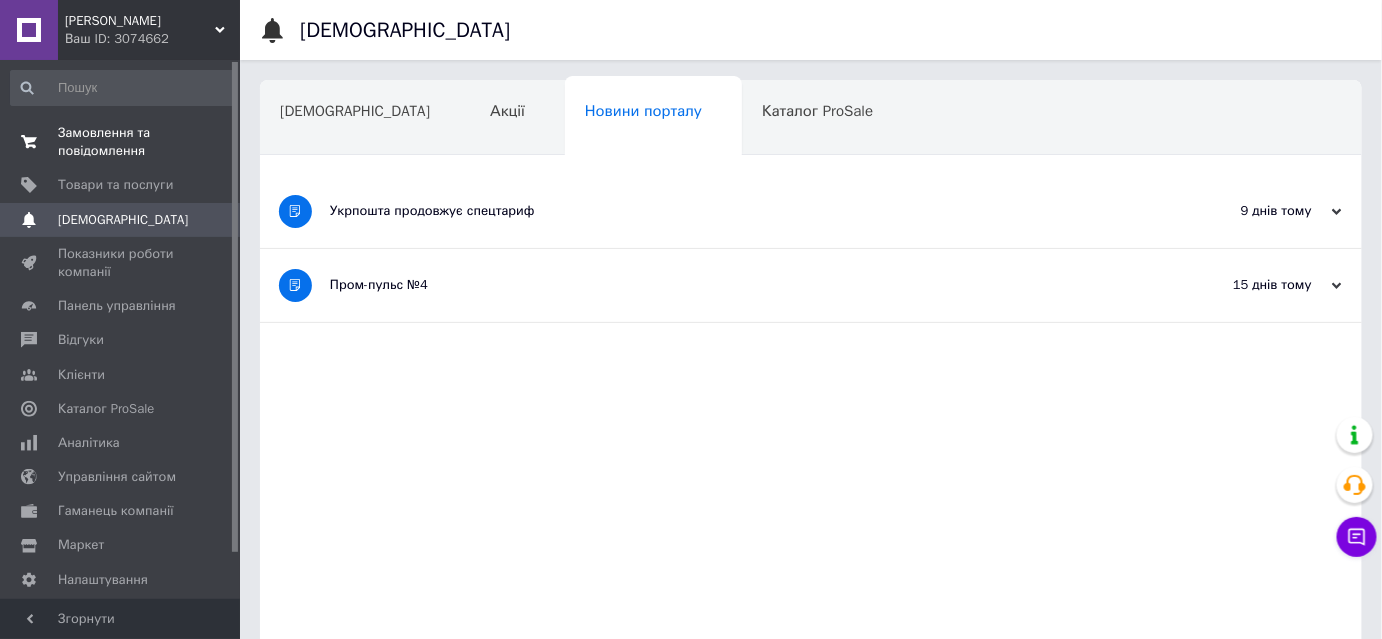 click on "Замовлення та повідомлення" at bounding box center [121, 142] 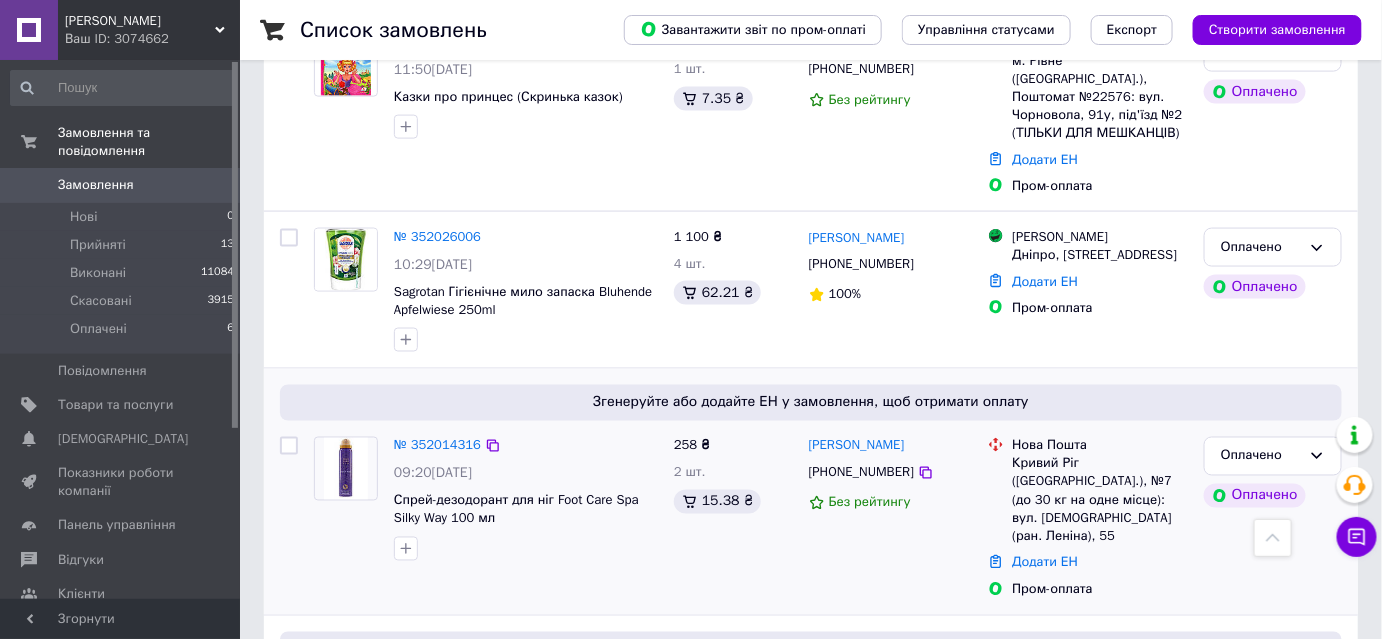 scroll, scrollTop: 818, scrollLeft: 0, axis: vertical 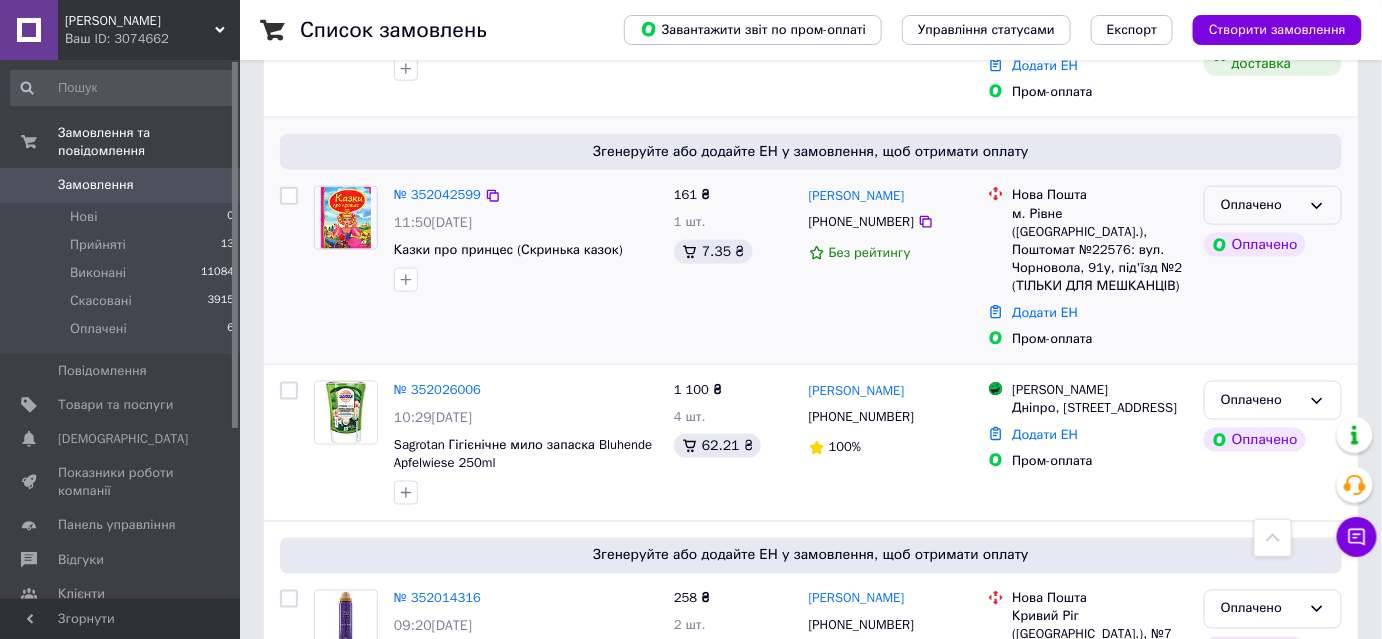 click on "Оплачено" at bounding box center (1261, 205) 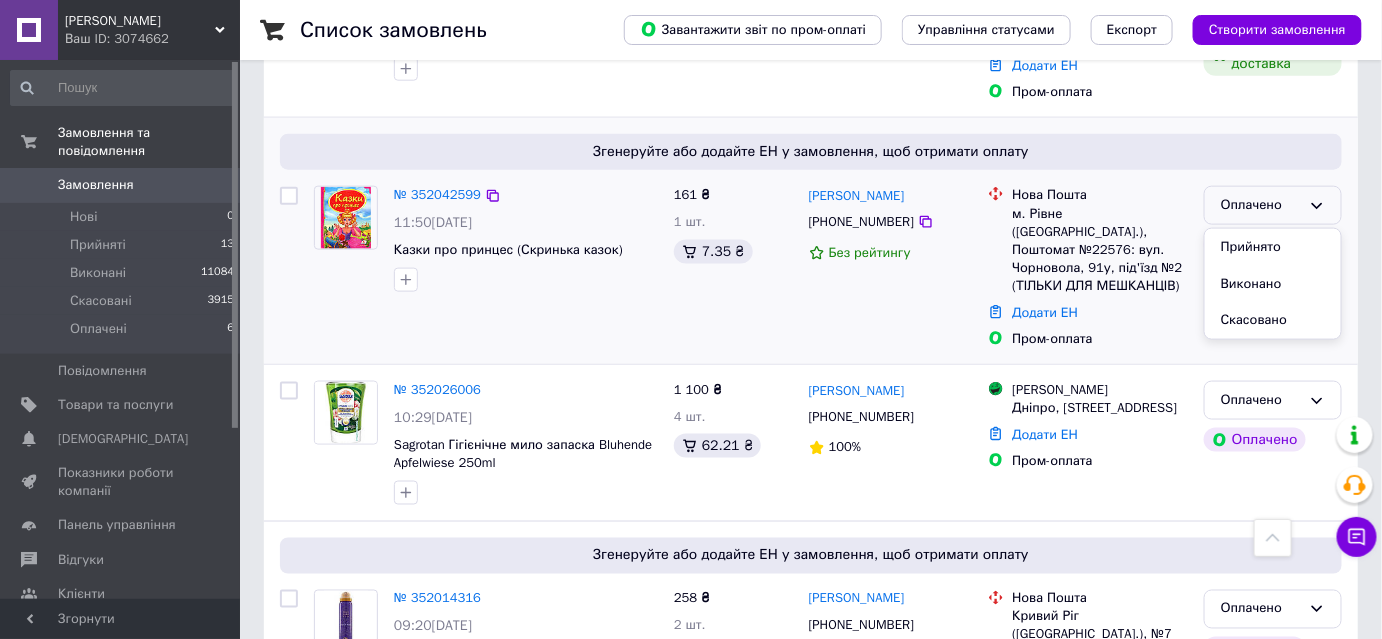 drag, startPoint x: 1258, startPoint y: 227, endPoint x: 1245, endPoint y: 223, distance: 13.601471 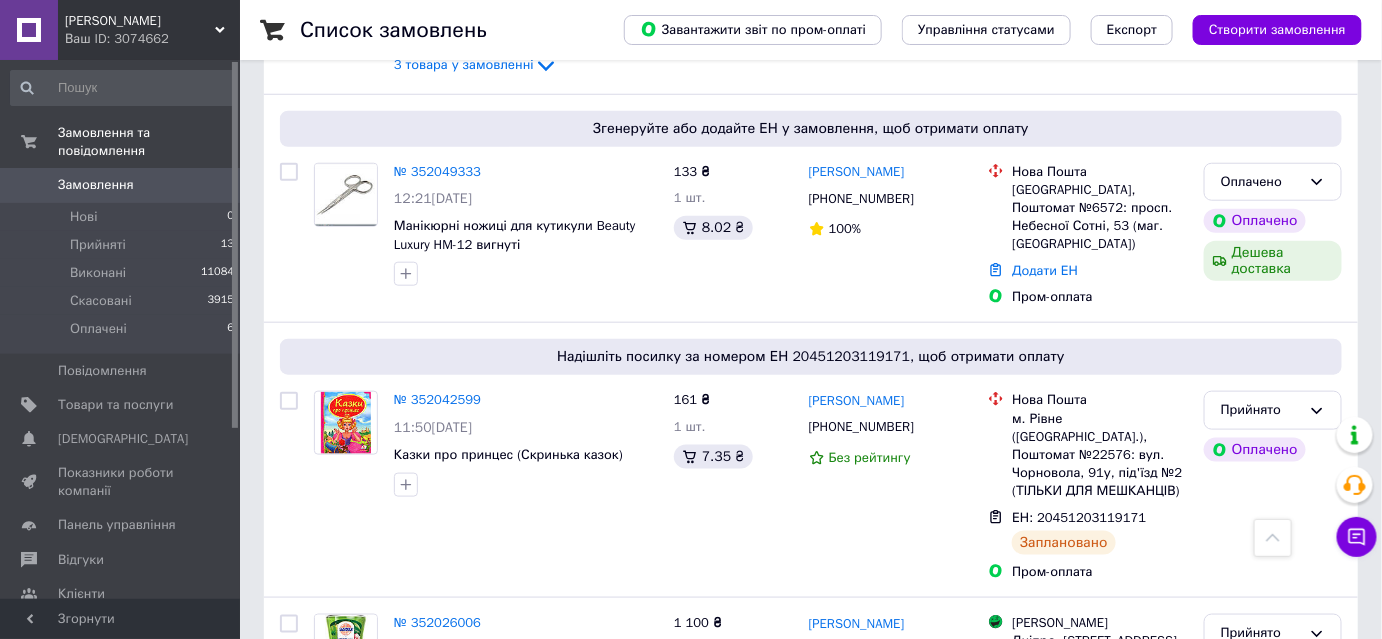 scroll, scrollTop: 454, scrollLeft: 0, axis: vertical 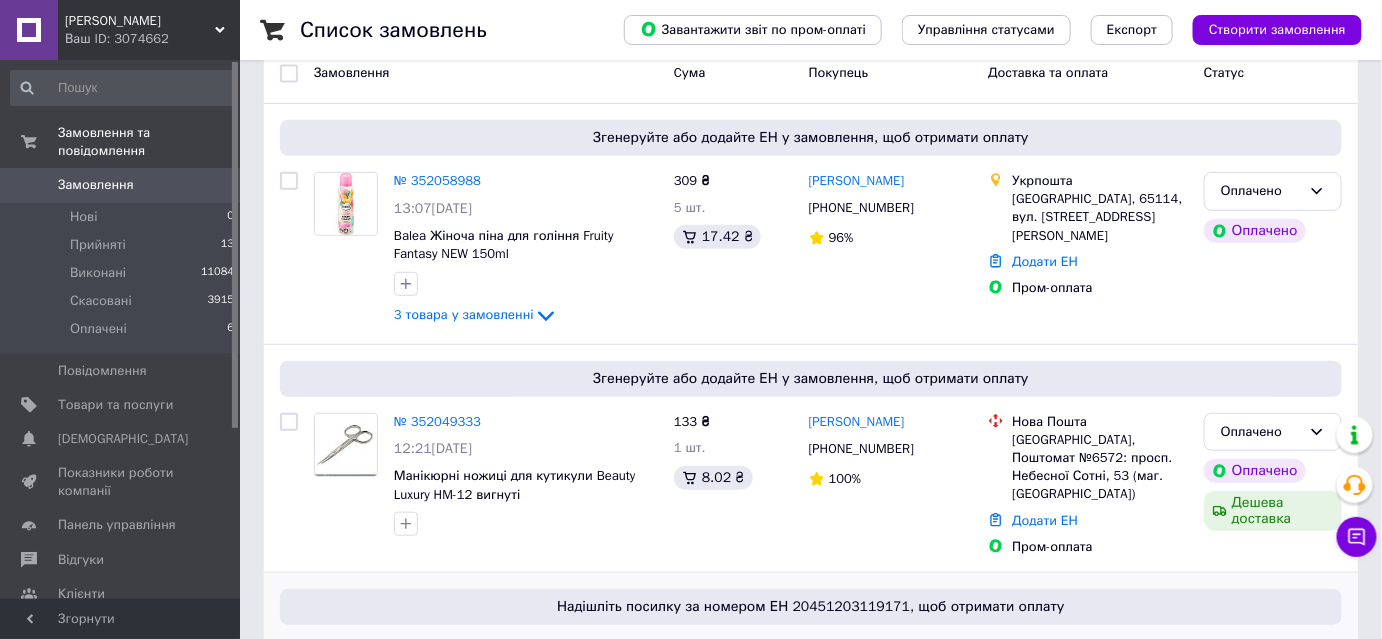 click on "№ 352042599 11:50, 10.07.2025 Казки про принцес (Скринька казок)" at bounding box center [526, 693] 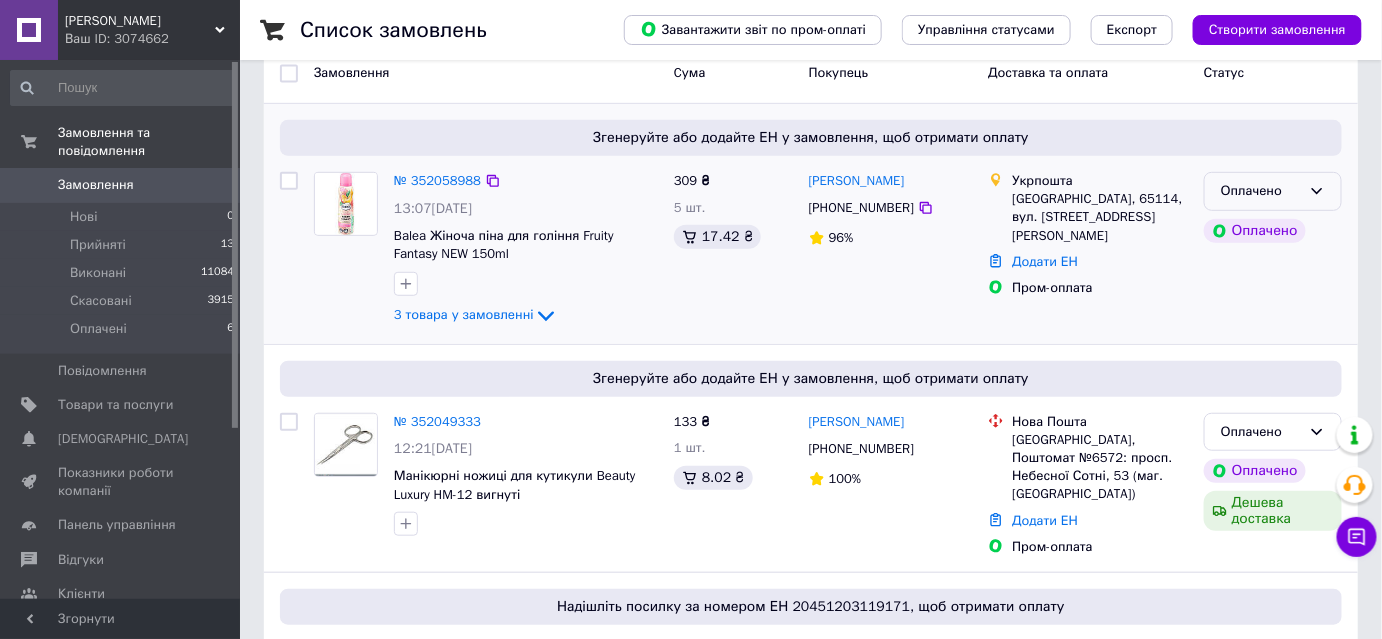 click on "Оплачено" at bounding box center [1261, 191] 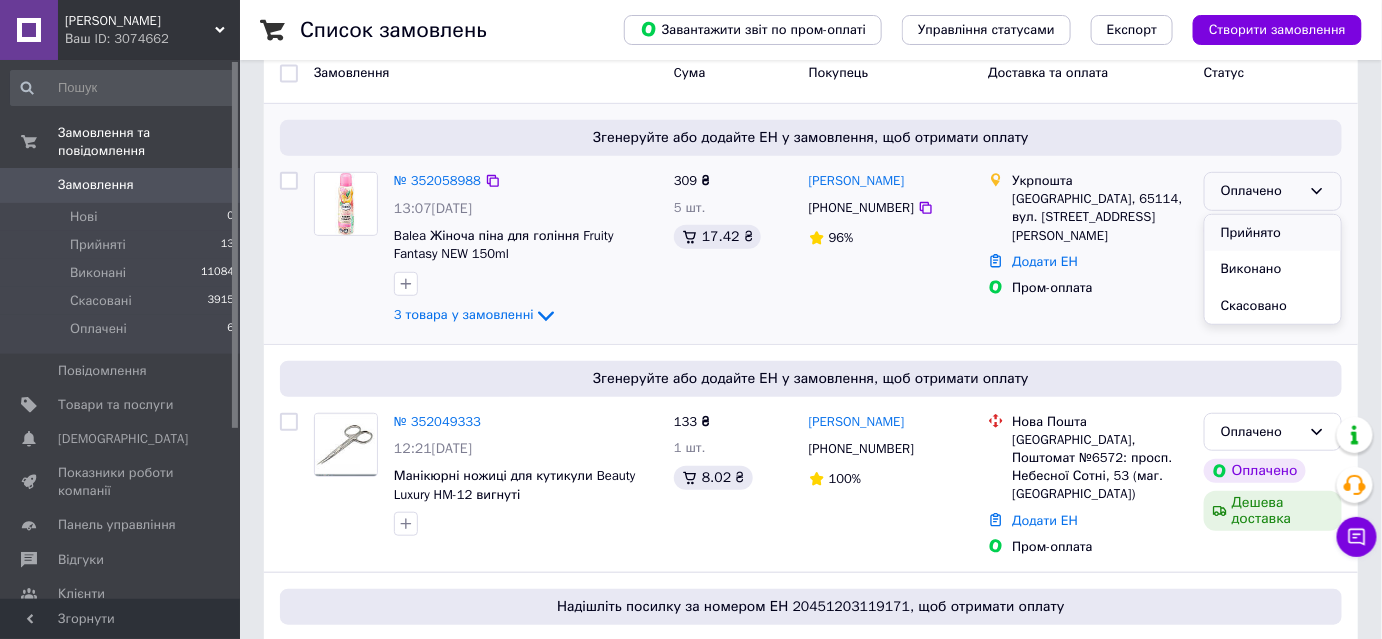 click on "Прийнято" at bounding box center (1273, 233) 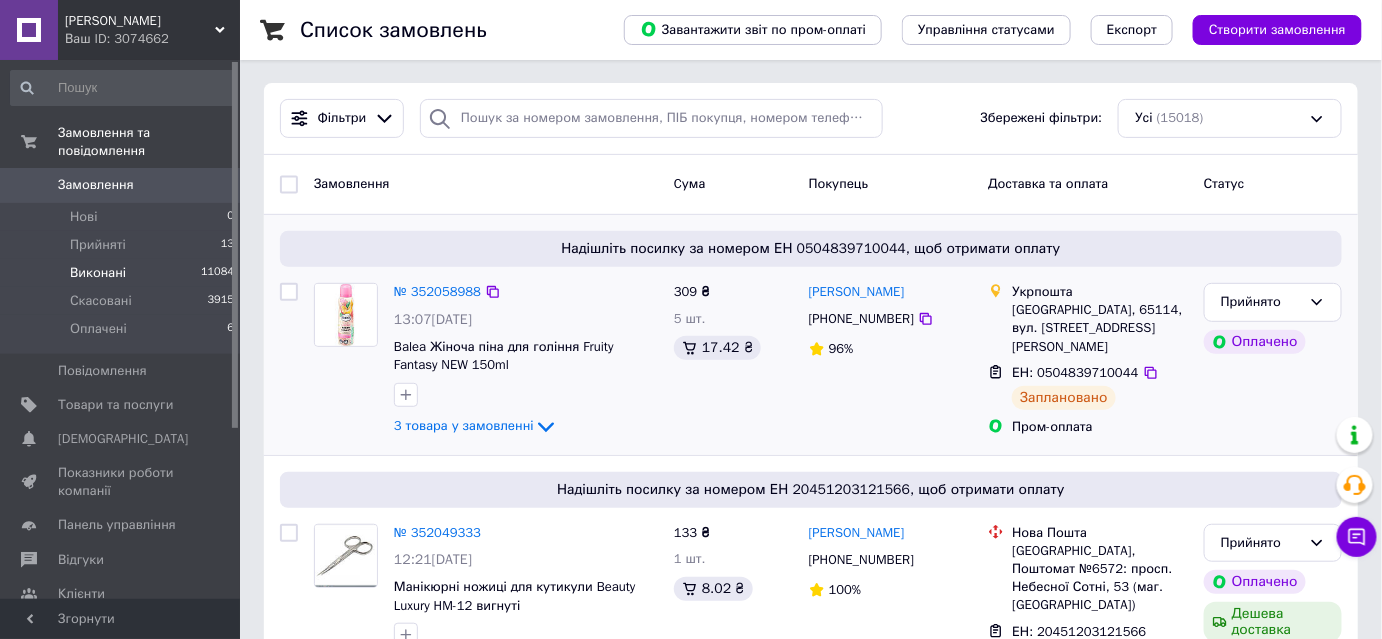 scroll, scrollTop: 181, scrollLeft: 0, axis: vertical 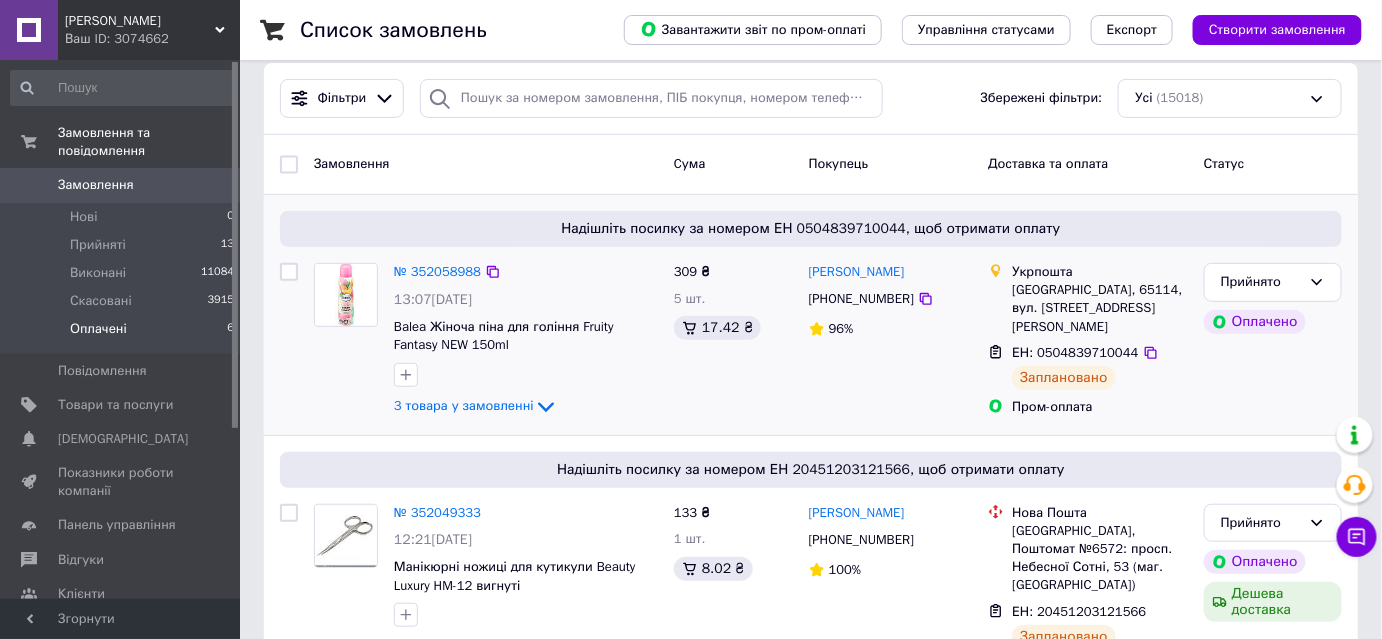click on "Оплачені 6" at bounding box center [123, 334] 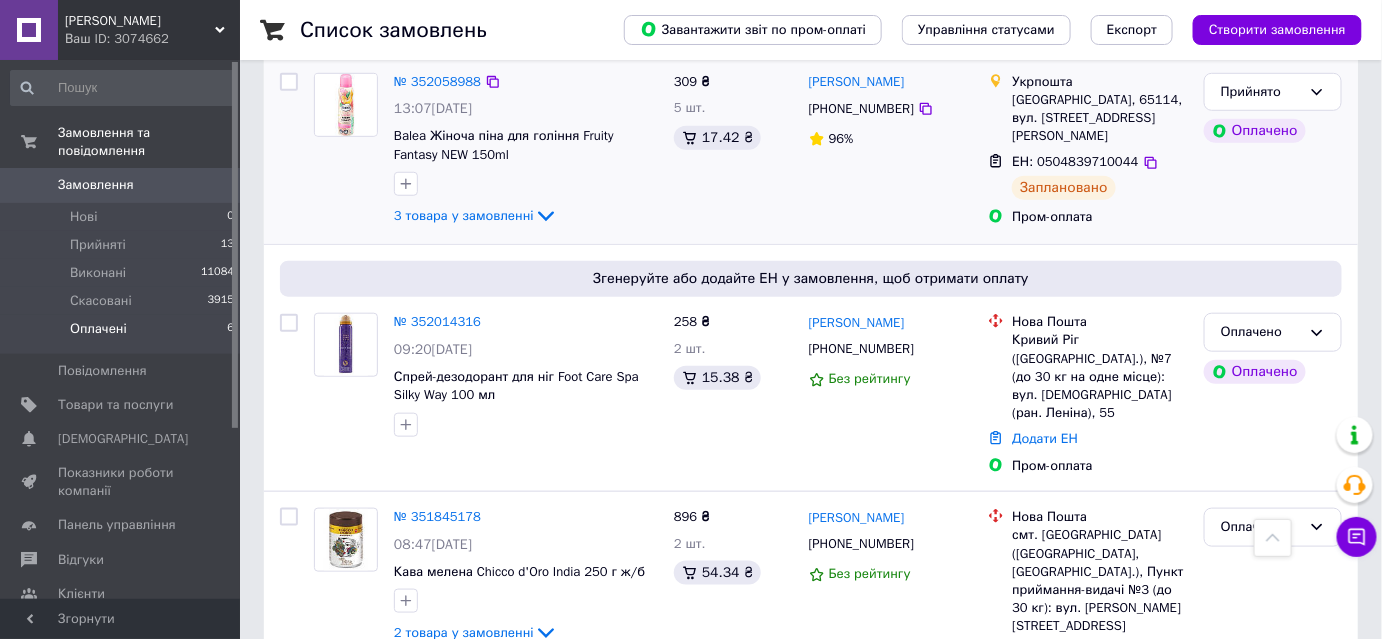 scroll, scrollTop: 555, scrollLeft: 0, axis: vertical 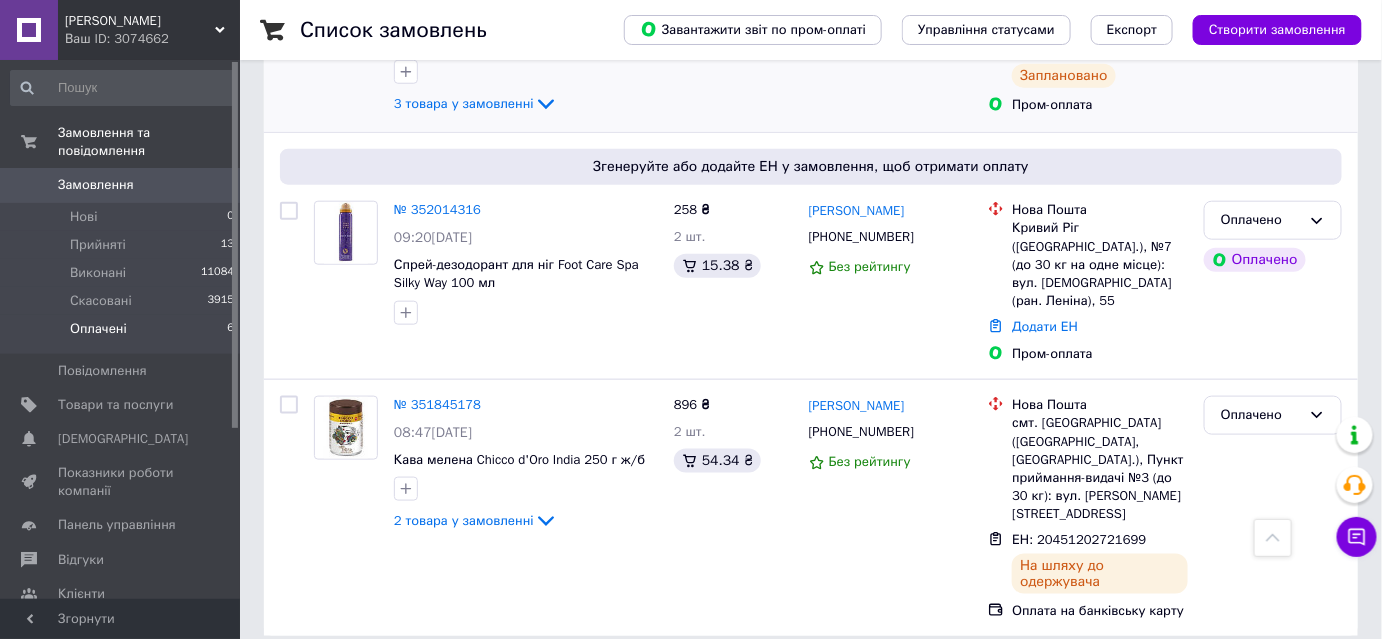 click on "Замовлення" at bounding box center (96, 185) 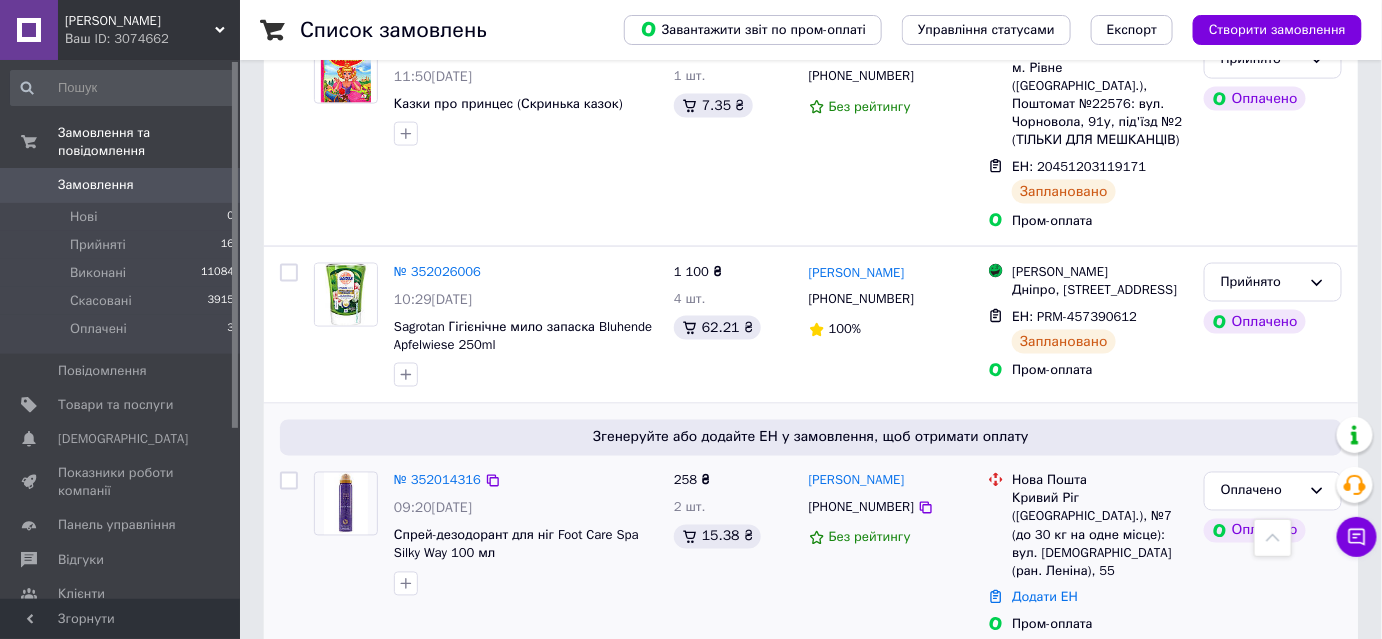 scroll, scrollTop: 1121, scrollLeft: 0, axis: vertical 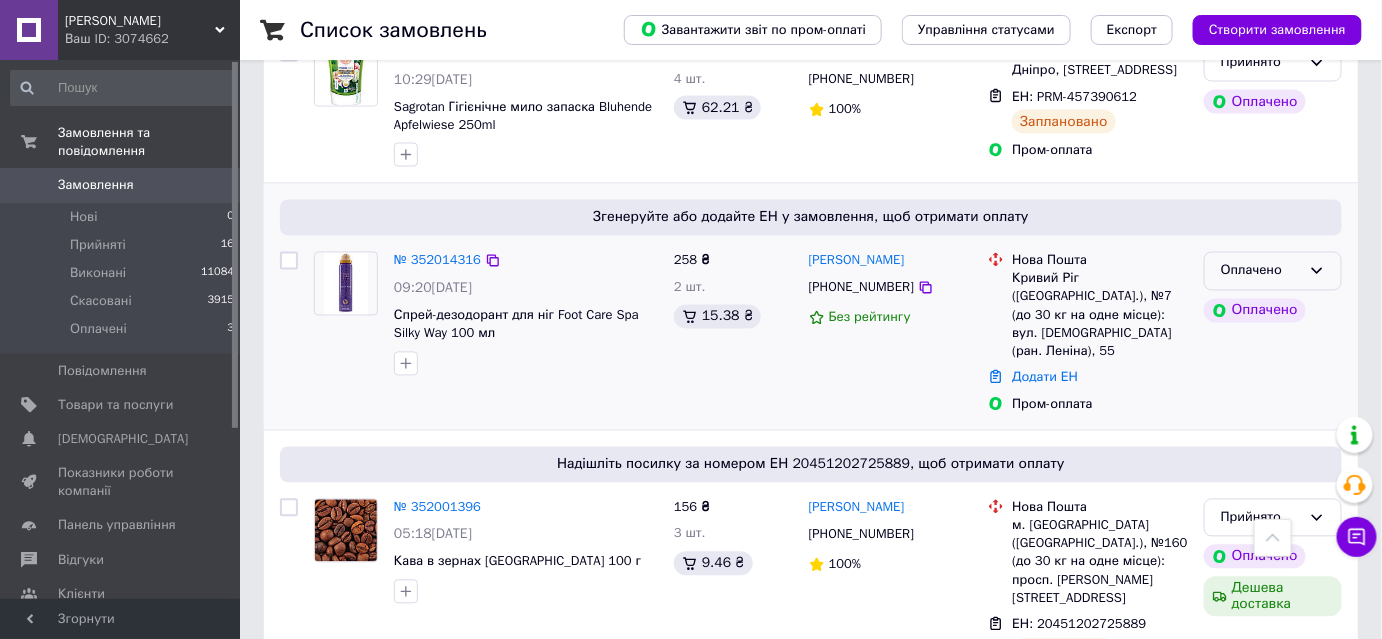 click on "Оплачено" at bounding box center (1261, 271) 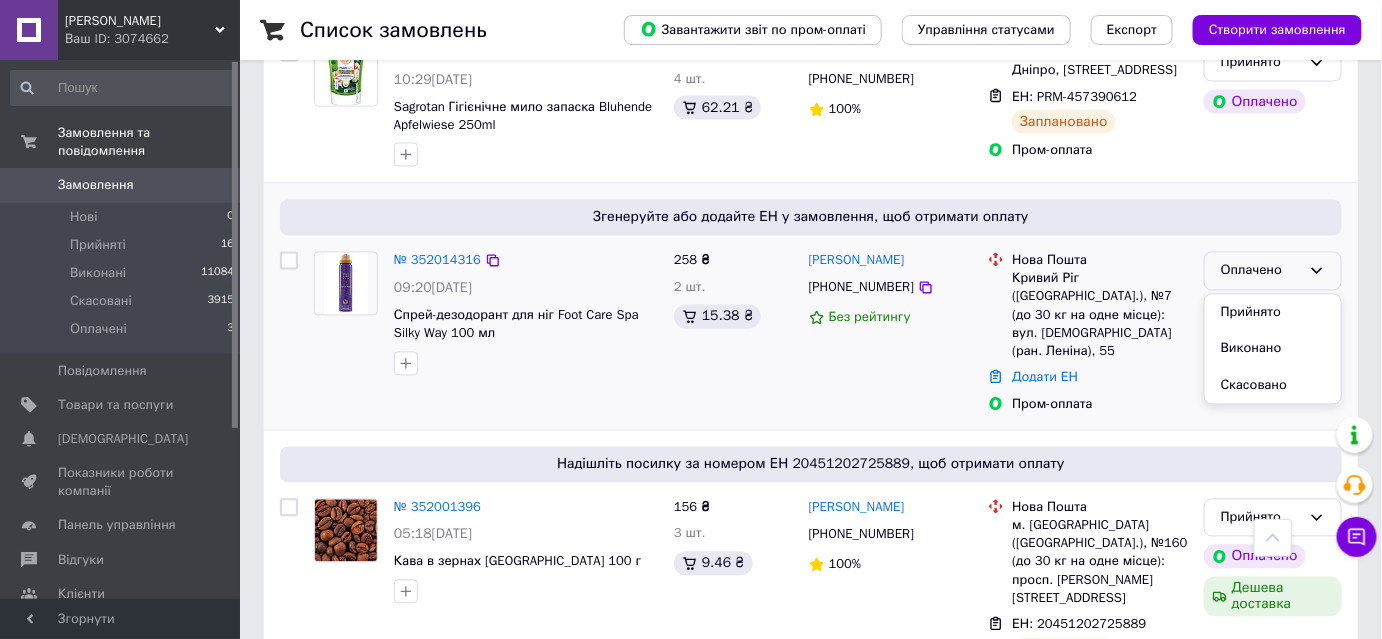 drag, startPoint x: 1240, startPoint y: 274, endPoint x: 589, endPoint y: 212, distance: 653.94574 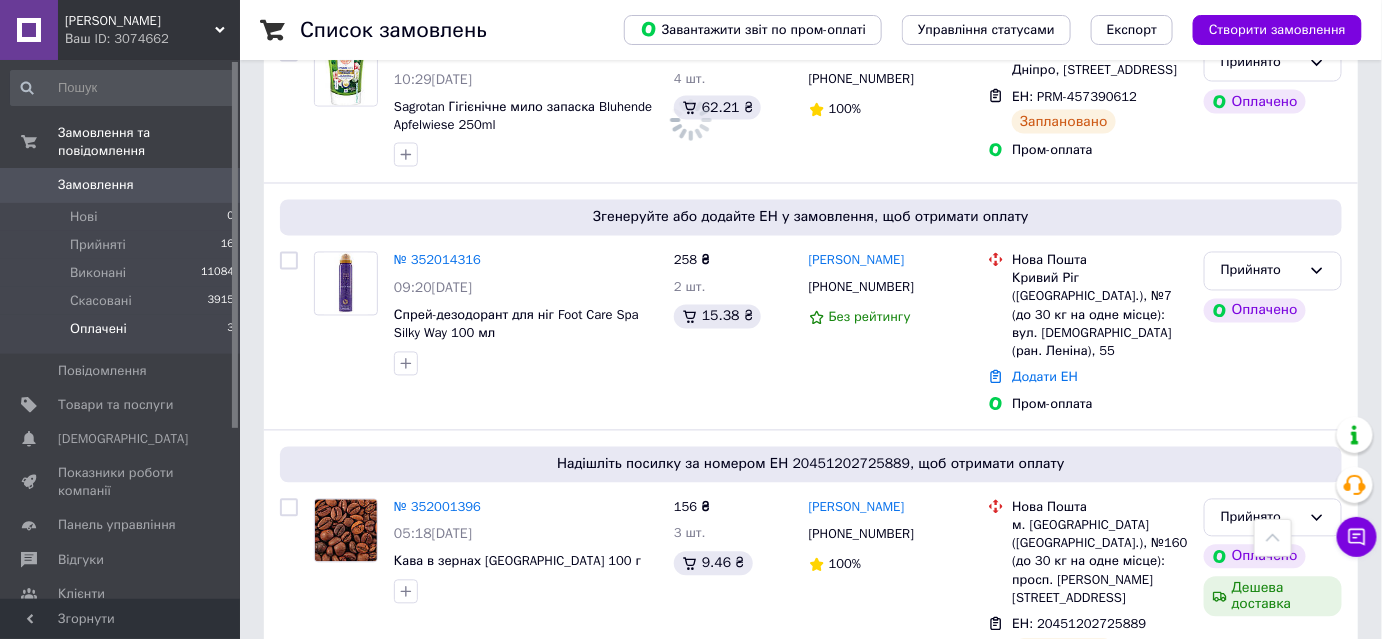 click on "Оплачені" at bounding box center (98, 329) 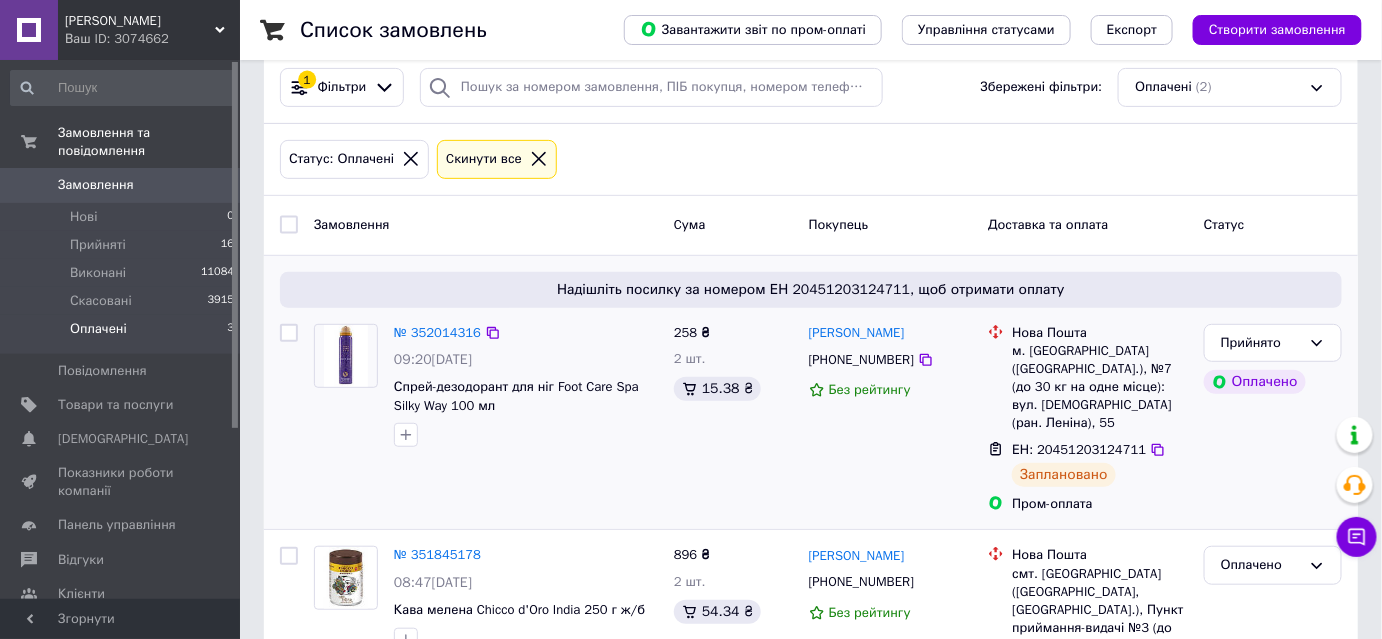 scroll, scrollTop: 343, scrollLeft: 0, axis: vertical 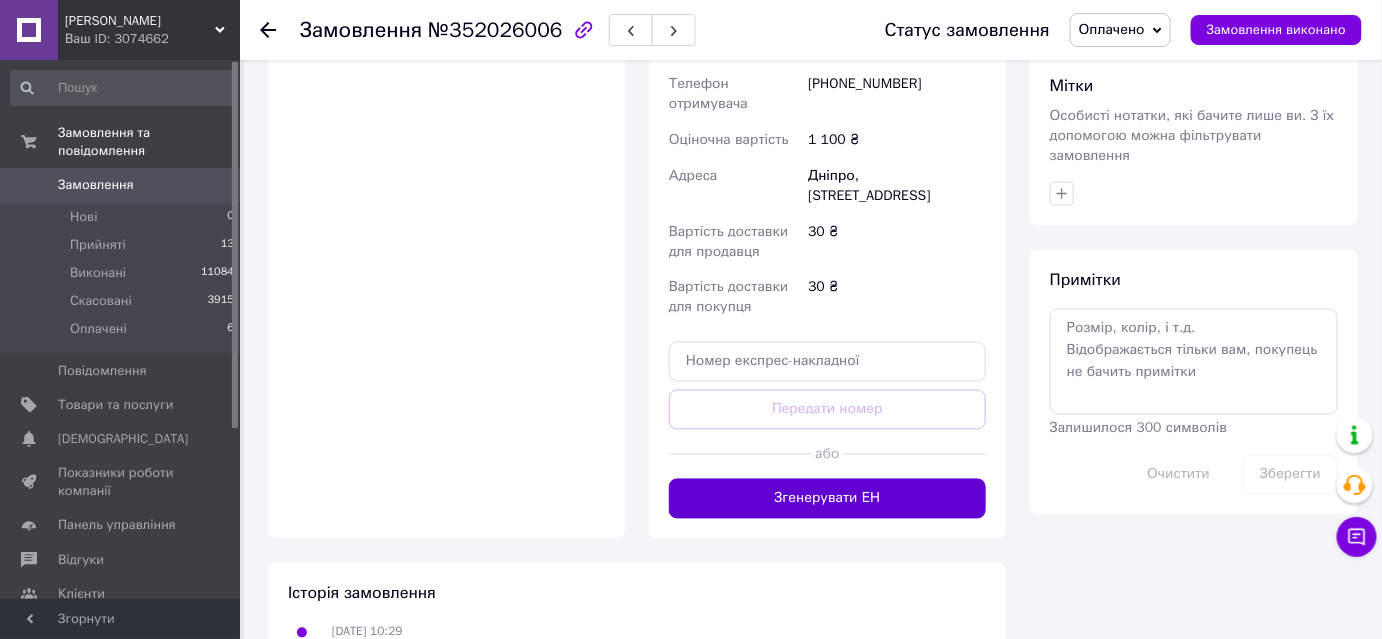 click on "Згенерувати ЕН" at bounding box center [827, 499] 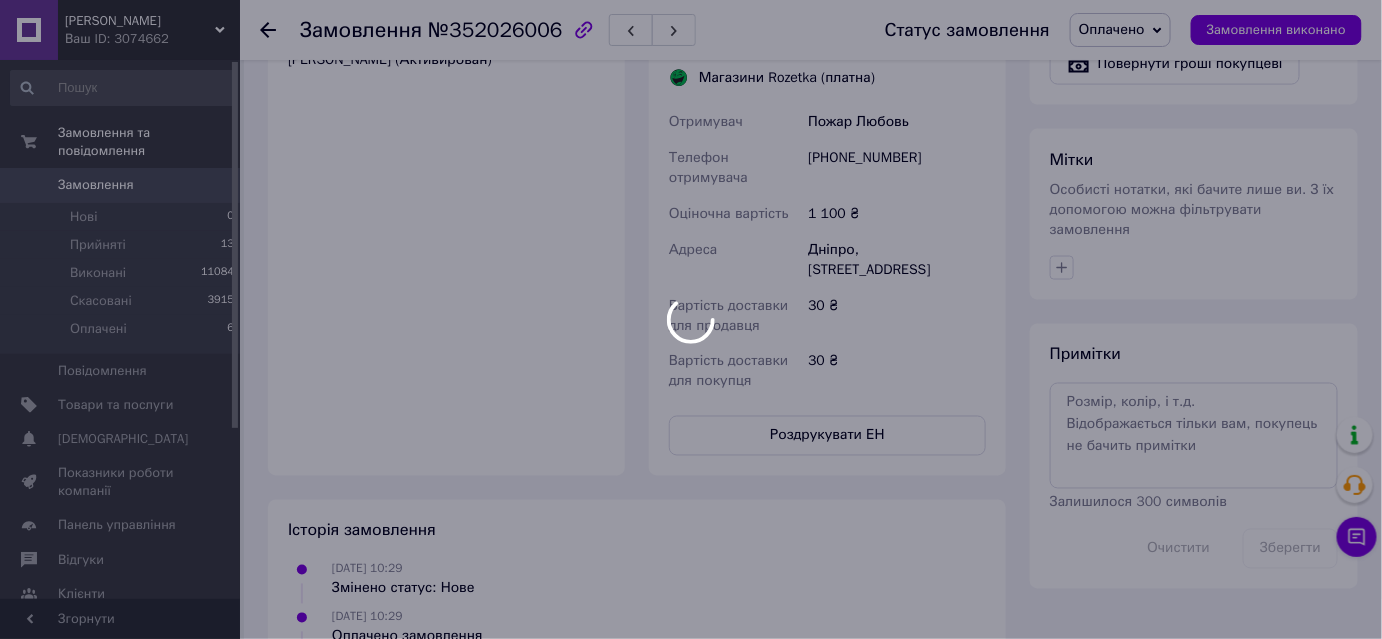 scroll, scrollTop: 818, scrollLeft: 0, axis: vertical 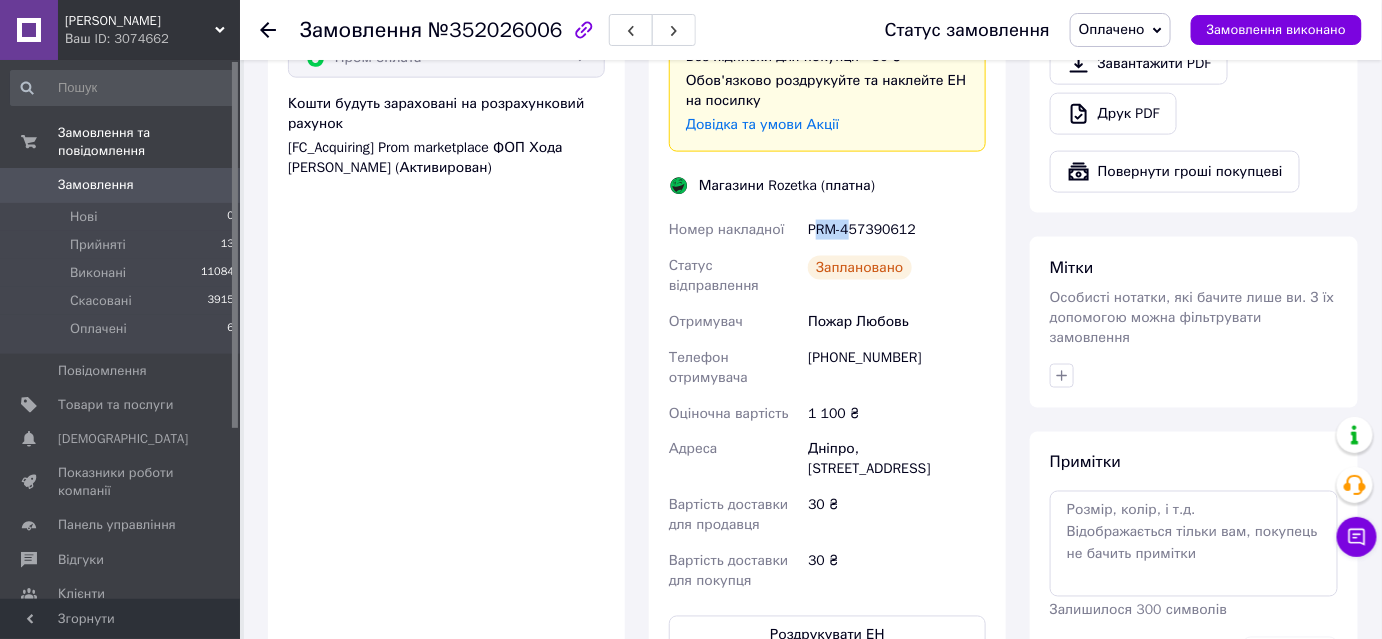 drag, startPoint x: 851, startPoint y: 227, endPoint x: 816, endPoint y: 234, distance: 35.69314 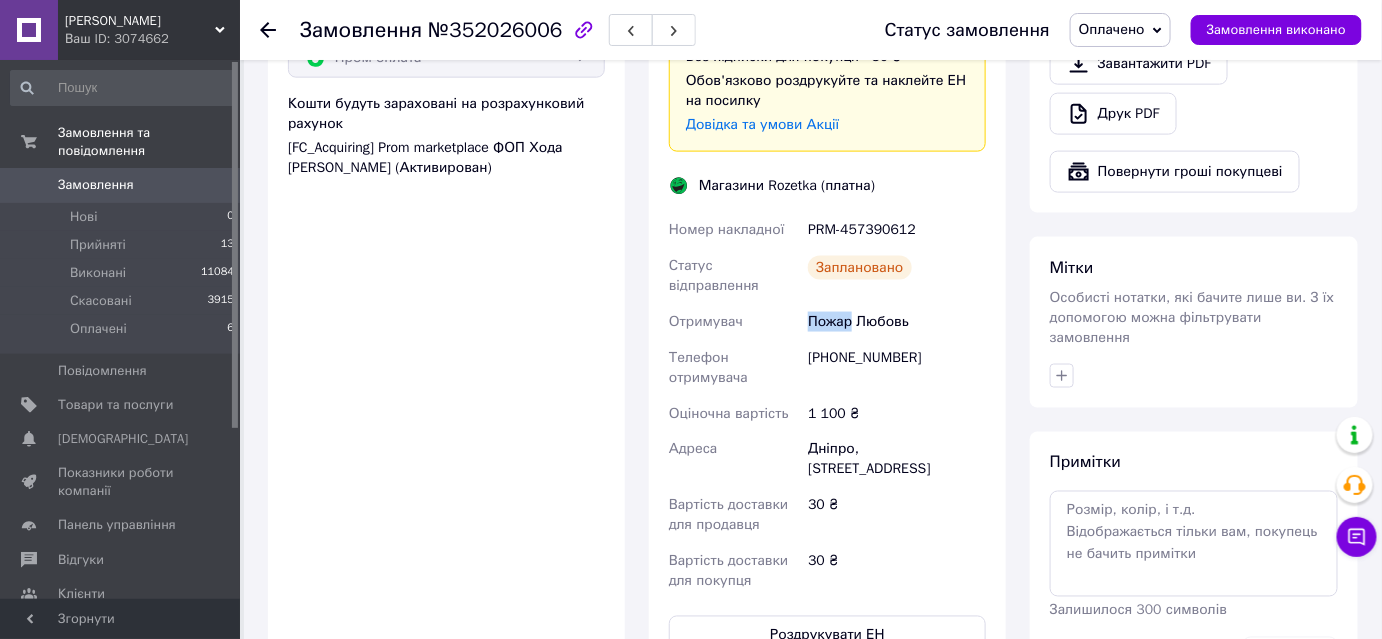 drag, startPoint x: 850, startPoint y: 321, endPoint x: 811, endPoint y: 322, distance: 39.012817 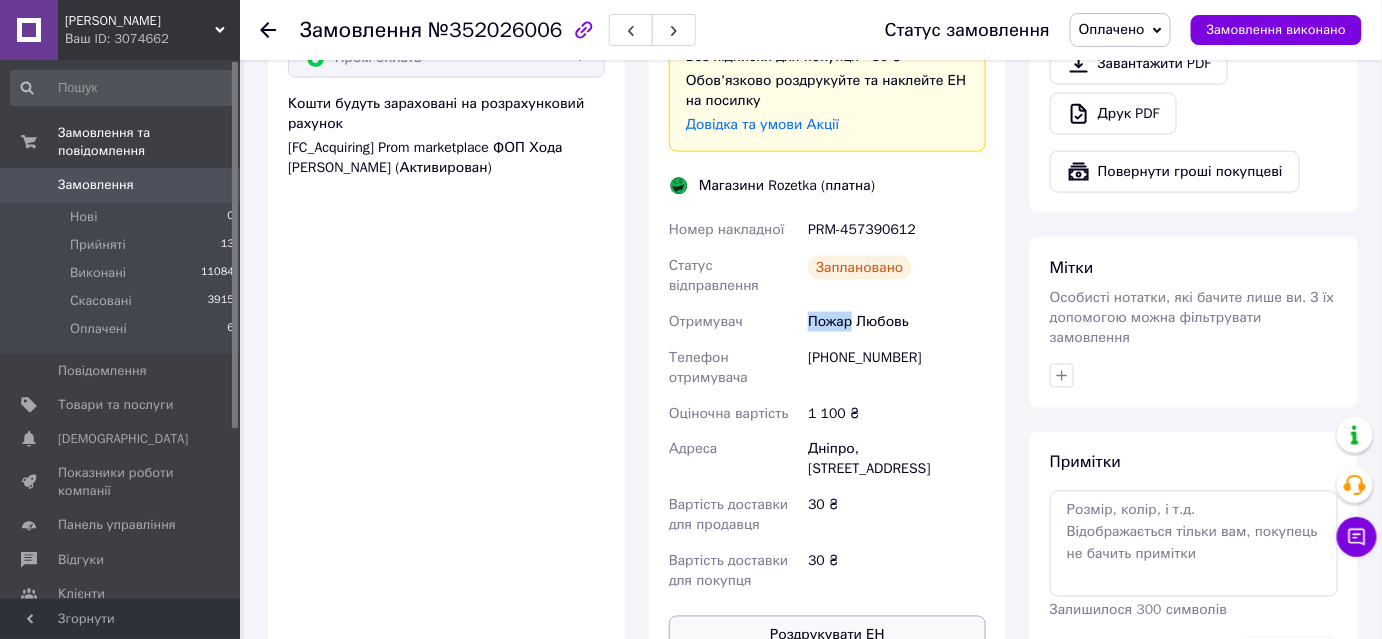 click on "Роздрукувати ЕН" at bounding box center (827, 636) 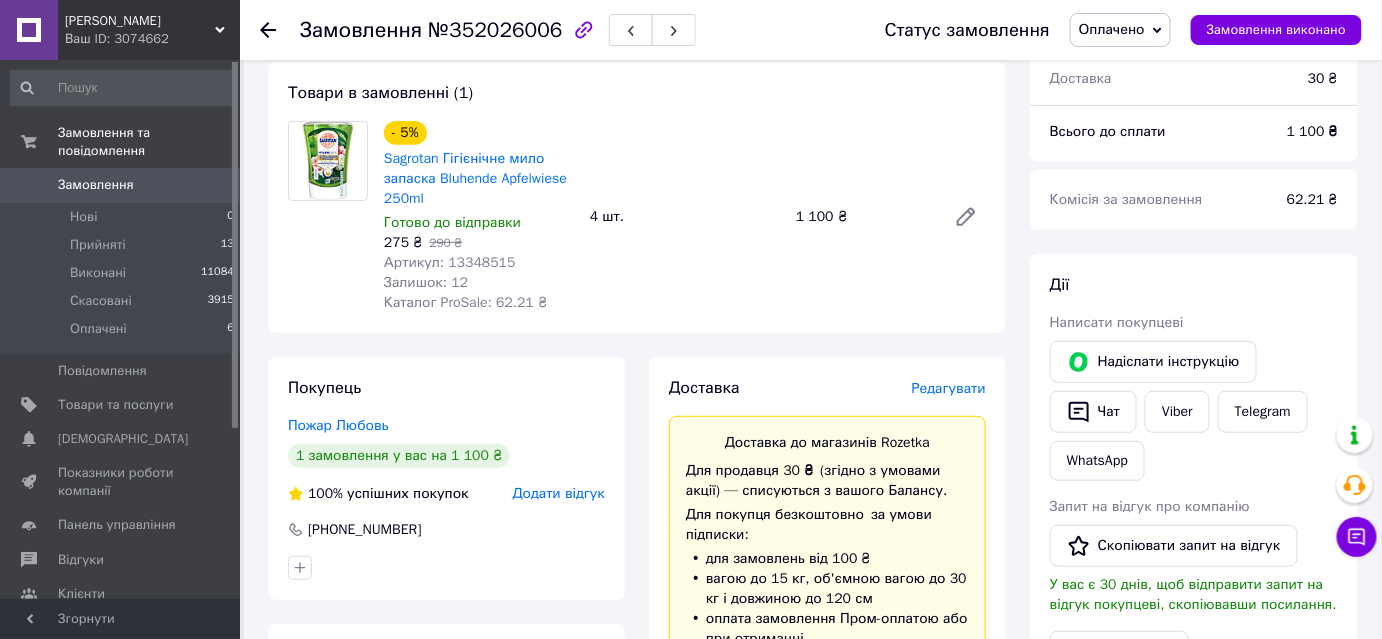 scroll, scrollTop: 0, scrollLeft: 0, axis: both 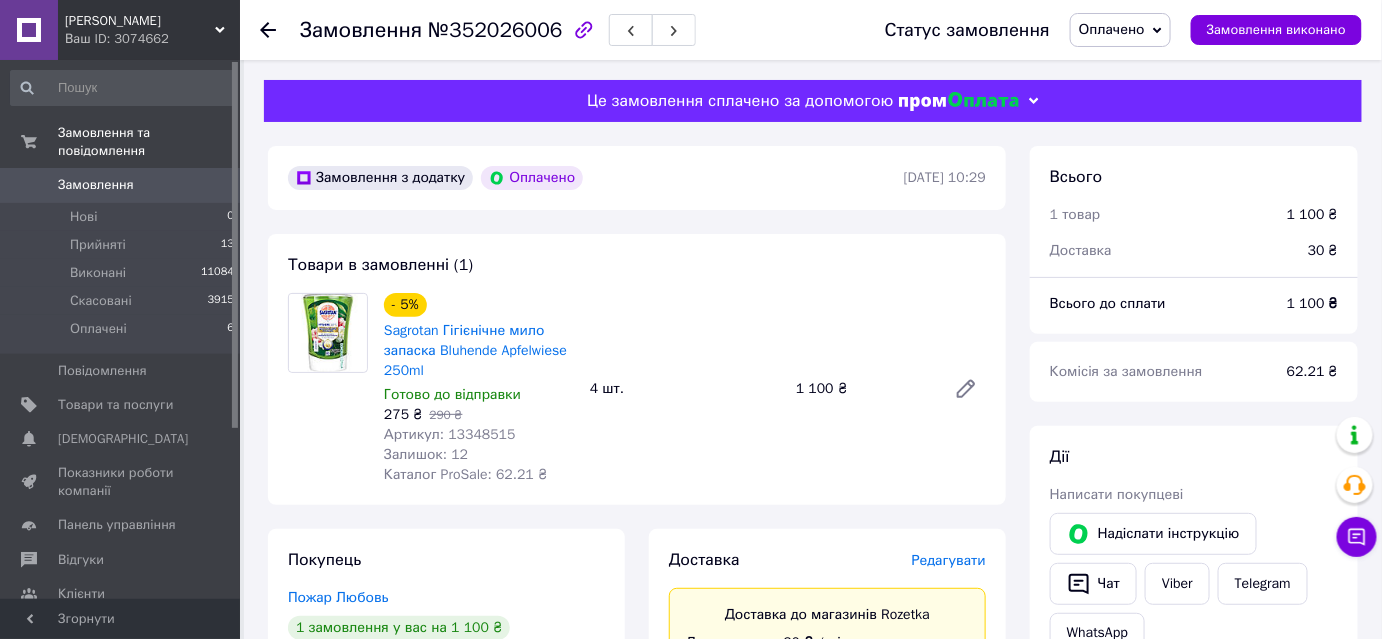 click on "Оплачено" at bounding box center [1120, 30] 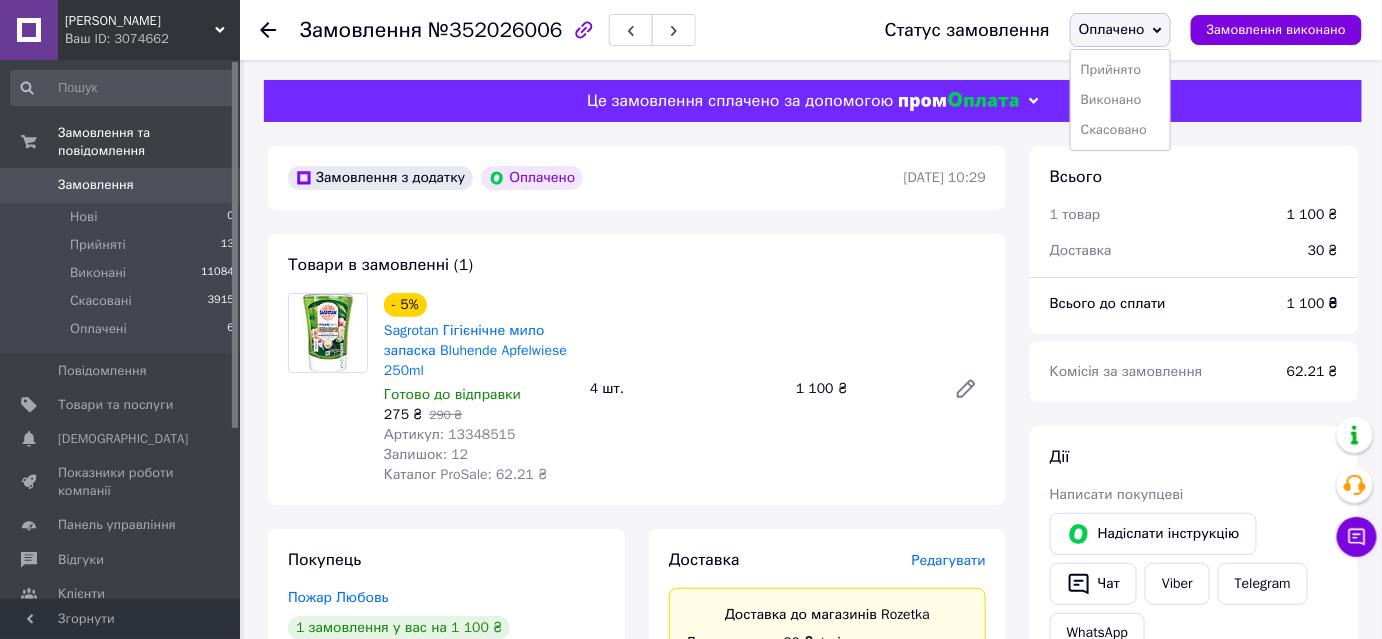 drag, startPoint x: 1112, startPoint y: 72, endPoint x: 1098, endPoint y: 63, distance: 16.643316 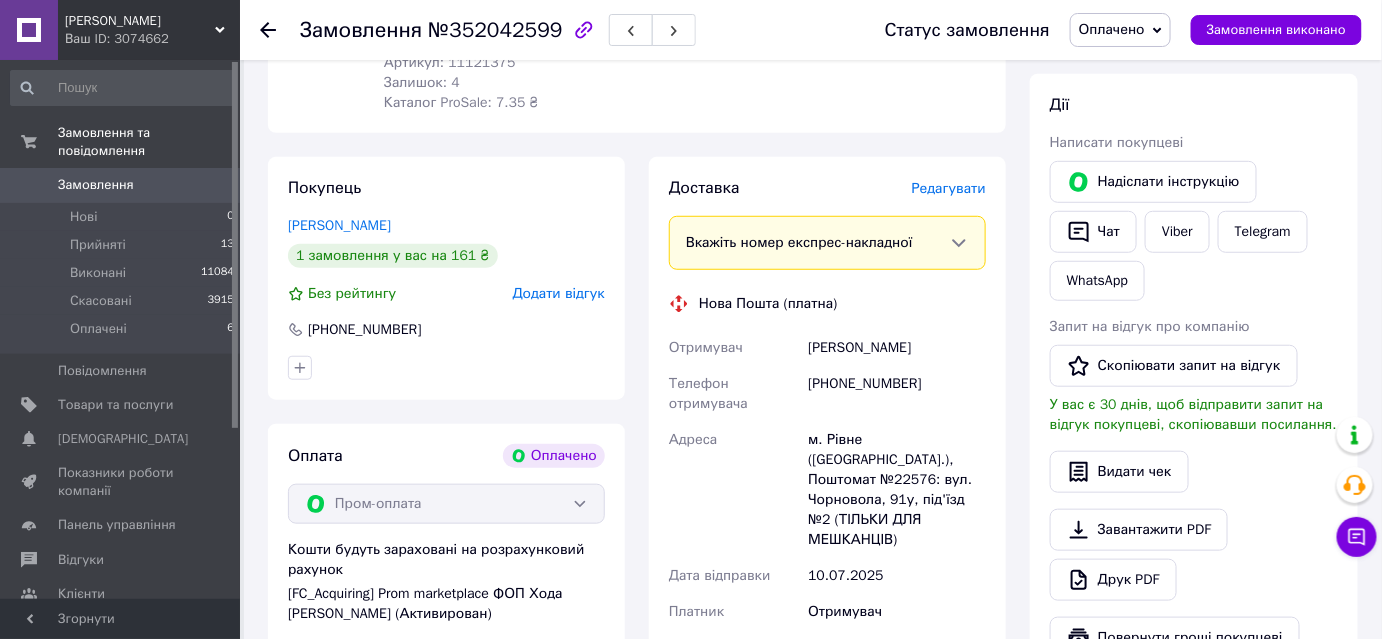 scroll, scrollTop: 363, scrollLeft: 0, axis: vertical 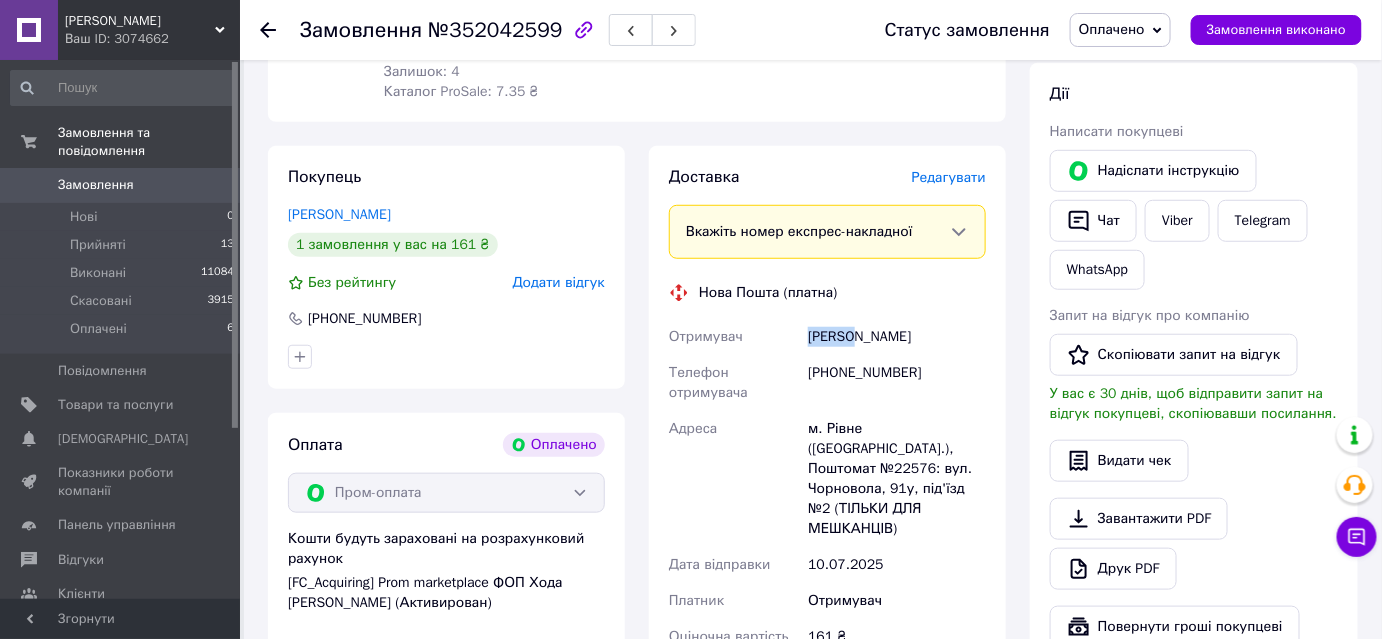 drag, startPoint x: 810, startPoint y: 340, endPoint x: 850, endPoint y: 340, distance: 40 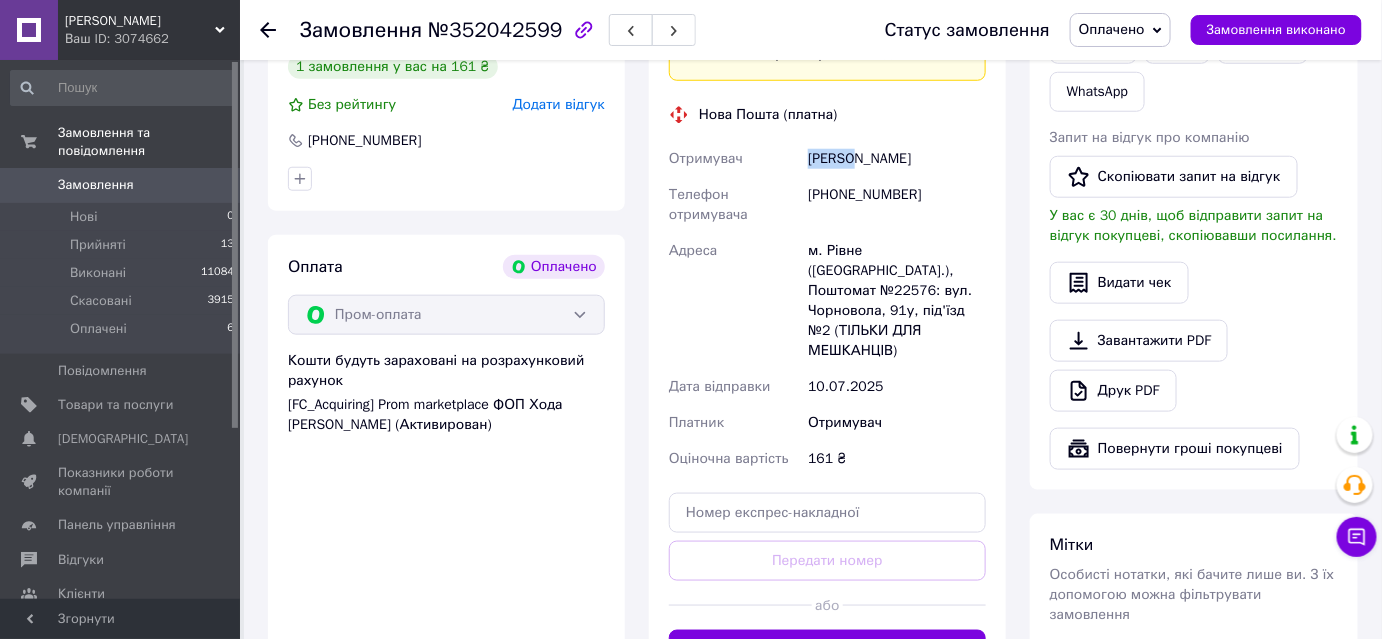 scroll, scrollTop: 545, scrollLeft: 0, axis: vertical 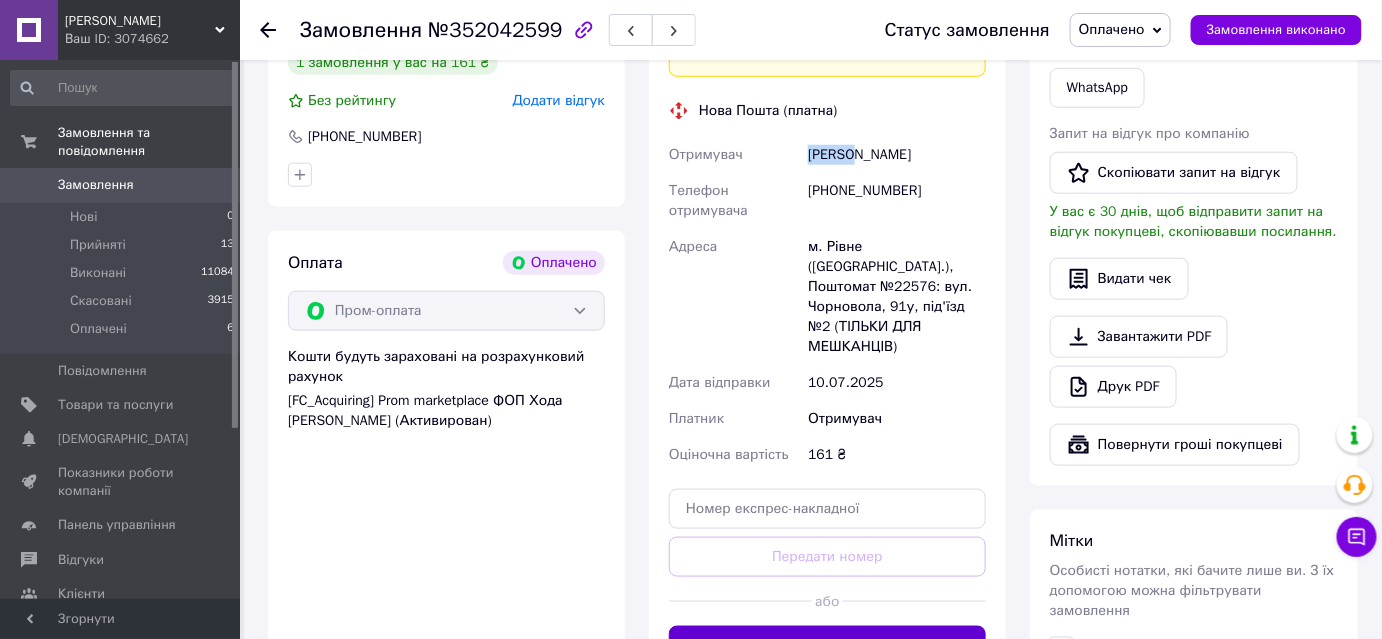 click on "Згенерувати ЕН" at bounding box center (827, 646) 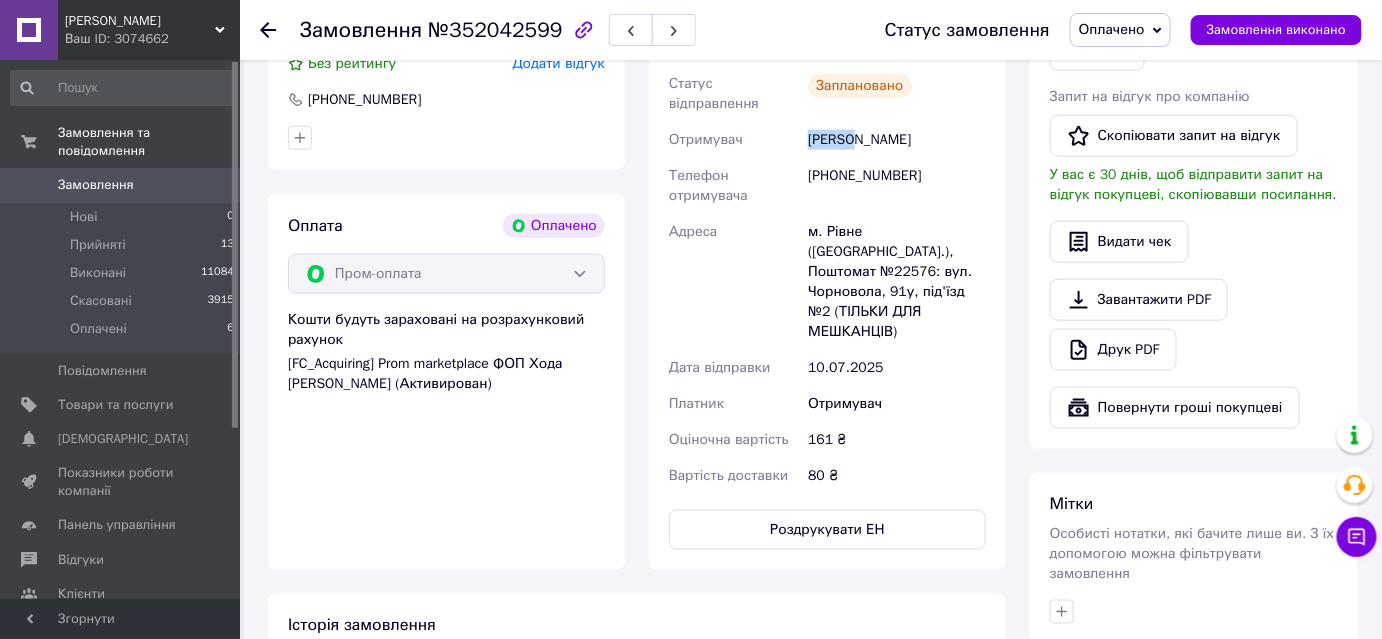 scroll, scrollTop: 727, scrollLeft: 0, axis: vertical 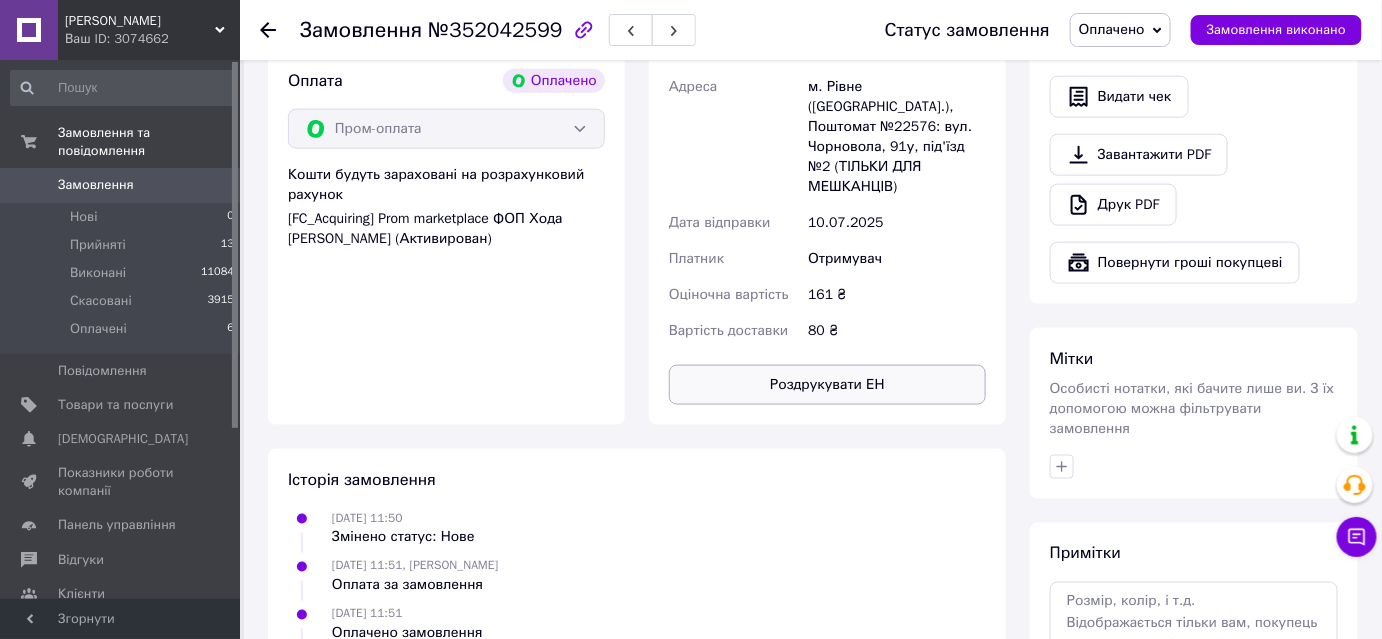 click on "Роздрукувати ЕН" at bounding box center (827, 385) 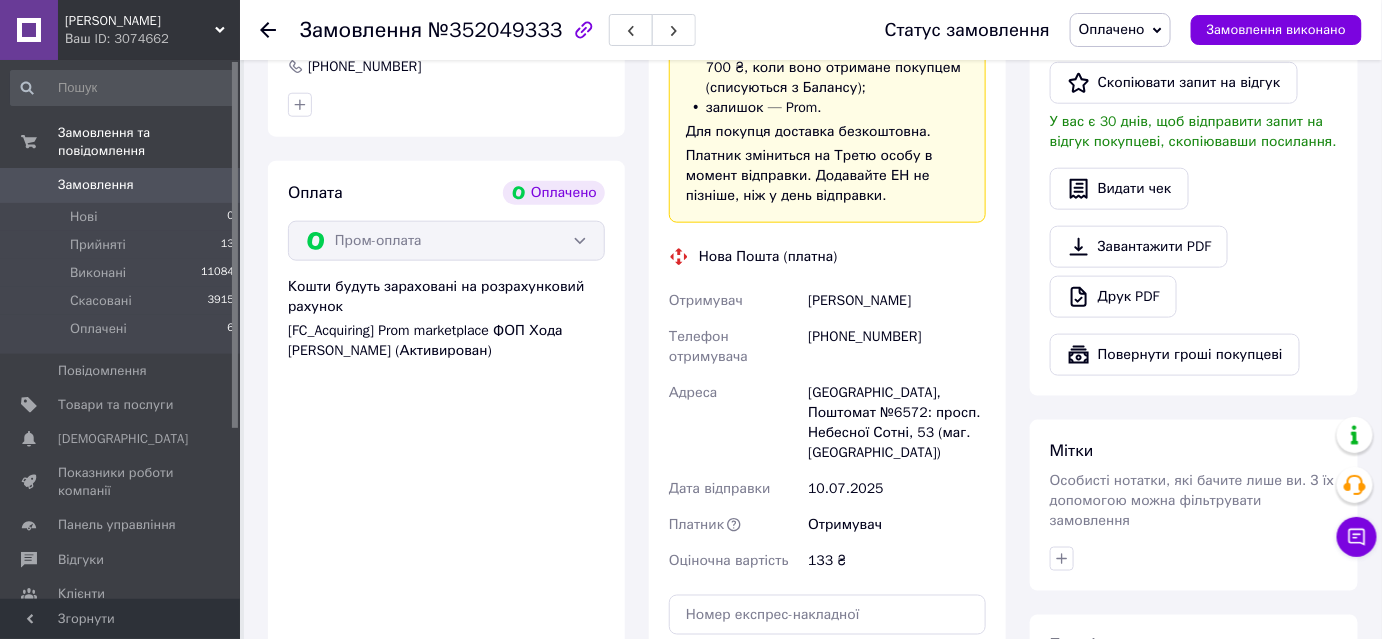 scroll, scrollTop: 818, scrollLeft: 0, axis: vertical 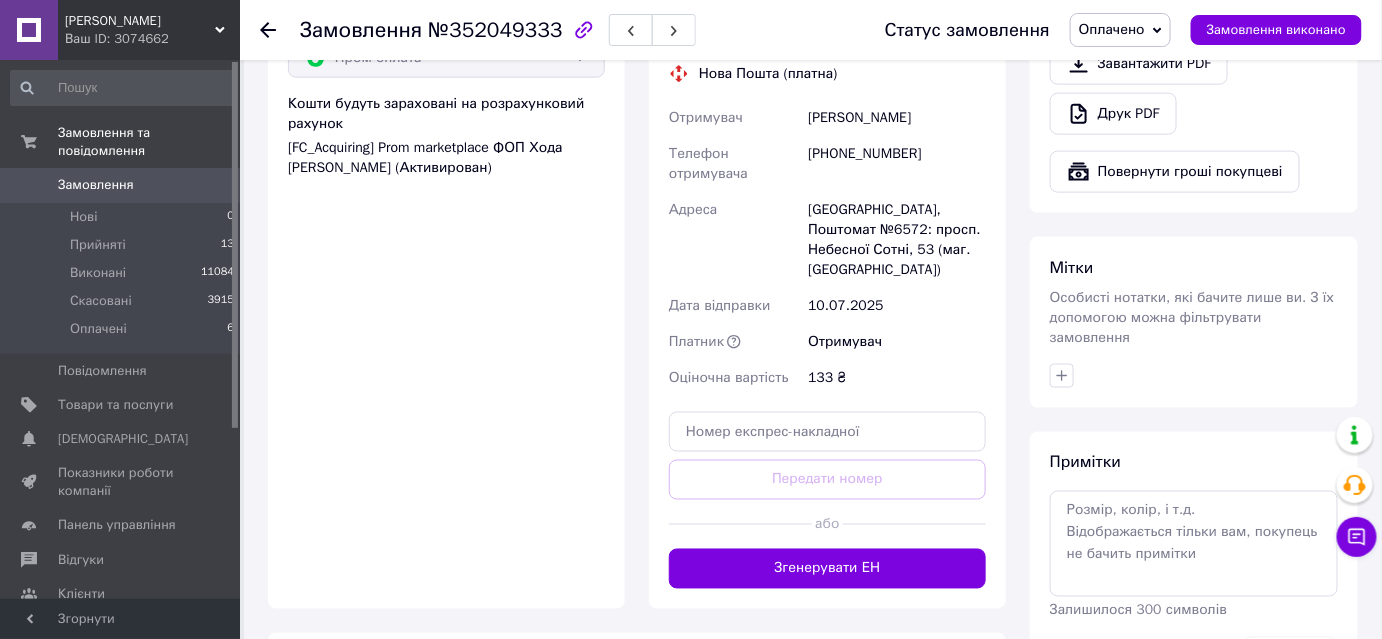 drag, startPoint x: 827, startPoint y: 548, endPoint x: 830, endPoint y: 521, distance: 27.166155 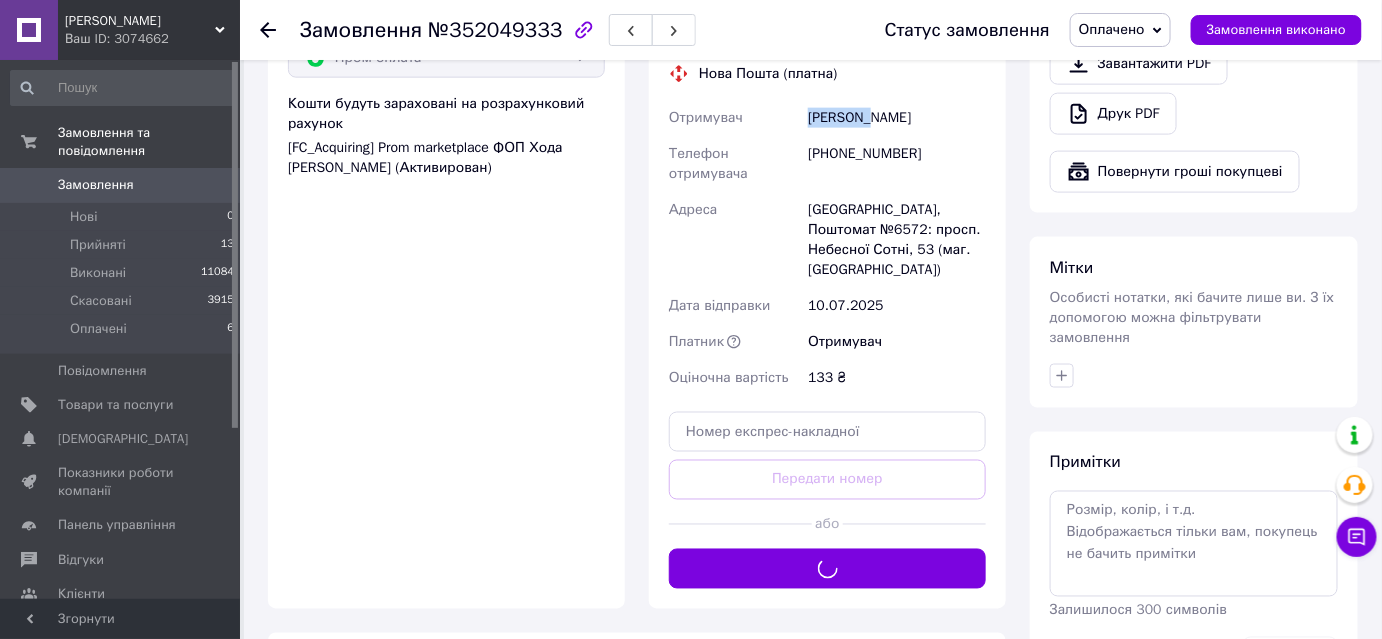 click on "Отримувач Куцолаба Олеся Телефон отримувача +380631606573 Адреса Одеса, Поштомат №6572: просп. Небесної Сотні, 53 (маг. Копійка) Дата відправки 10.07.2025 Платник   Отримувач Оціночна вартість 133 ₴" at bounding box center [827, 248] 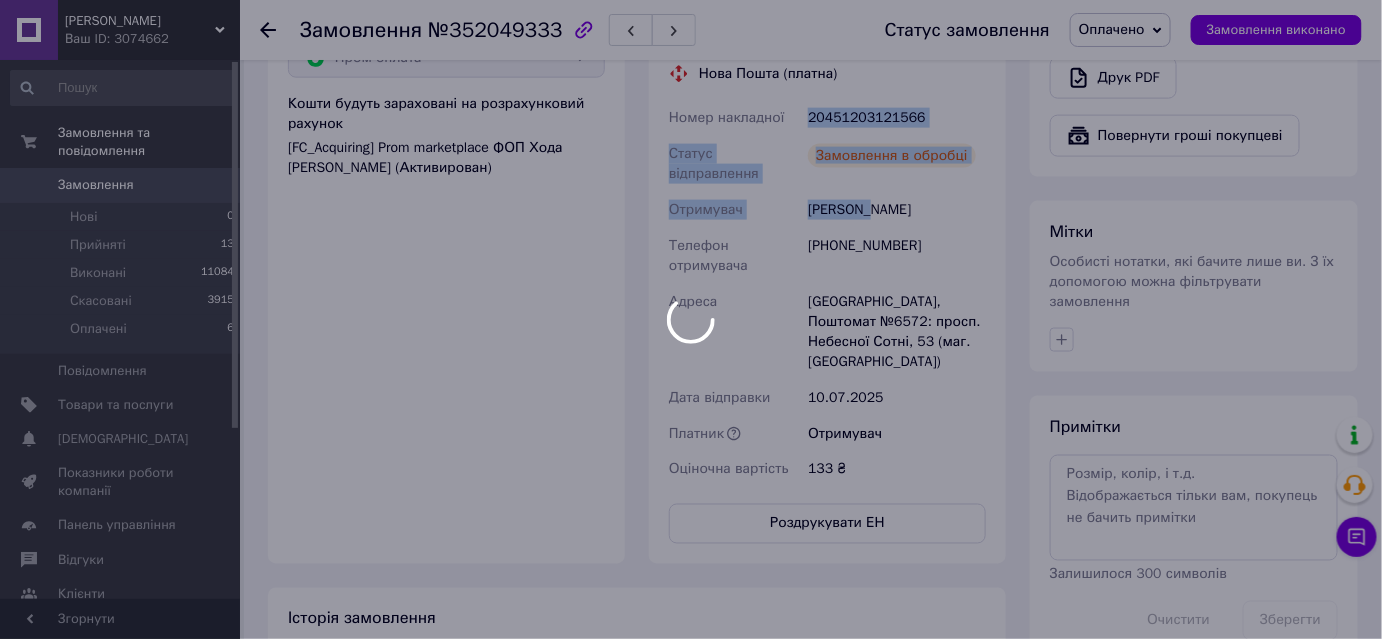 copy on "20451203121566 Статус відправлення Замовлення в обробці Отримувач Куцолаба" 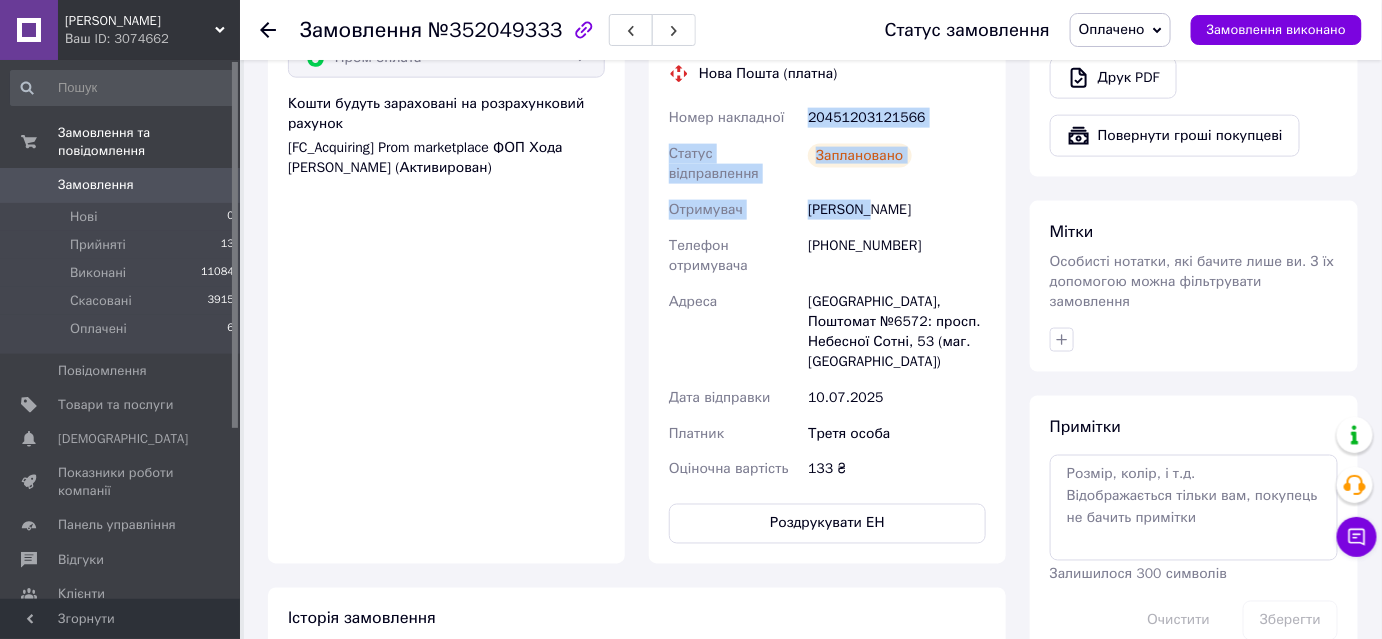 copy on "20451203121566 Статус відправлення Замовлення в обробці Отримувач Куцолаба" 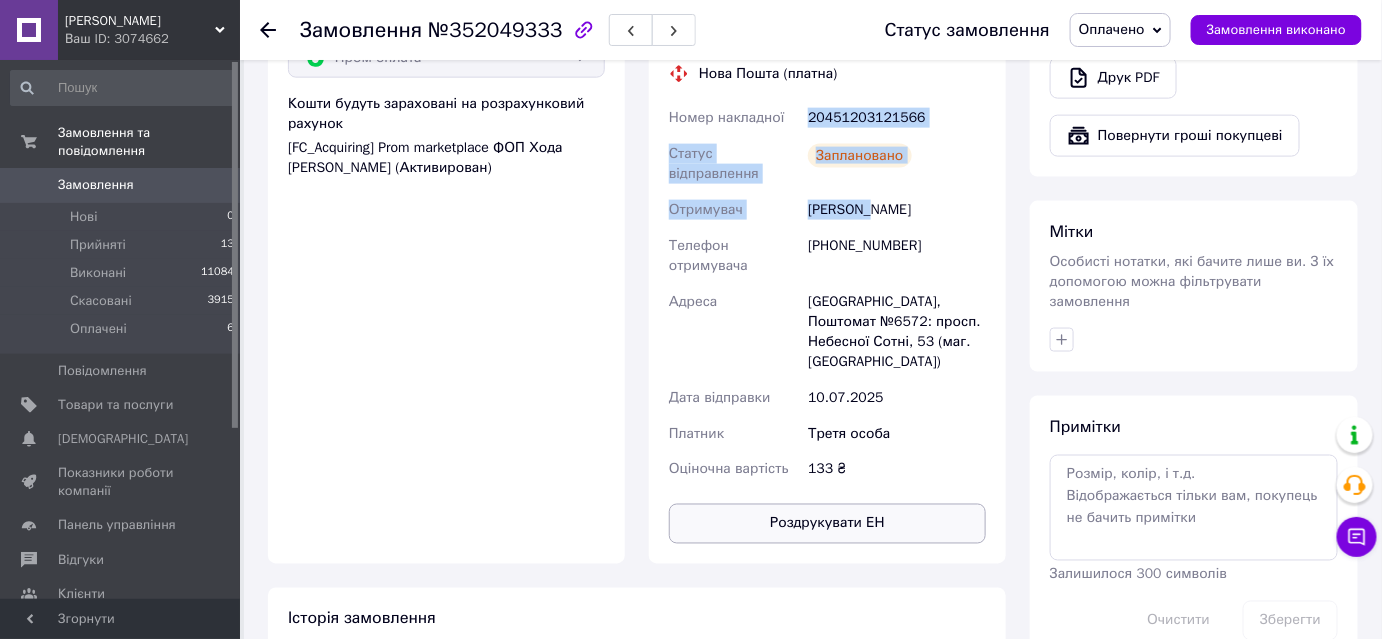 click on "Роздрукувати ЕН" at bounding box center (827, 524) 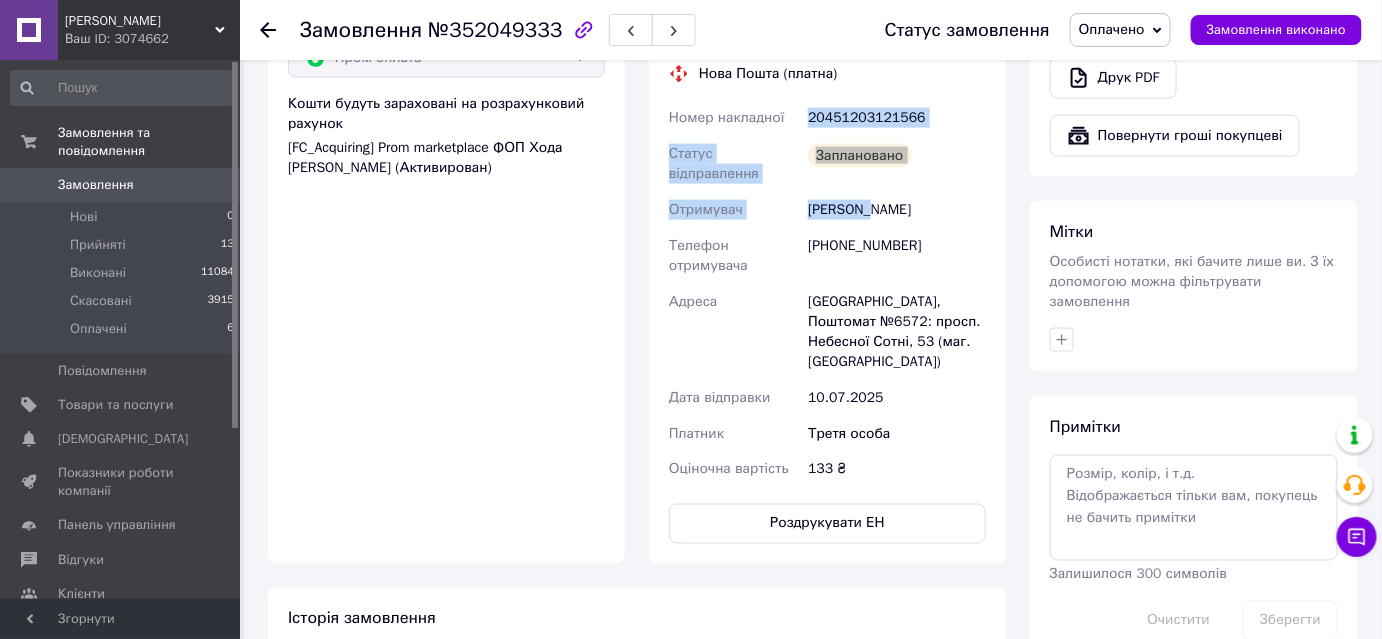 click on "Оплачено" at bounding box center (1112, 29) 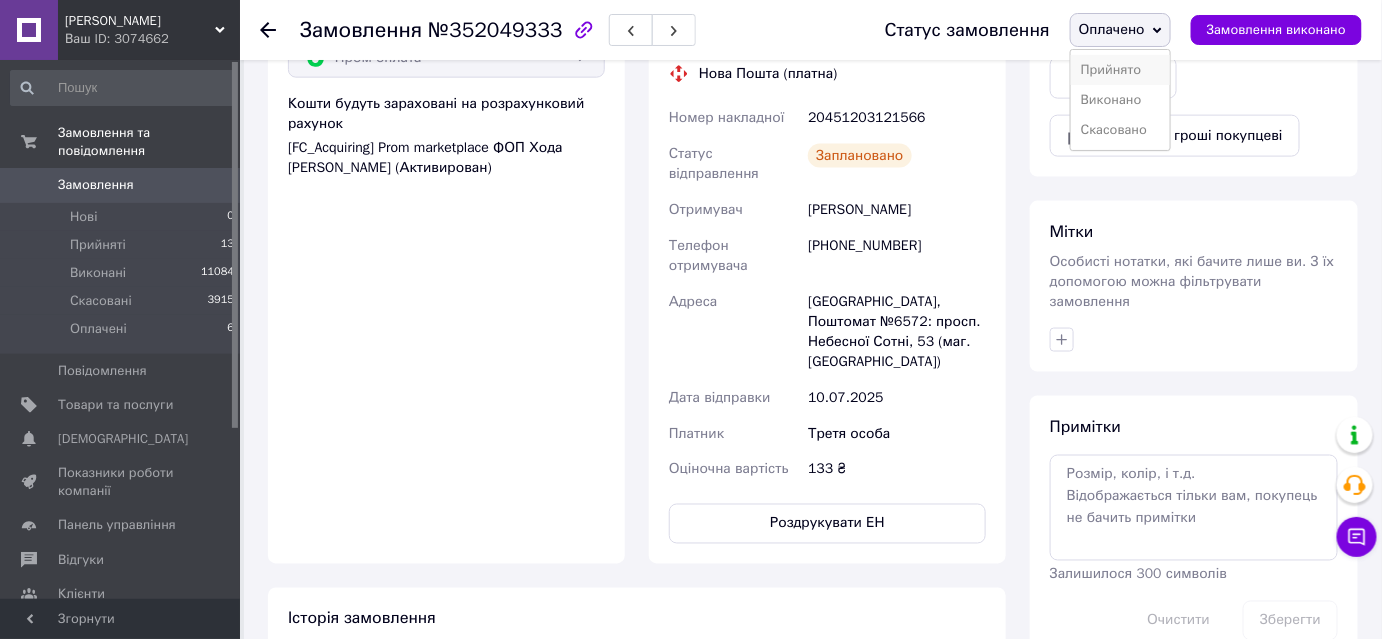 click on "Прийнято" at bounding box center [1120, 70] 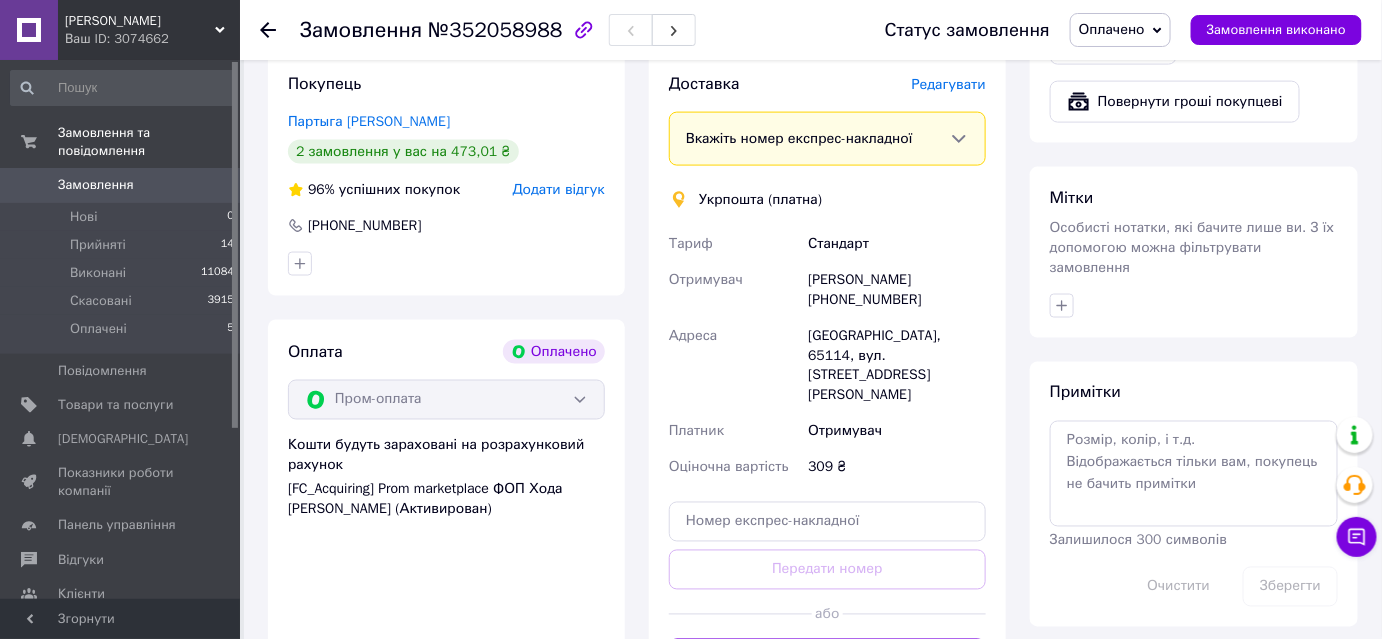 scroll, scrollTop: 1000, scrollLeft: 0, axis: vertical 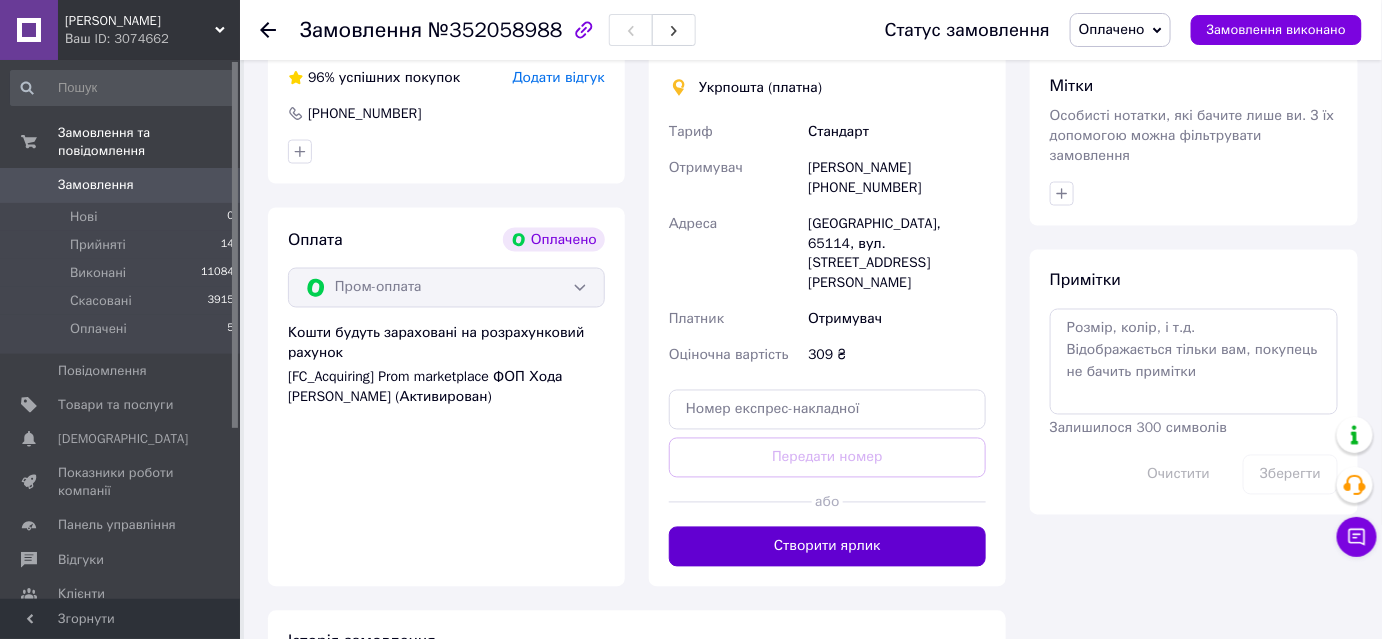click on "Створити ярлик" at bounding box center (827, 547) 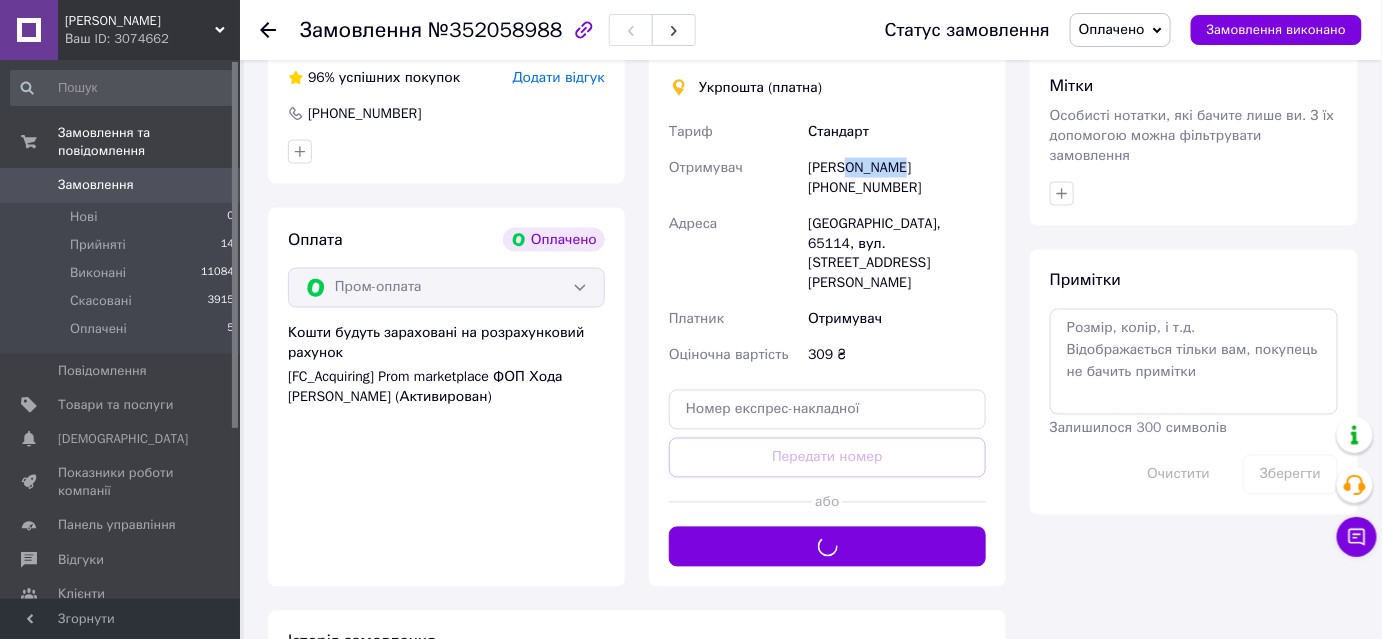 drag, startPoint x: 852, startPoint y: 171, endPoint x: 941, endPoint y: 171, distance: 89 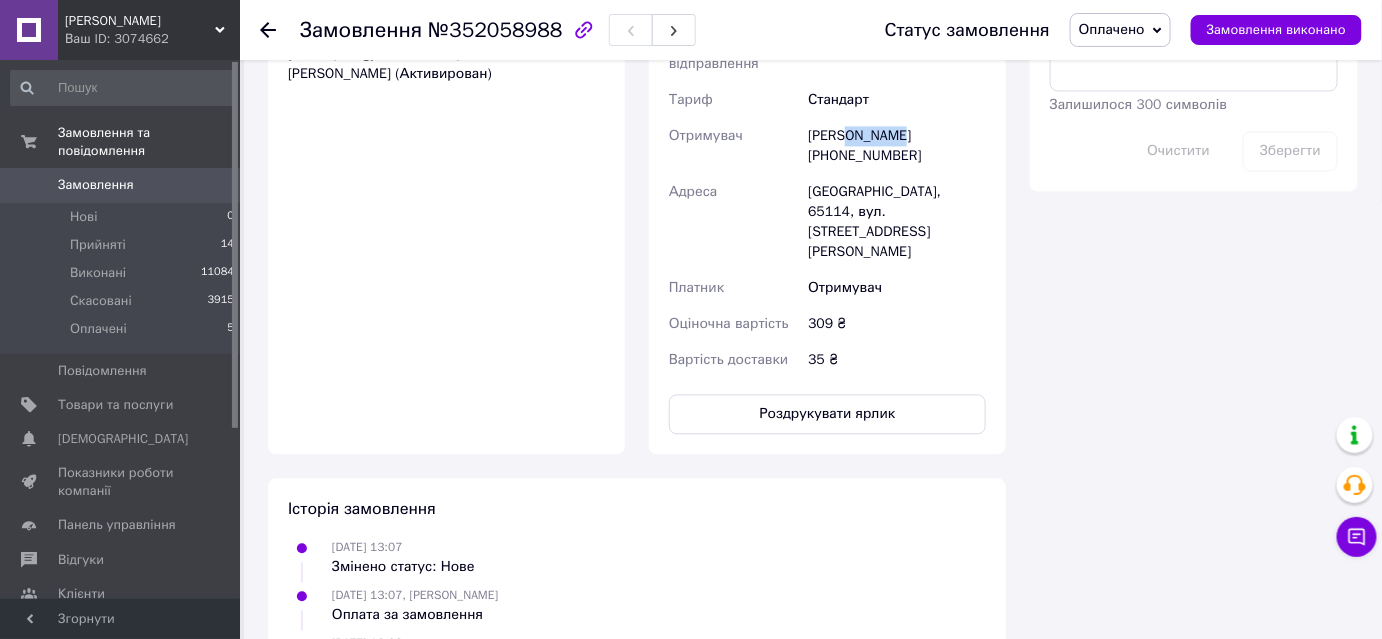 scroll, scrollTop: 1363, scrollLeft: 0, axis: vertical 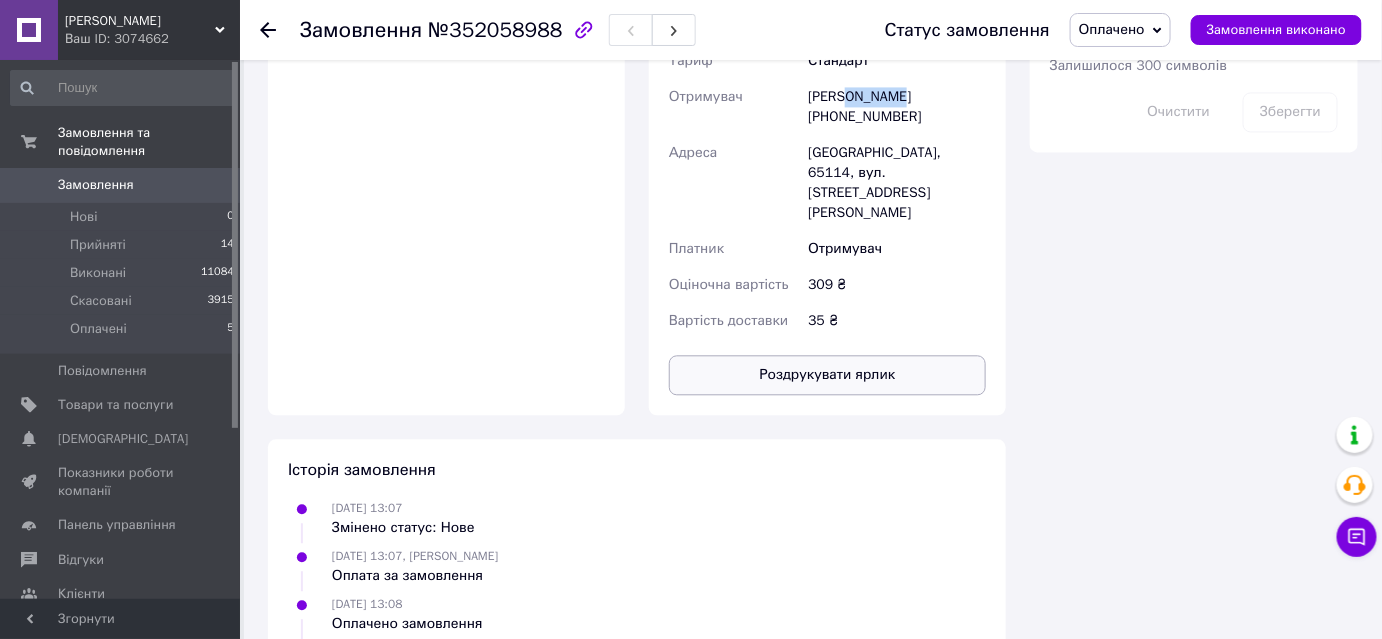 click on "Роздрукувати ярлик" at bounding box center (827, 375) 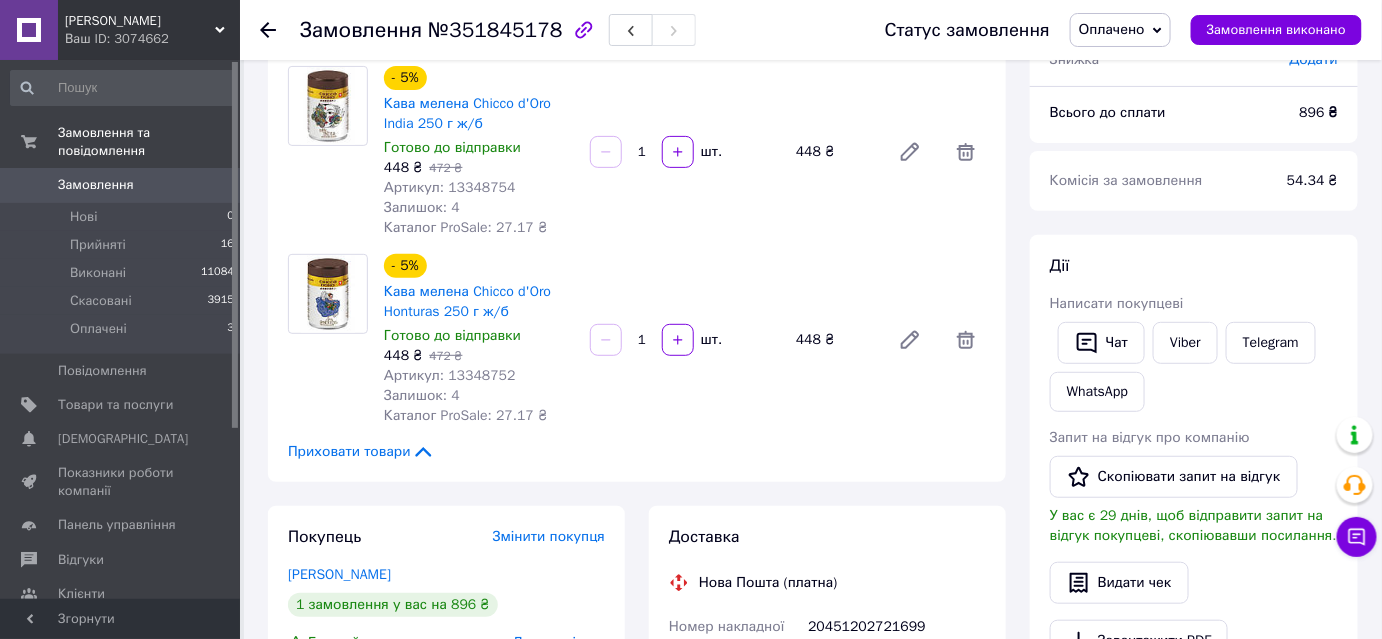 scroll, scrollTop: 363, scrollLeft: 0, axis: vertical 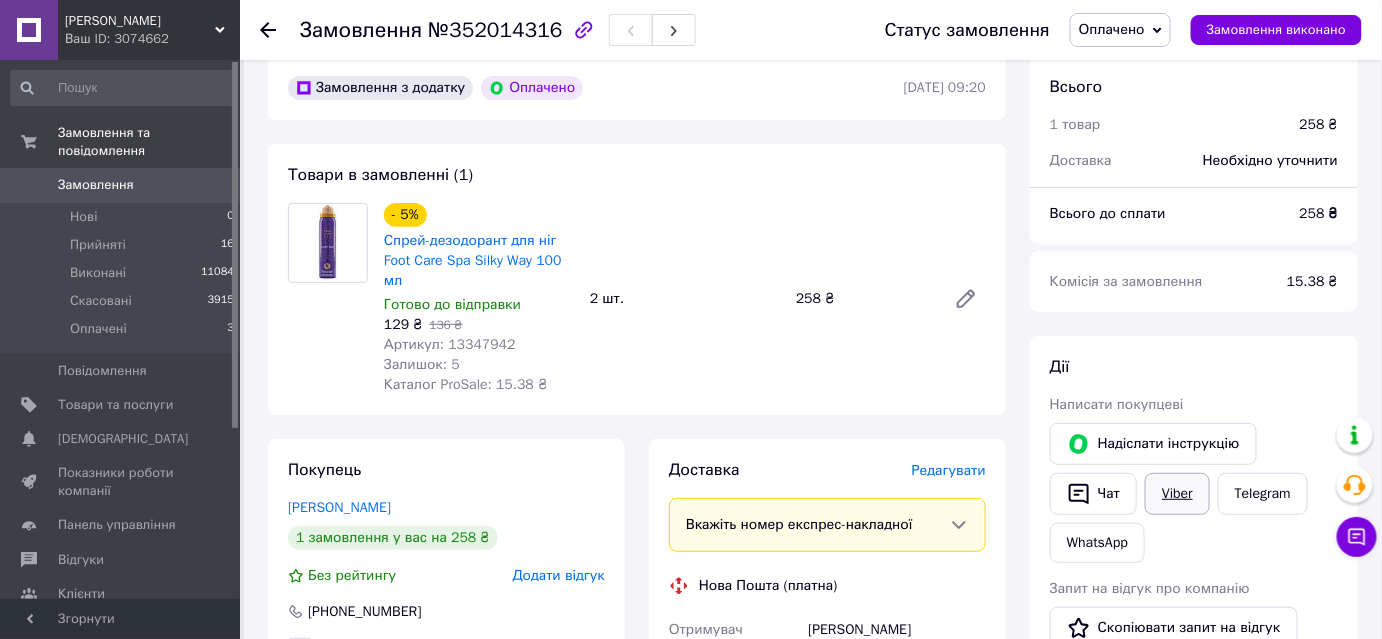 click on "Viber" at bounding box center (1177, 494) 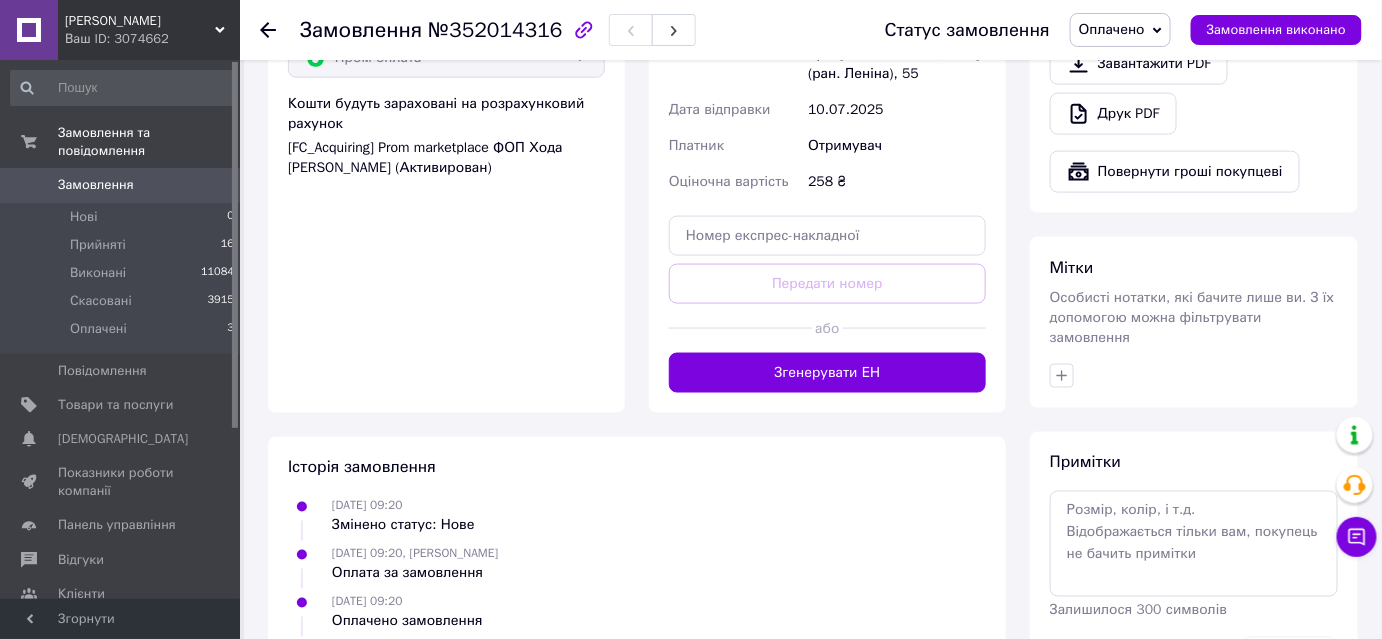 click on "Згенерувати ЕН" at bounding box center [827, 373] 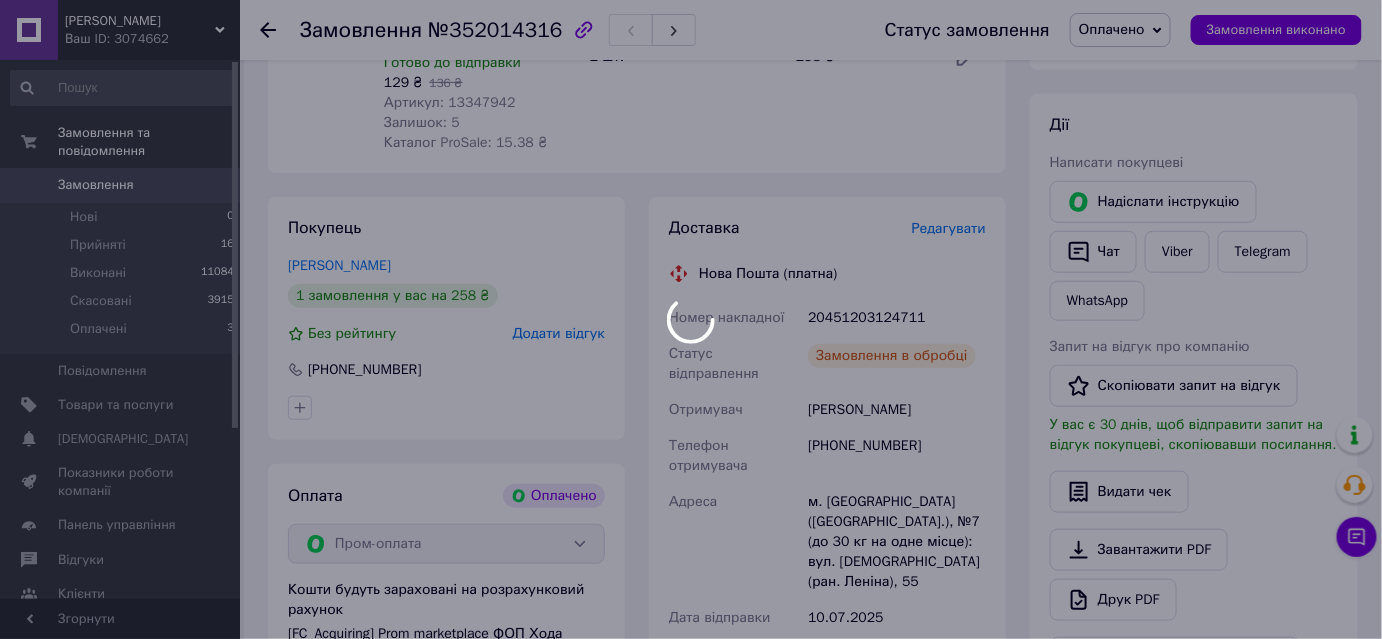 scroll, scrollTop: 363, scrollLeft: 0, axis: vertical 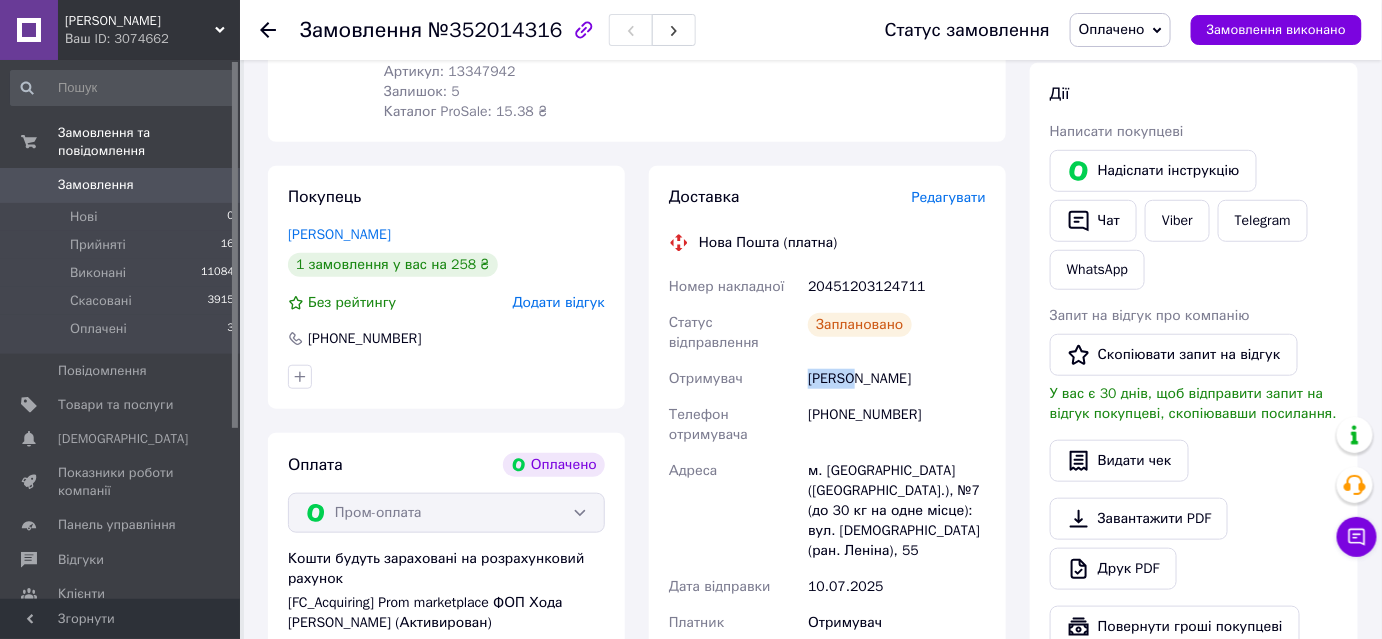 drag, startPoint x: 856, startPoint y: 384, endPoint x: 800, endPoint y: 388, distance: 56.142673 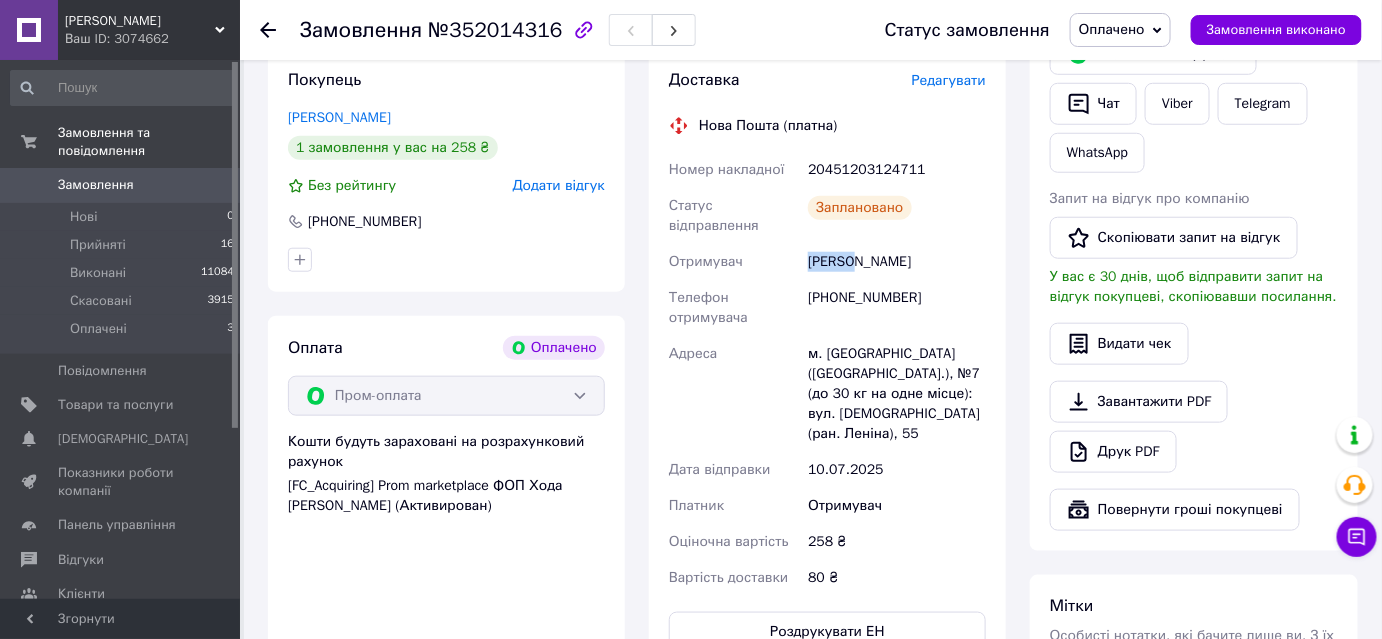 scroll, scrollTop: 727, scrollLeft: 0, axis: vertical 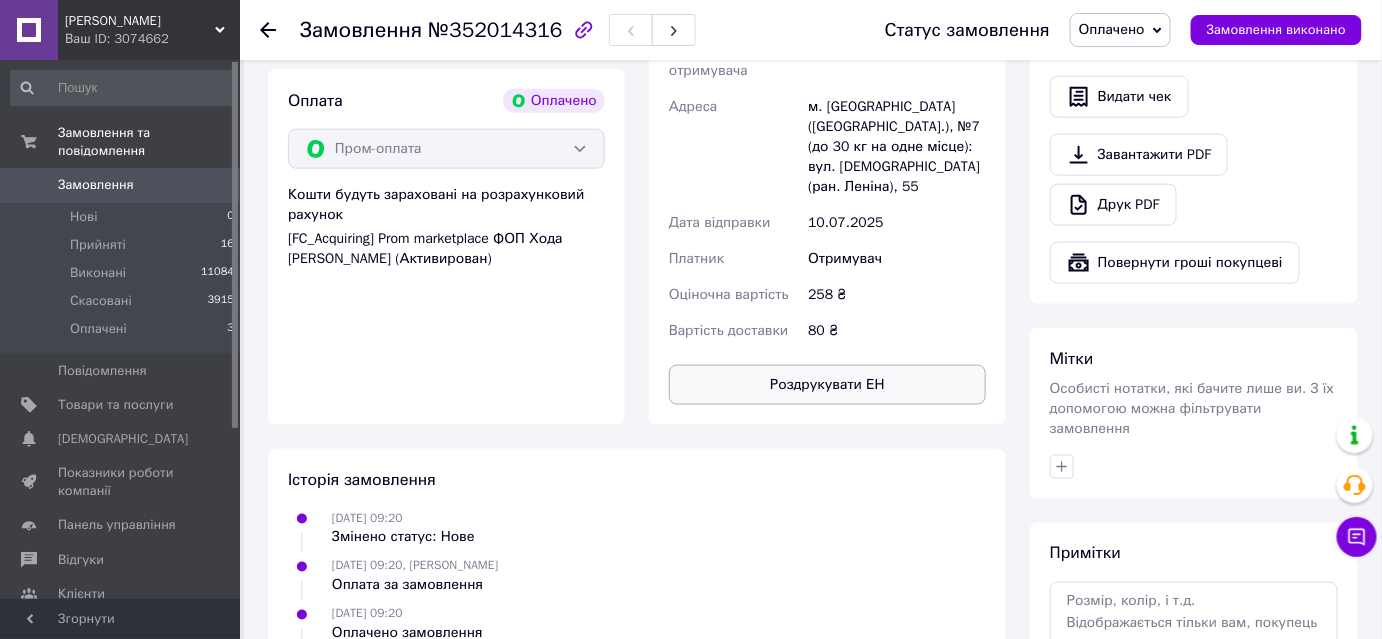 click on "Роздрукувати ЕН" at bounding box center (827, 385) 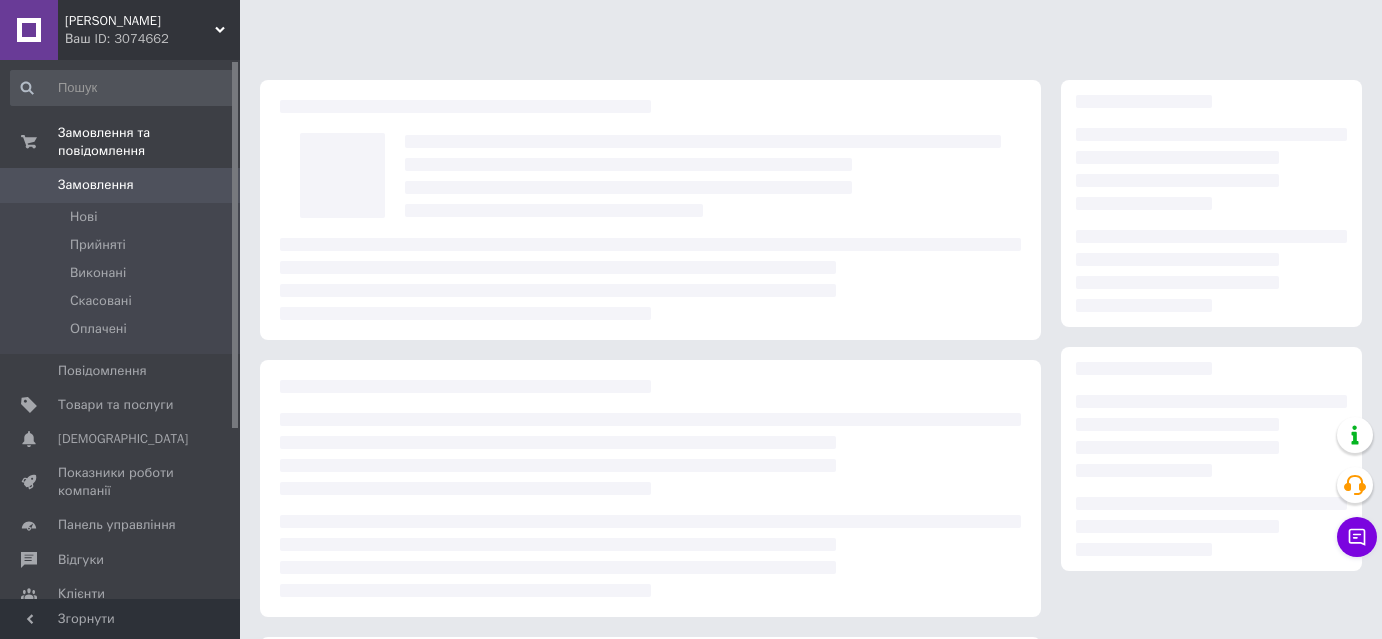 scroll, scrollTop: 0, scrollLeft: 0, axis: both 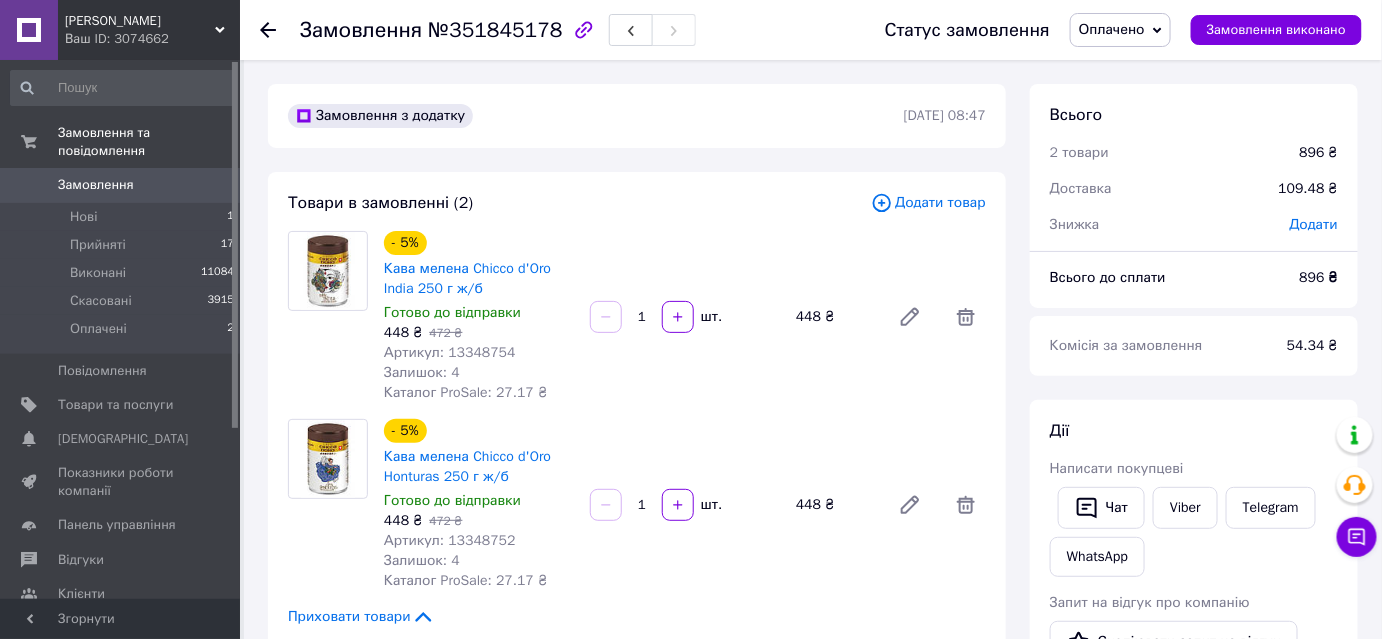 click on "Приховати товари" at bounding box center (637, 617) 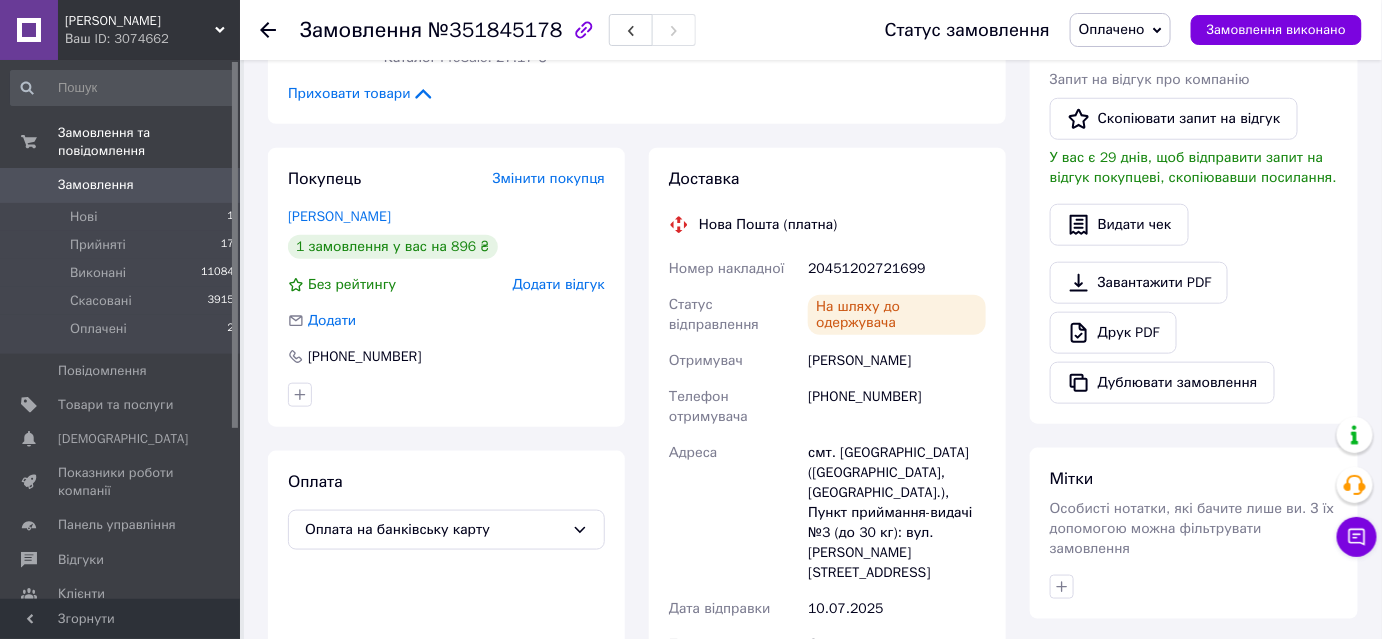 scroll, scrollTop: 545, scrollLeft: 0, axis: vertical 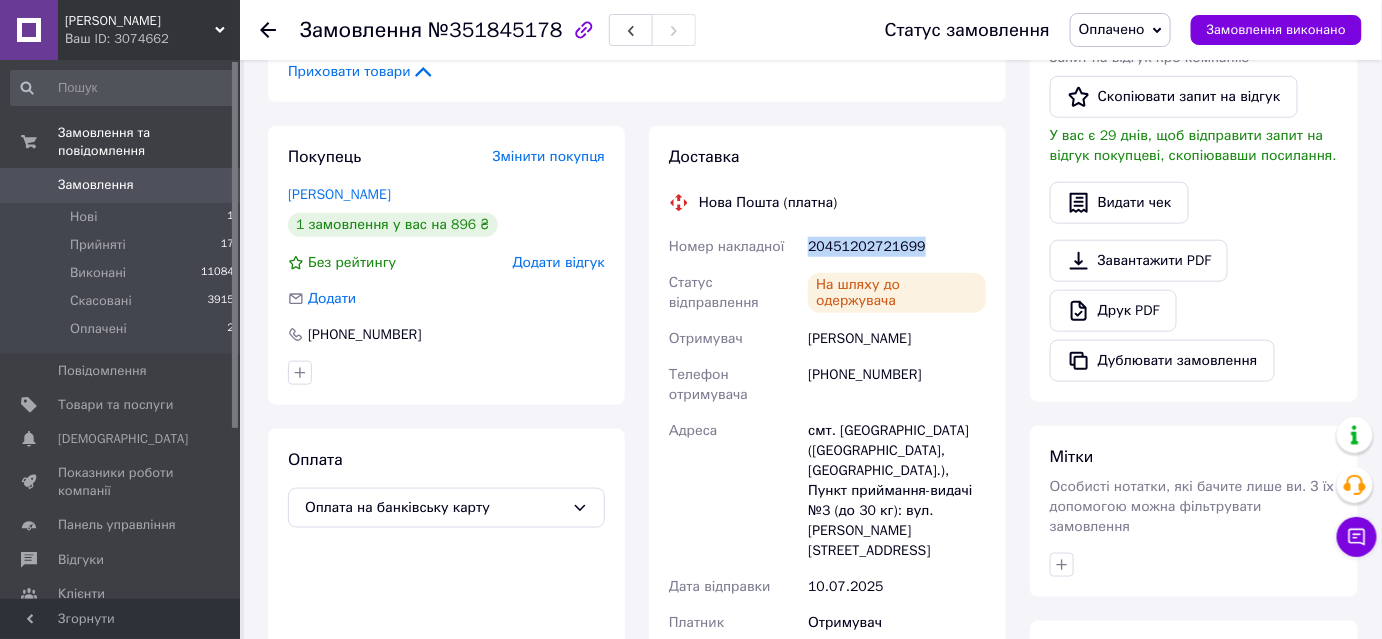 drag, startPoint x: 806, startPoint y: 248, endPoint x: 997, endPoint y: 256, distance: 191.16747 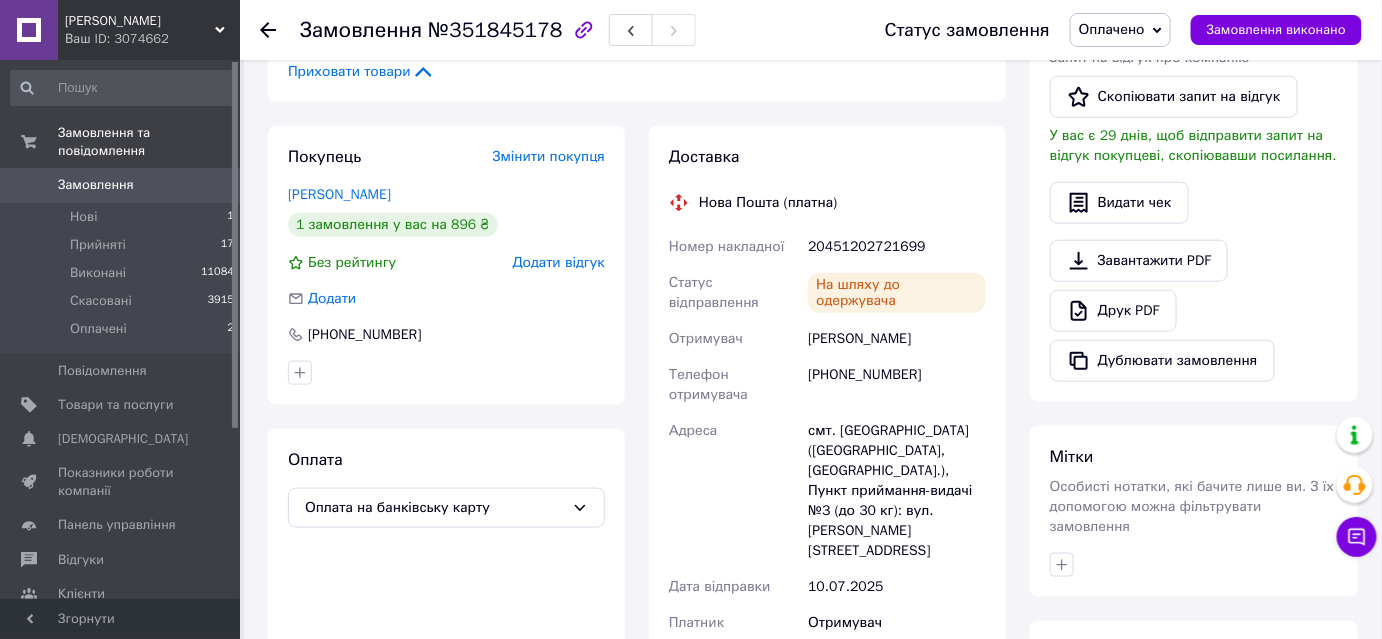 click on "896 ₴" at bounding box center [897, 659] 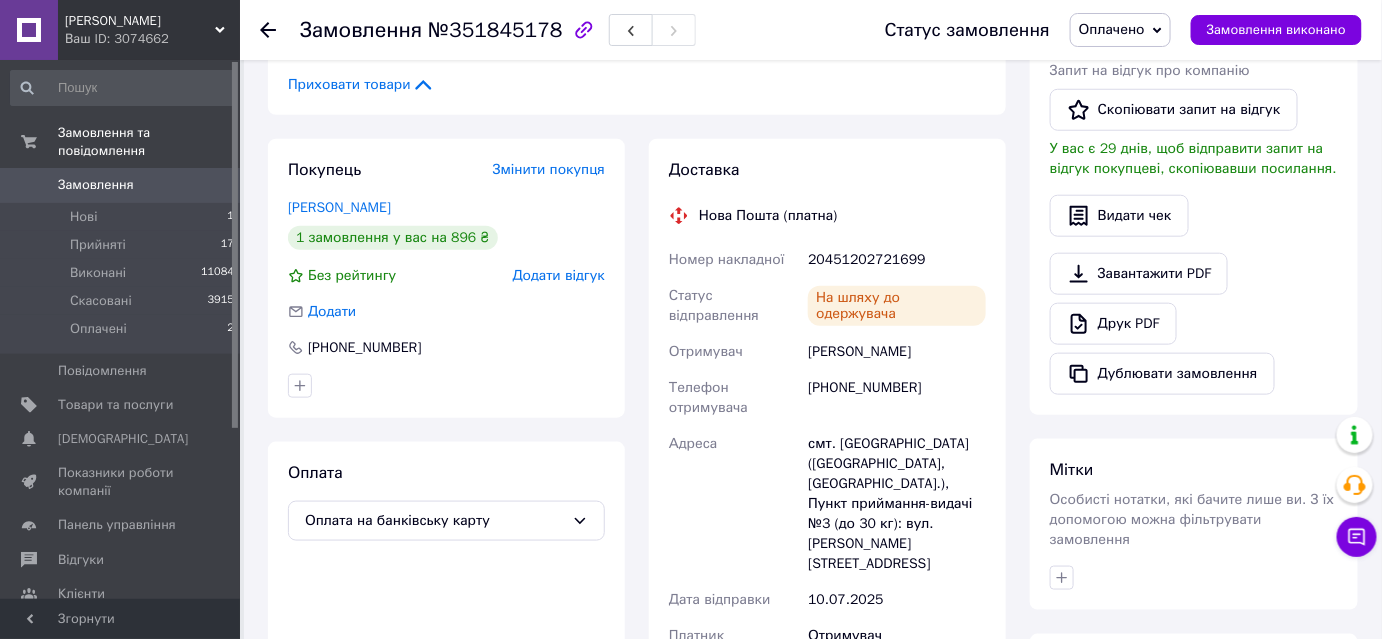 scroll, scrollTop: 363, scrollLeft: 0, axis: vertical 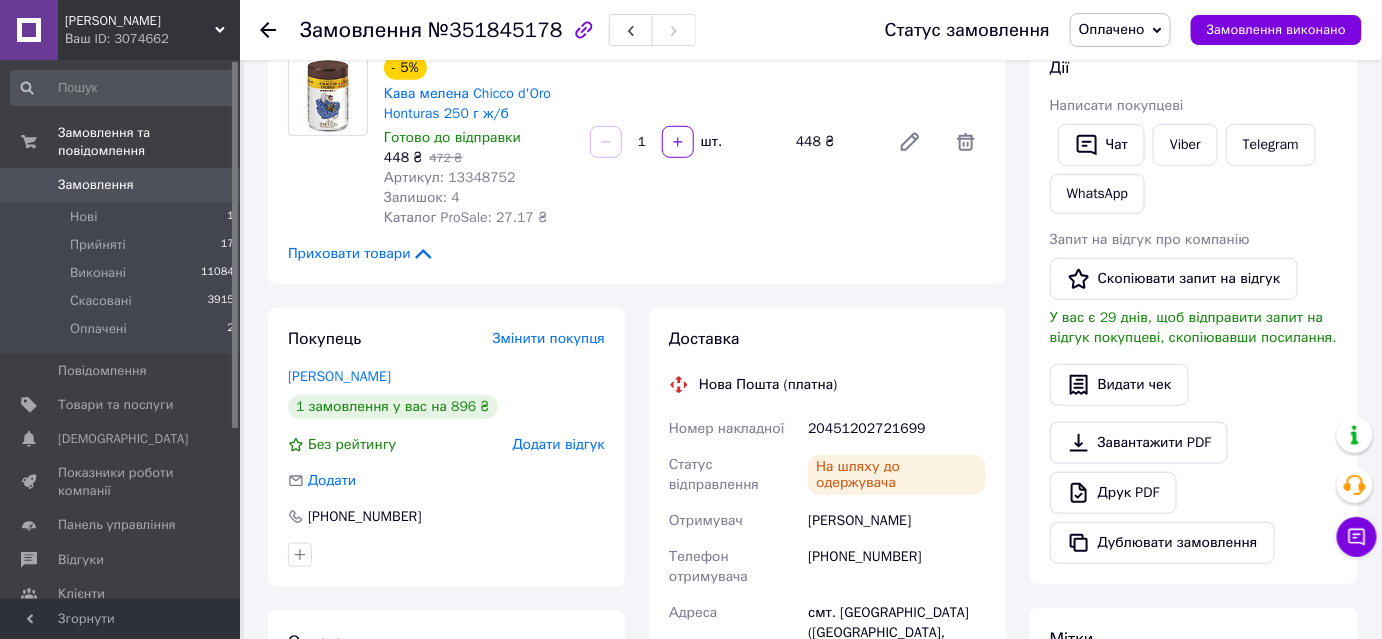 click on "Мітки Особисті нотатки, які бачите лише ви. З їх допомогою можна фільтрувати замовлення" at bounding box center (1194, 693) 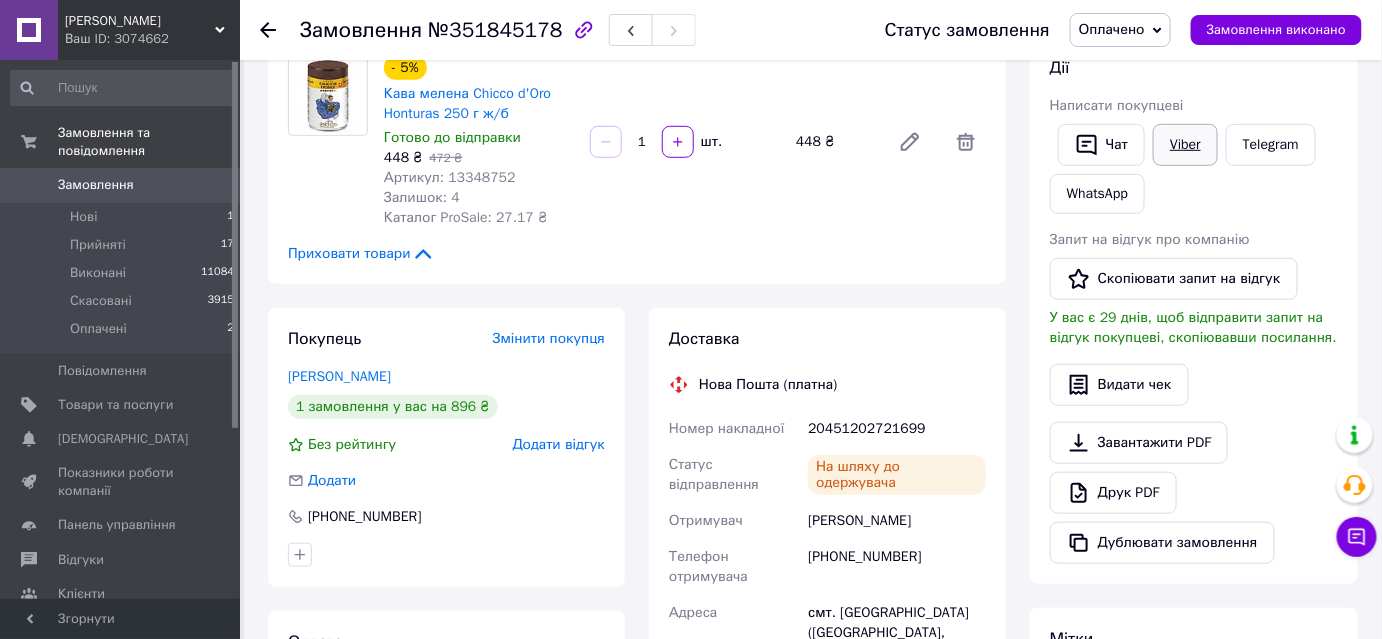 click on "Viber" at bounding box center (1185, 145) 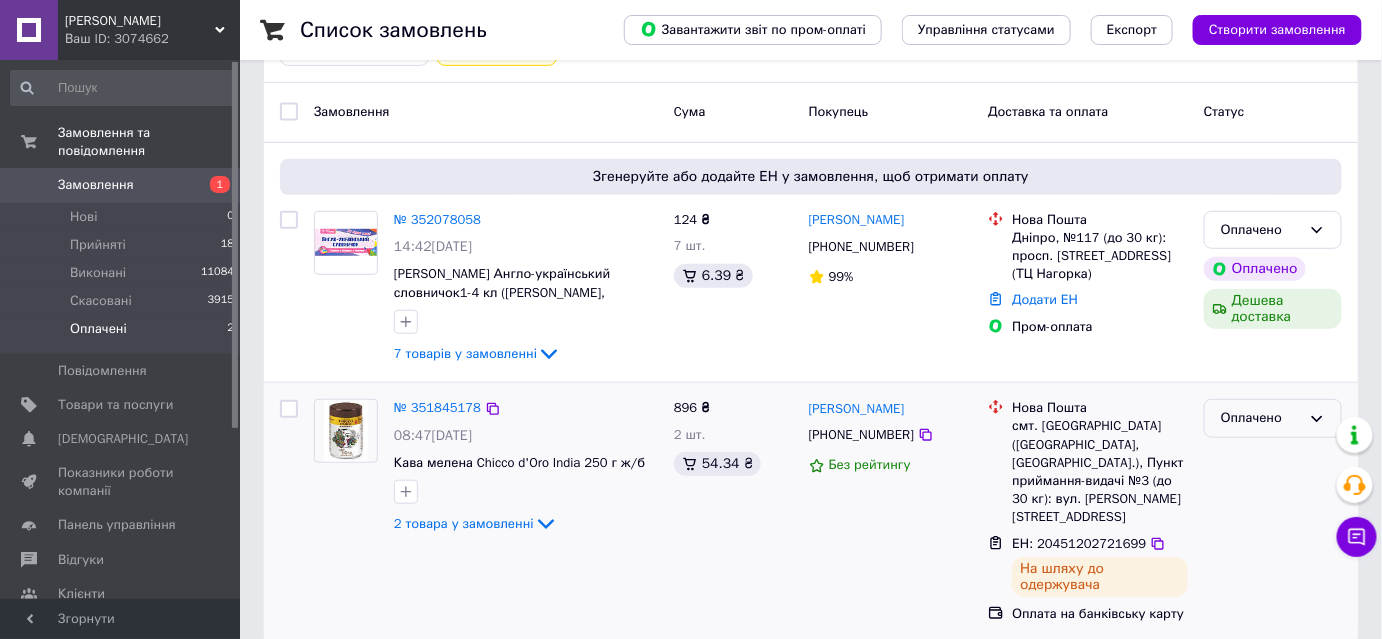 scroll, scrollTop: 309, scrollLeft: 0, axis: vertical 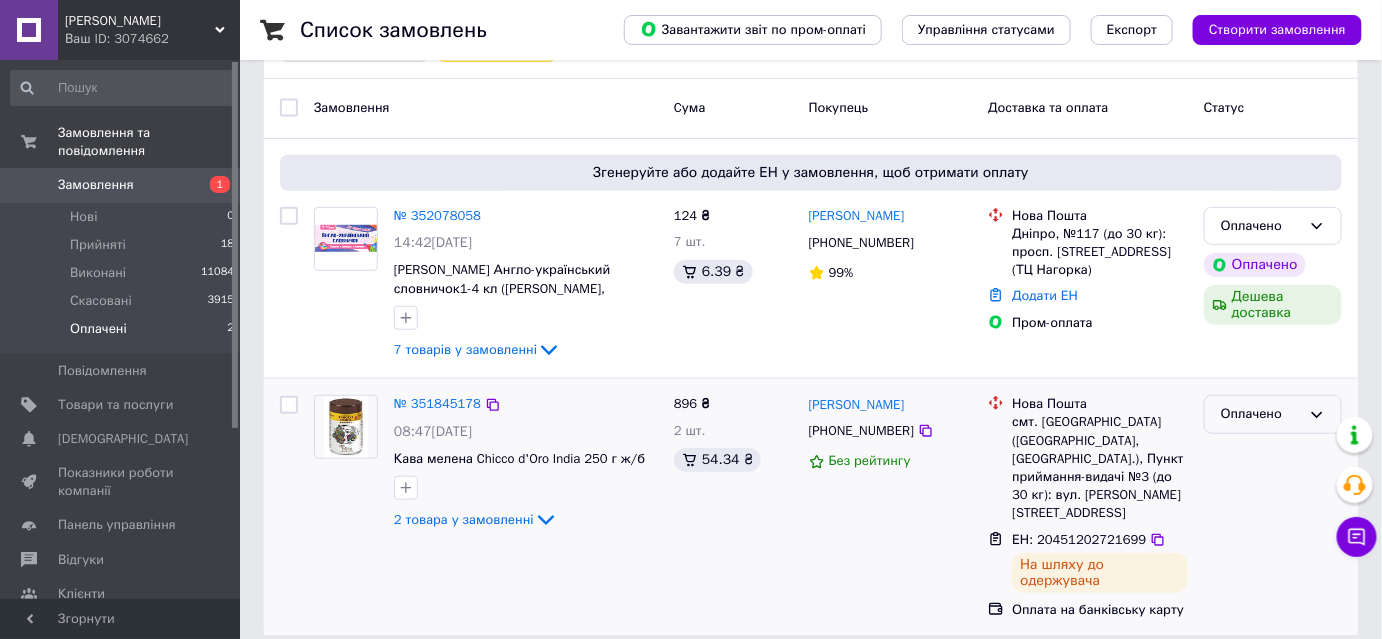 click on "Оплачено" at bounding box center [1273, 414] 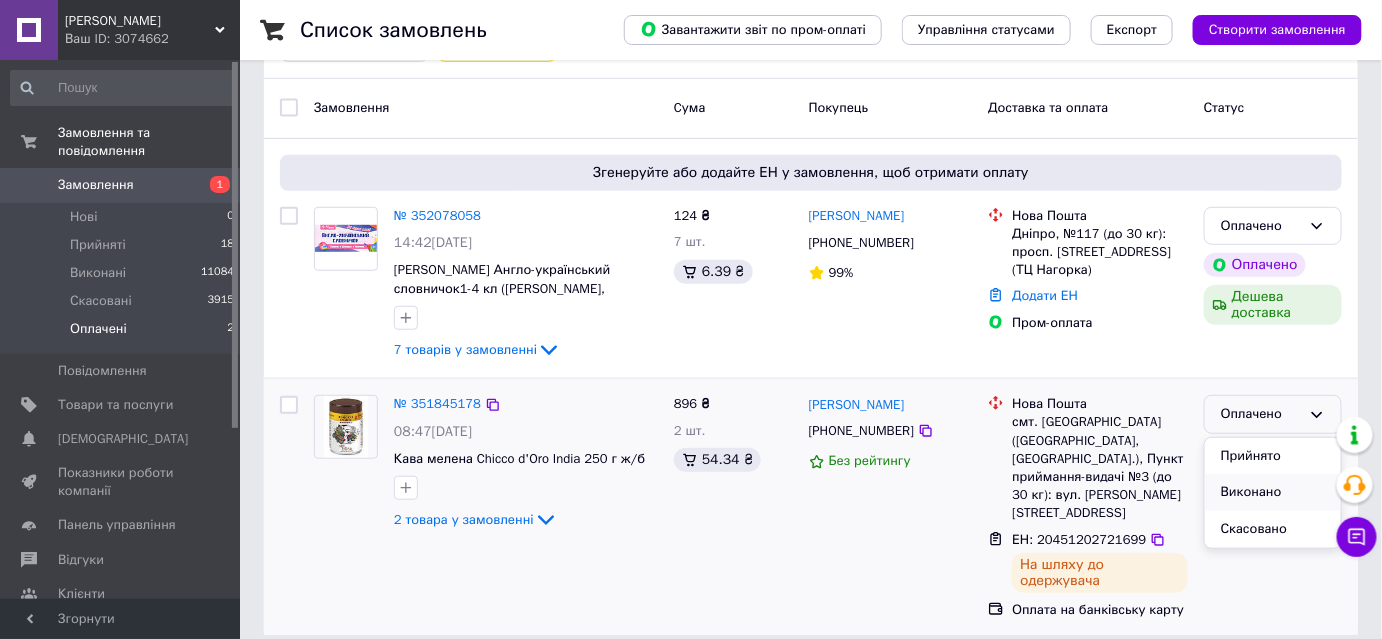 click on "Виконано" at bounding box center (1273, 492) 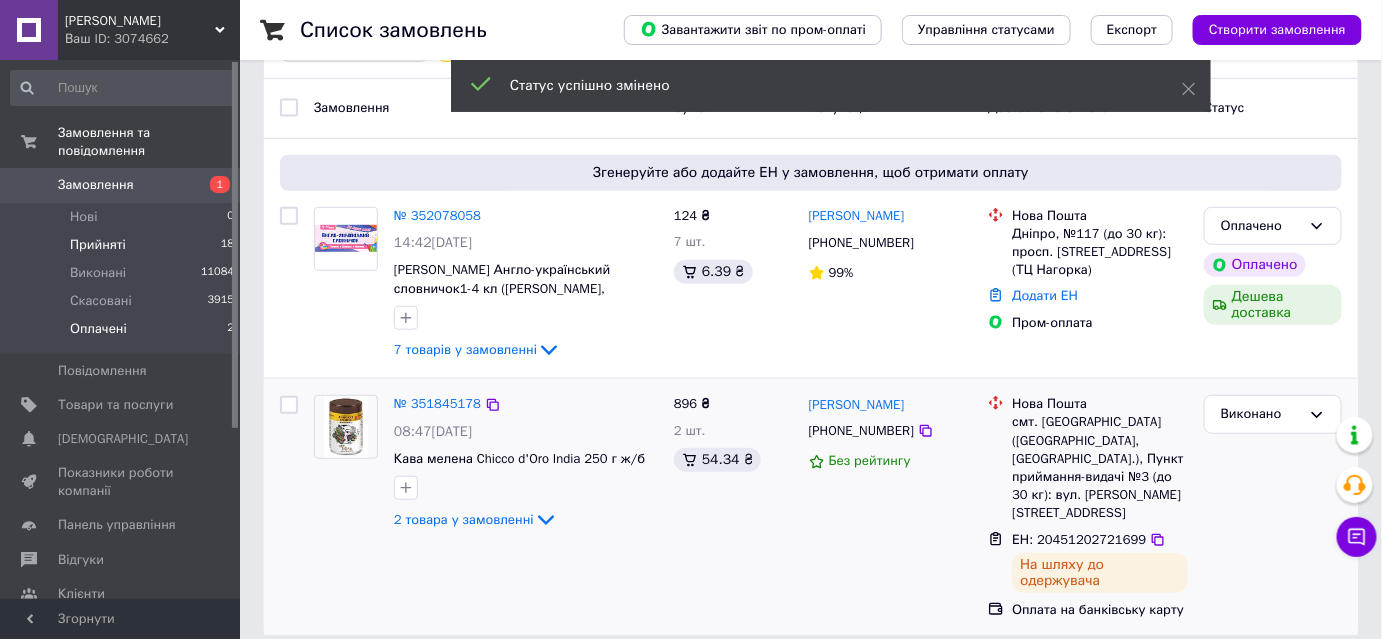 click on "Прийняті" at bounding box center (98, 245) 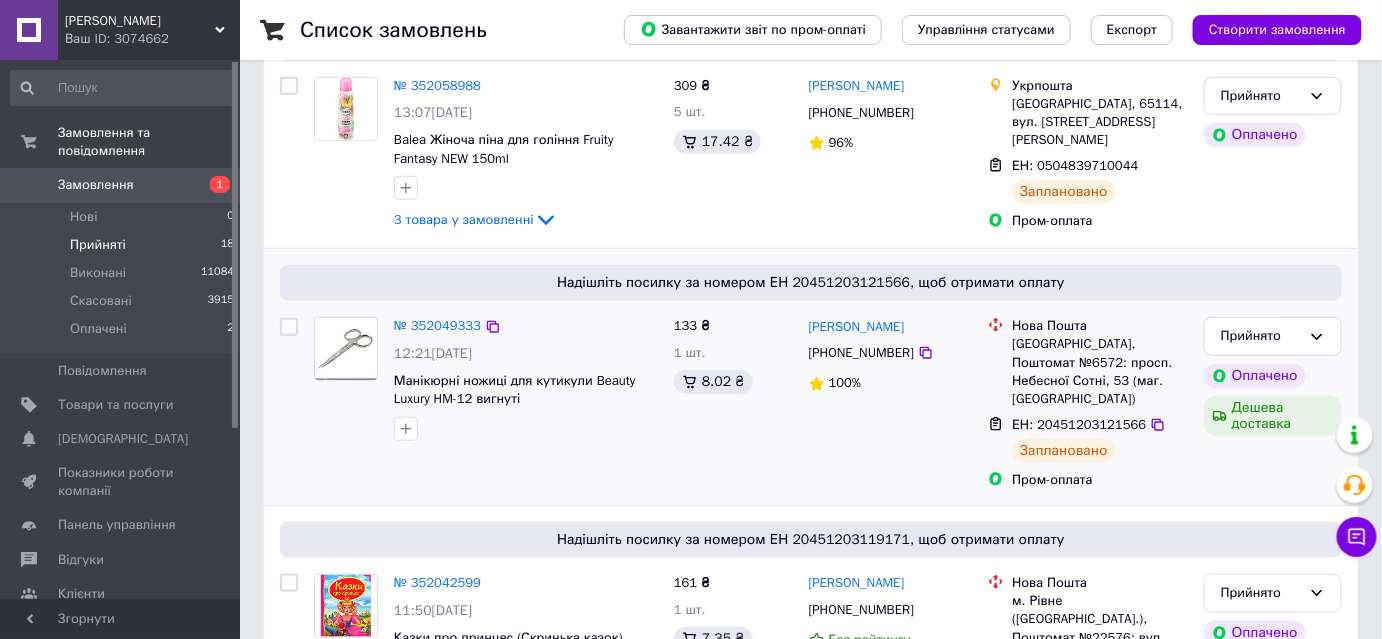 scroll, scrollTop: 454, scrollLeft: 0, axis: vertical 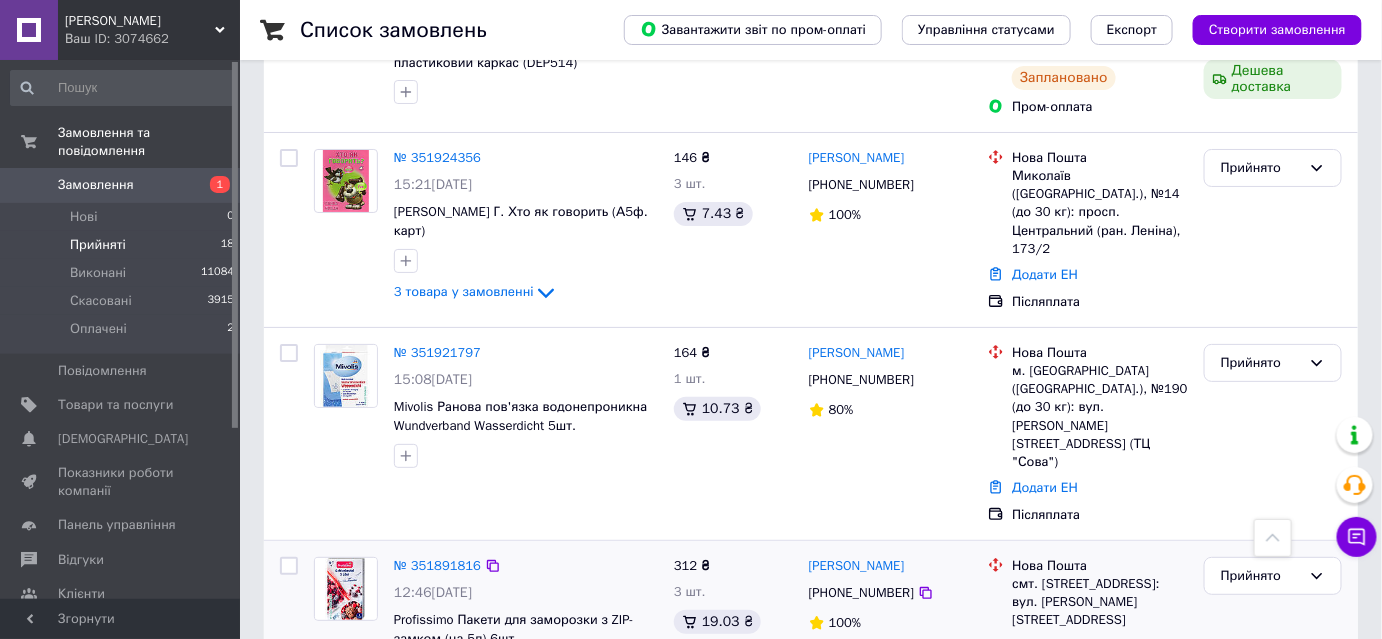 click on "Додати ЕН" at bounding box center (1045, 646) 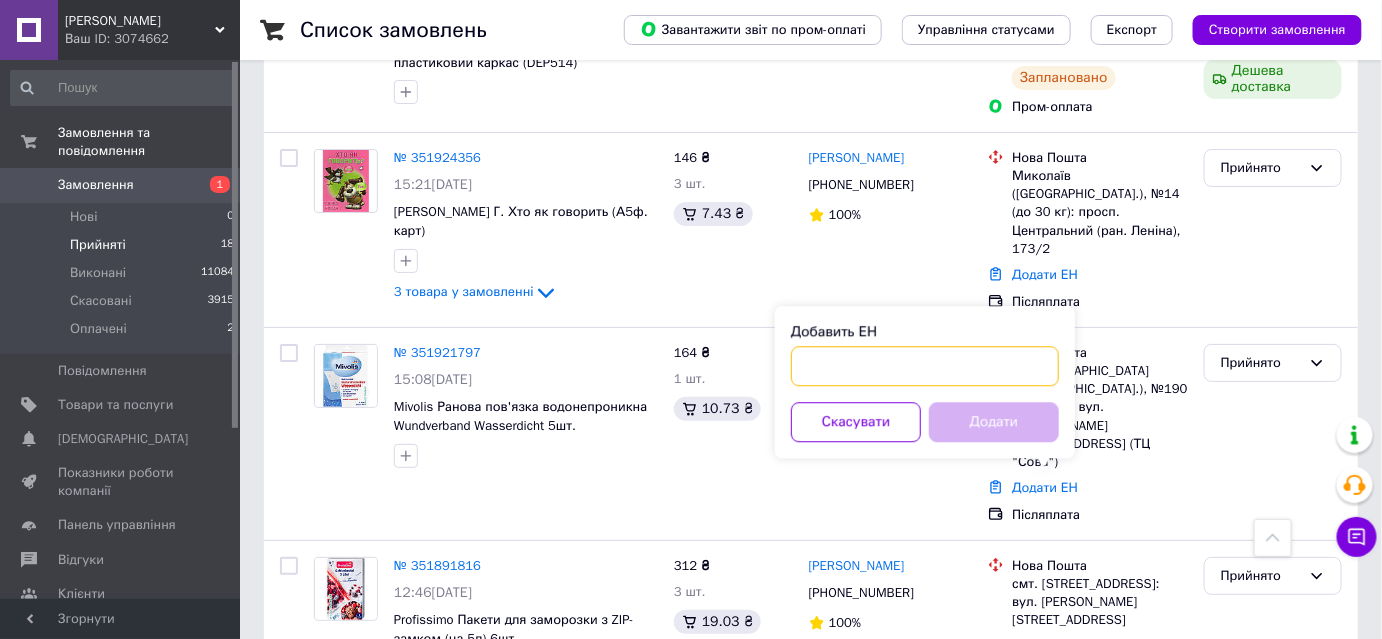 click on "Добавить ЕН" at bounding box center [925, 366] 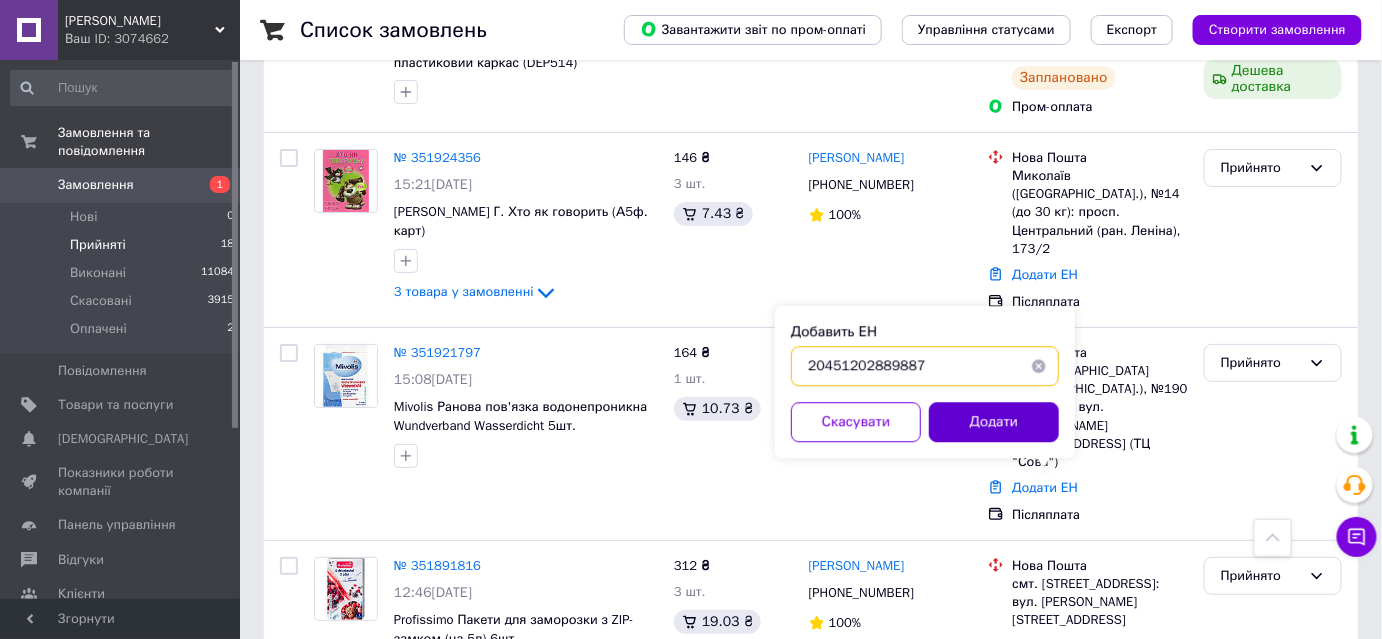 type on "20451202889887" 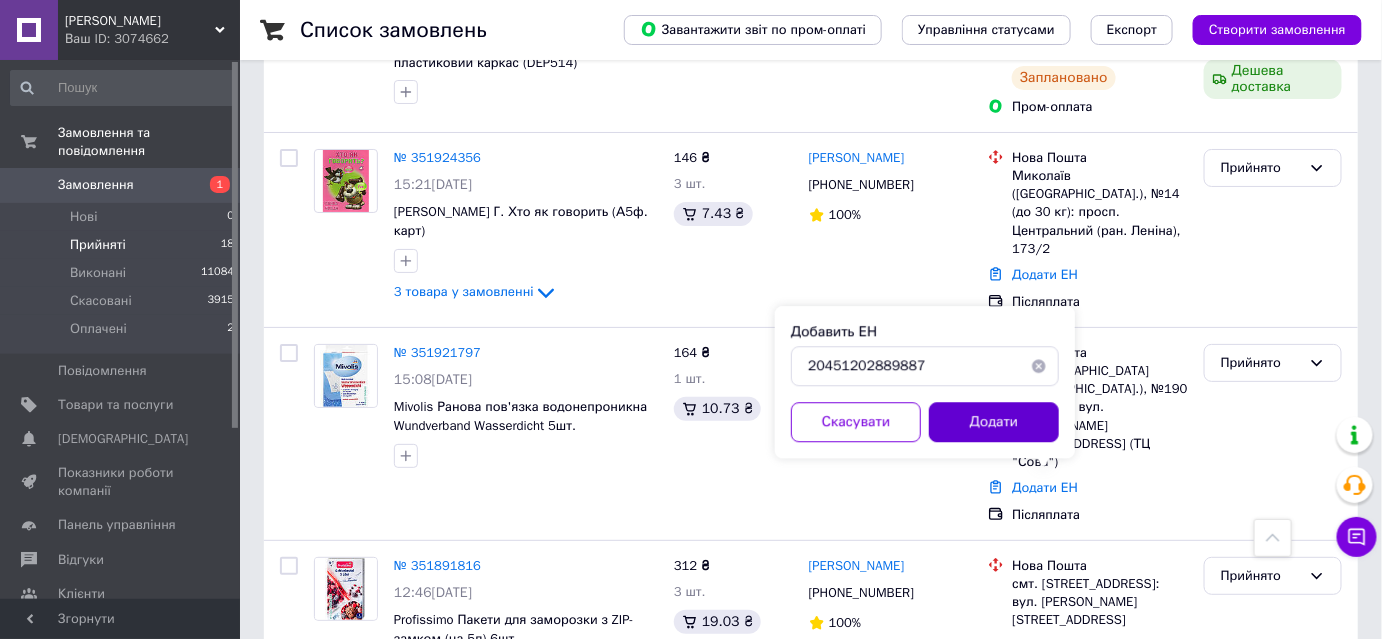 click on "Додати" at bounding box center (994, 422) 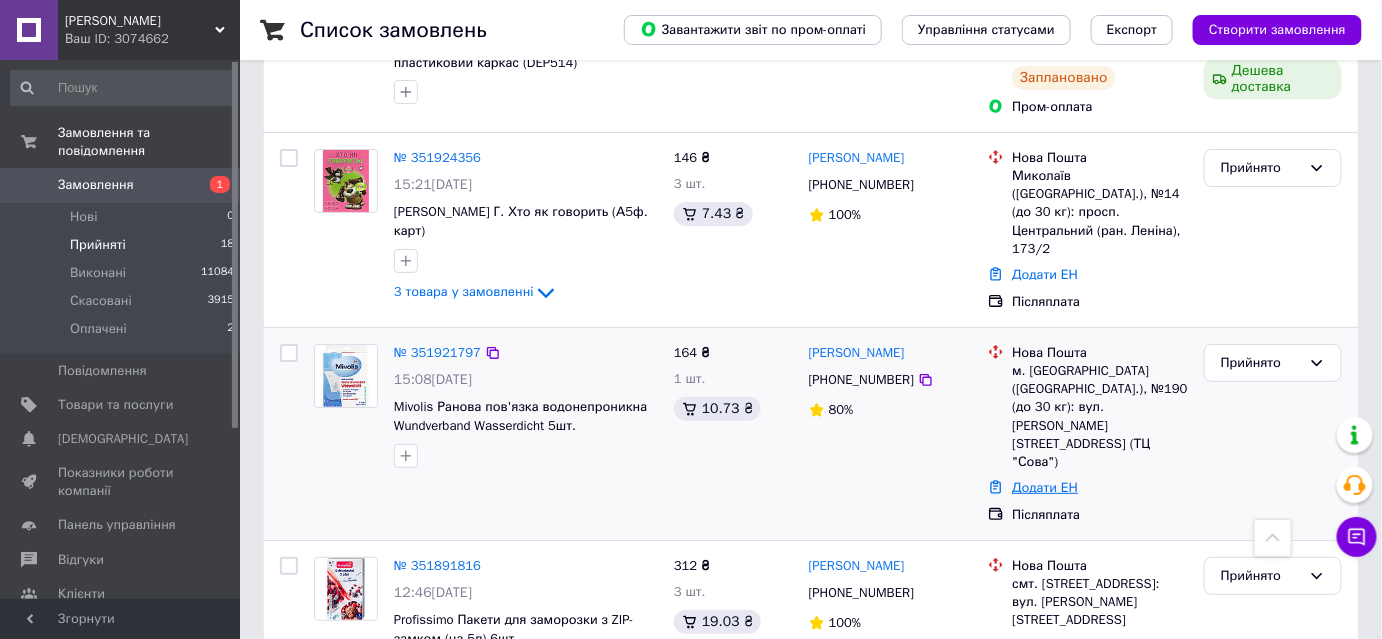 click on "Додати ЕН" at bounding box center [1045, 487] 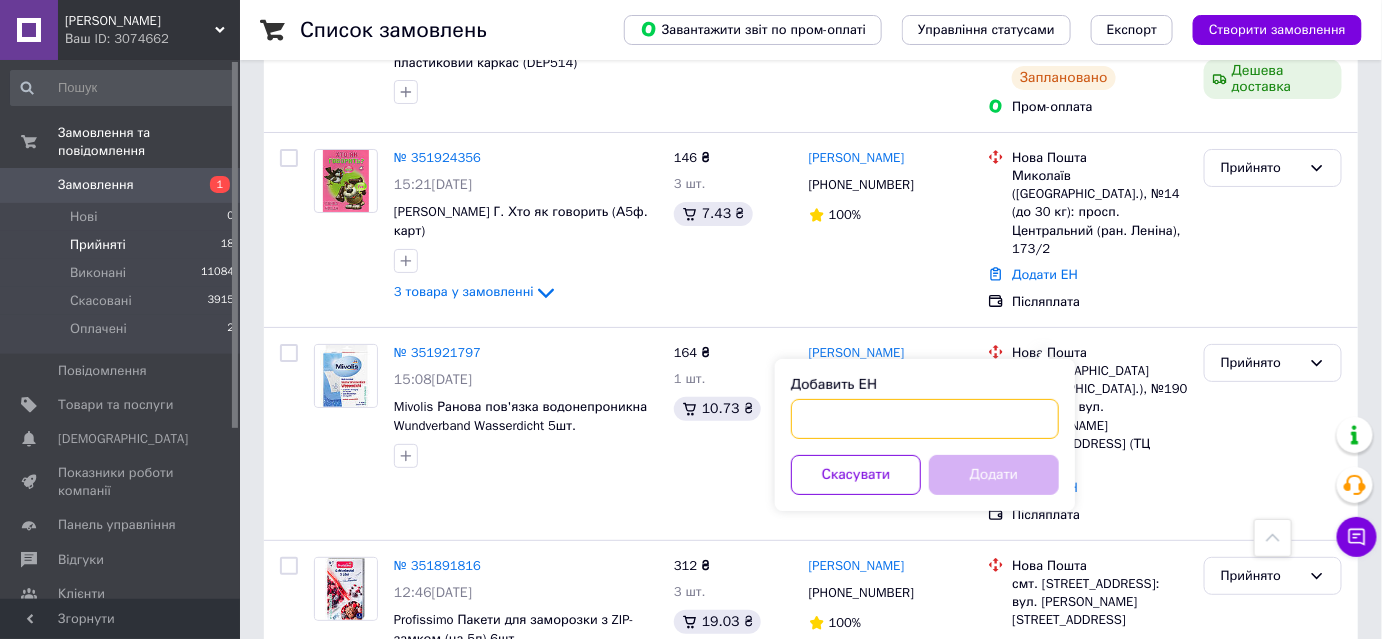 click on "Добавить ЕН" at bounding box center (925, 419) 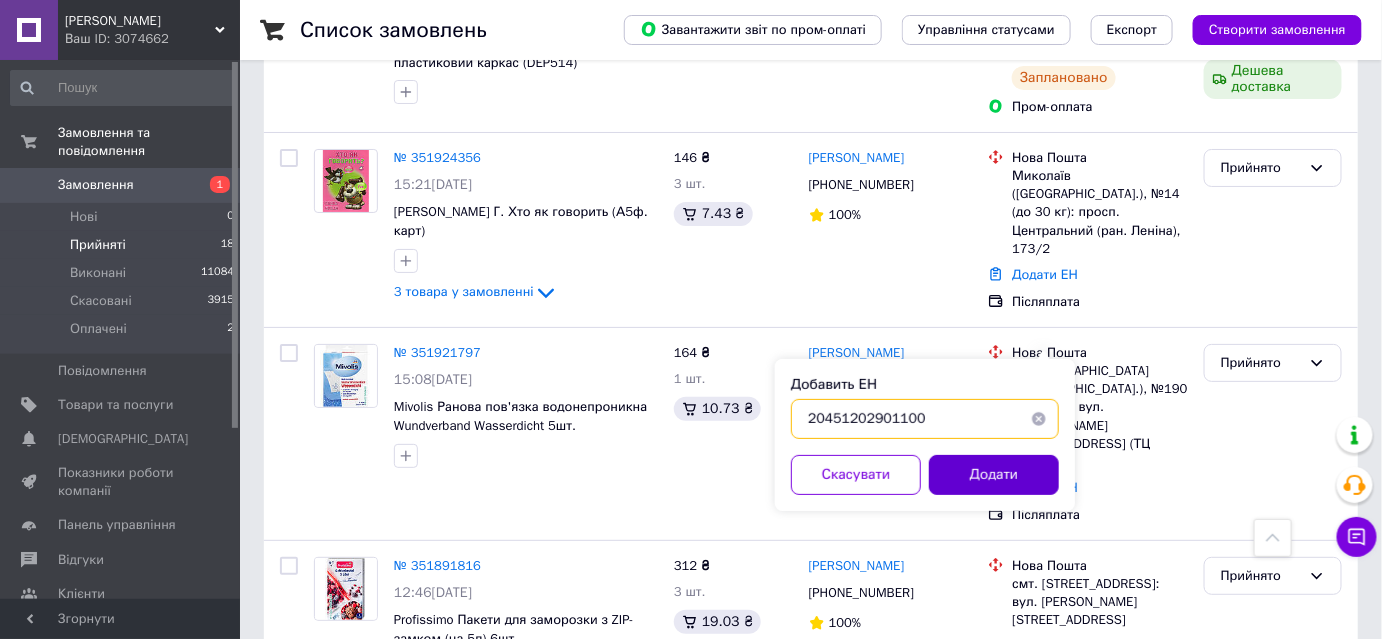 type on "20451202901100" 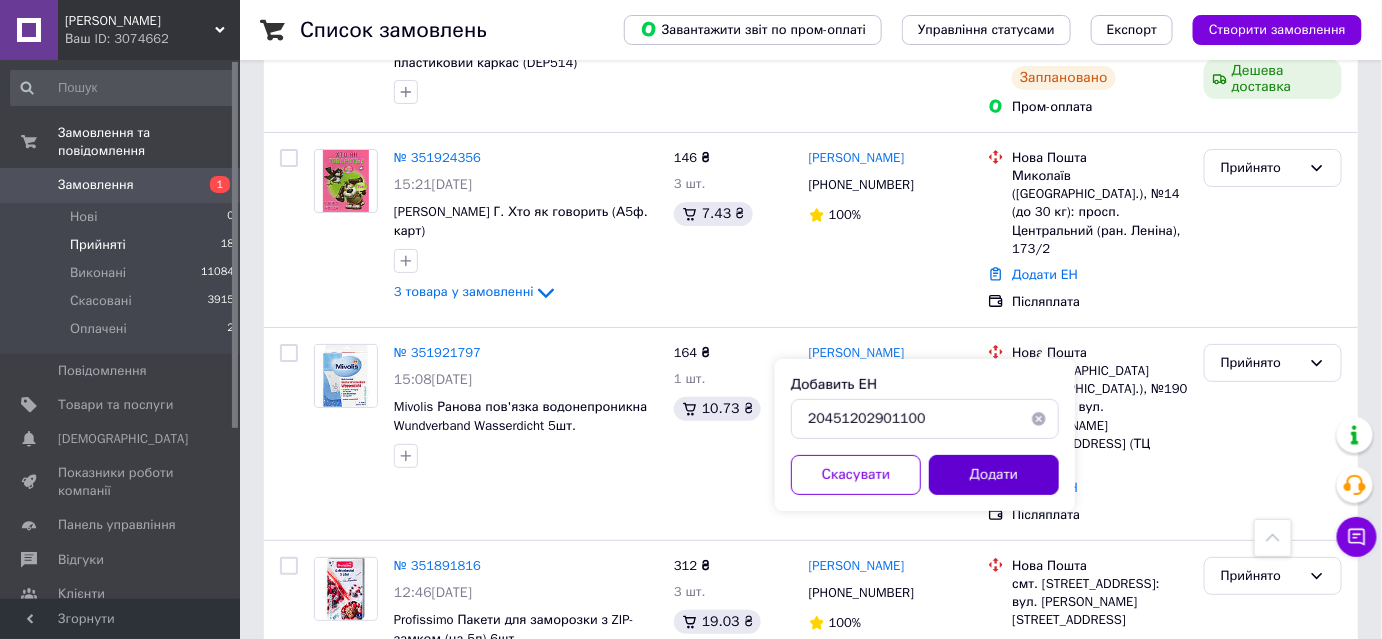 click on "Додати" at bounding box center [994, 475] 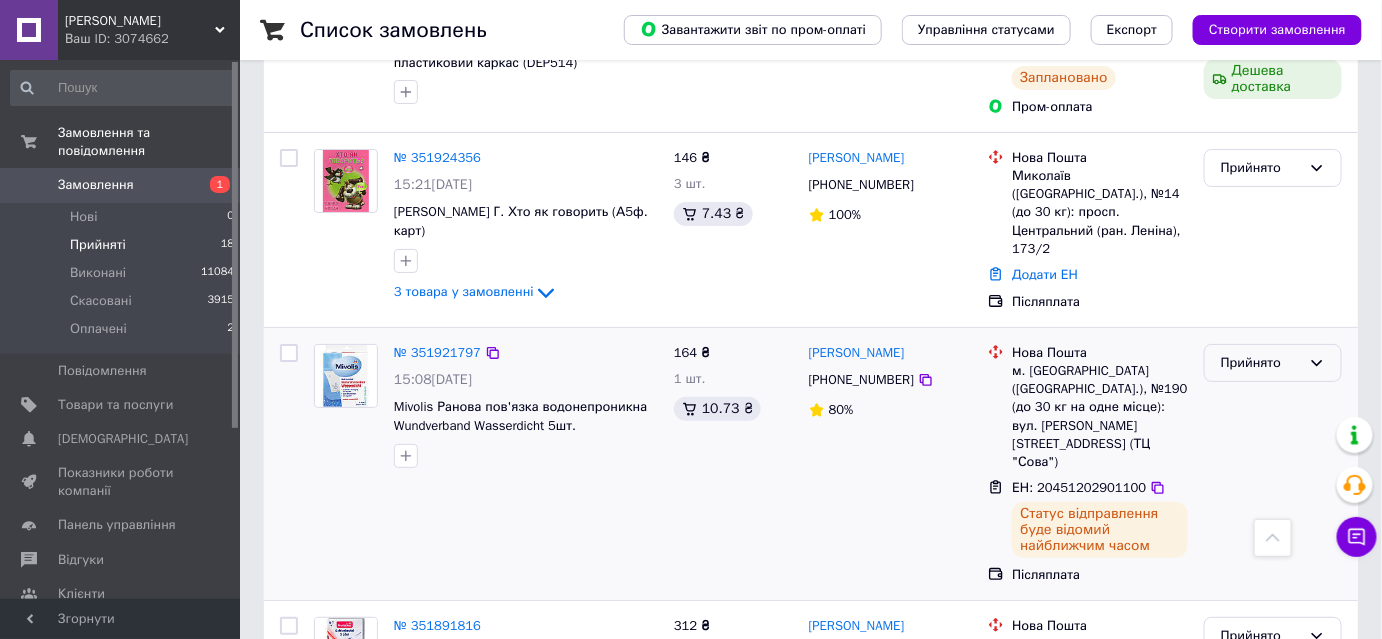 click on "Прийнято" at bounding box center [1261, 363] 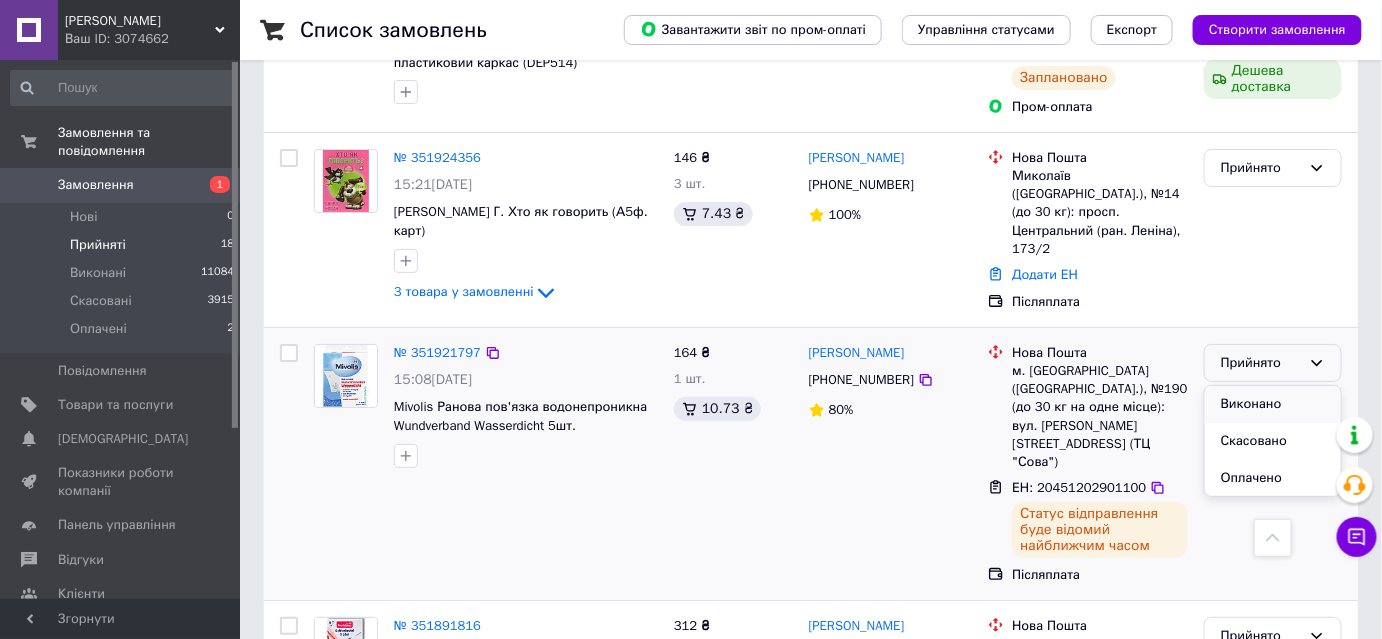 click on "Виконано" at bounding box center (1273, 404) 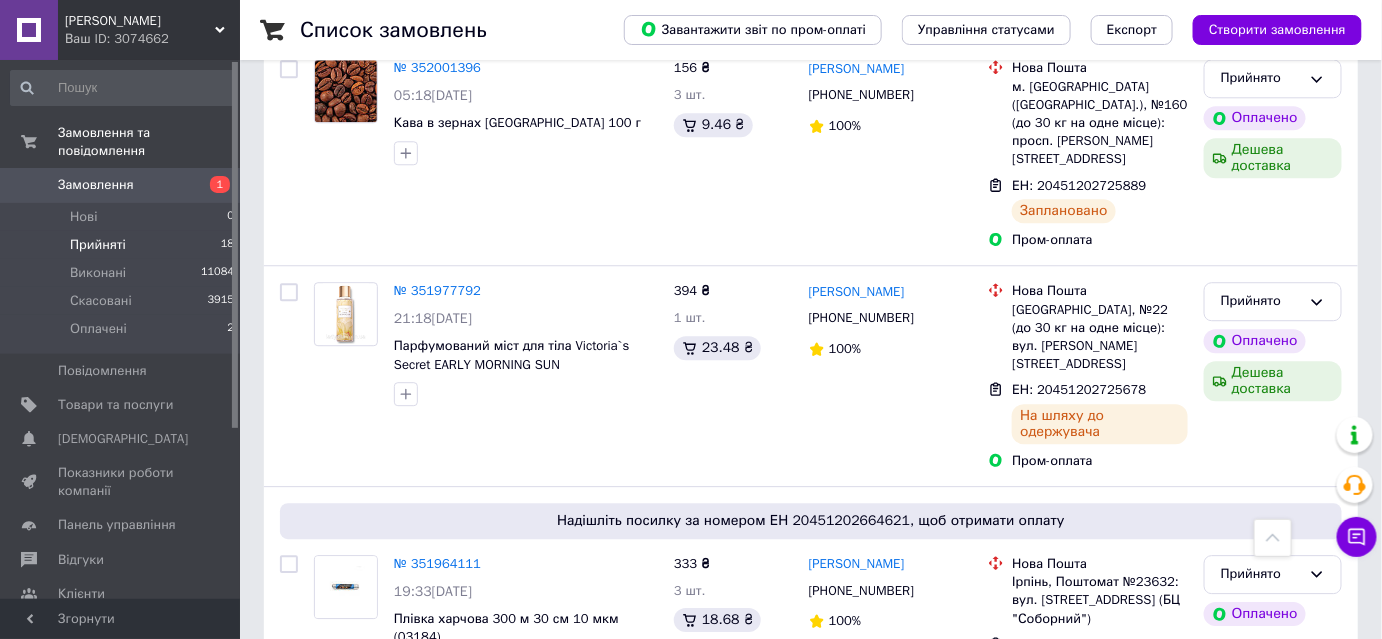 scroll, scrollTop: 1655, scrollLeft: 0, axis: vertical 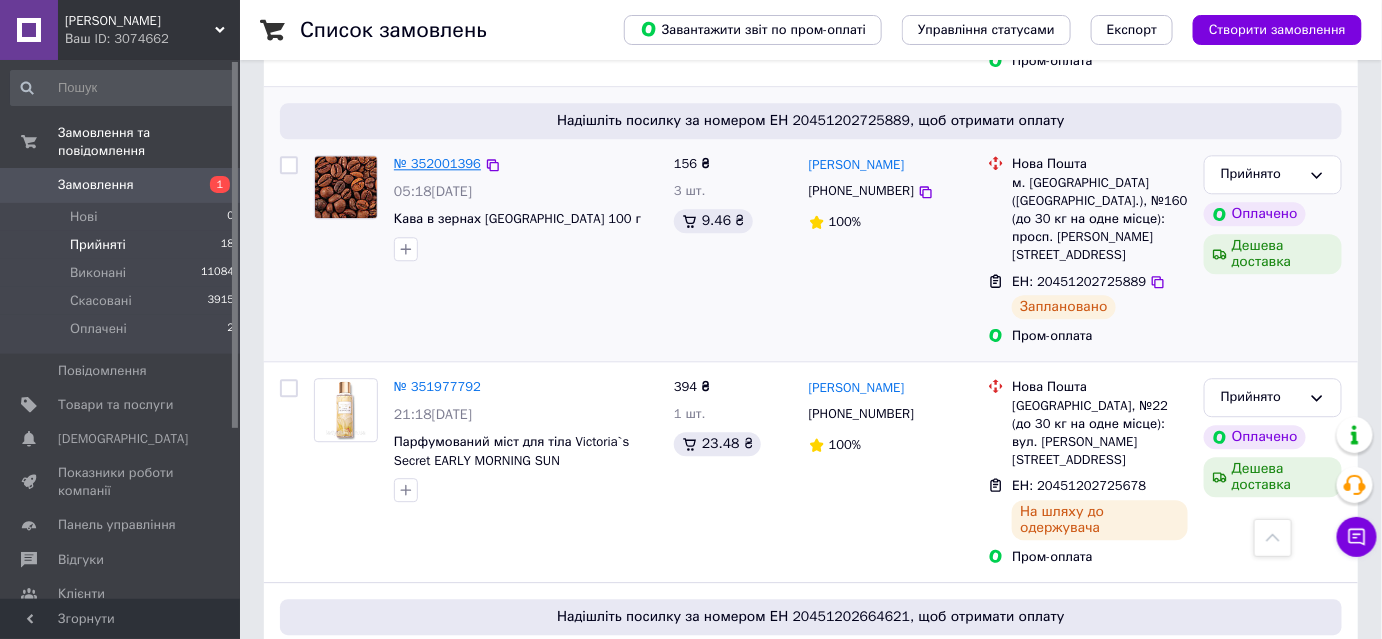 click on "№ 352001396" at bounding box center (437, 163) 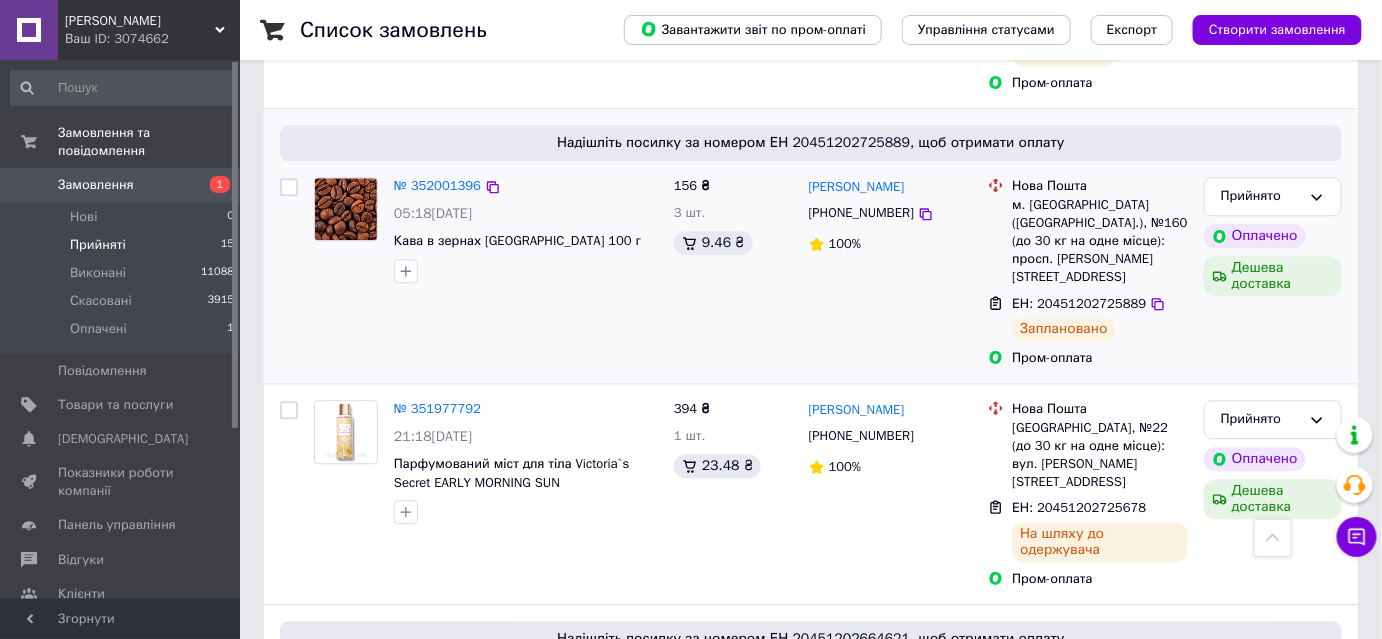 scroll, scrollTop: 1545, scrollLeft: 0, axis: vertical 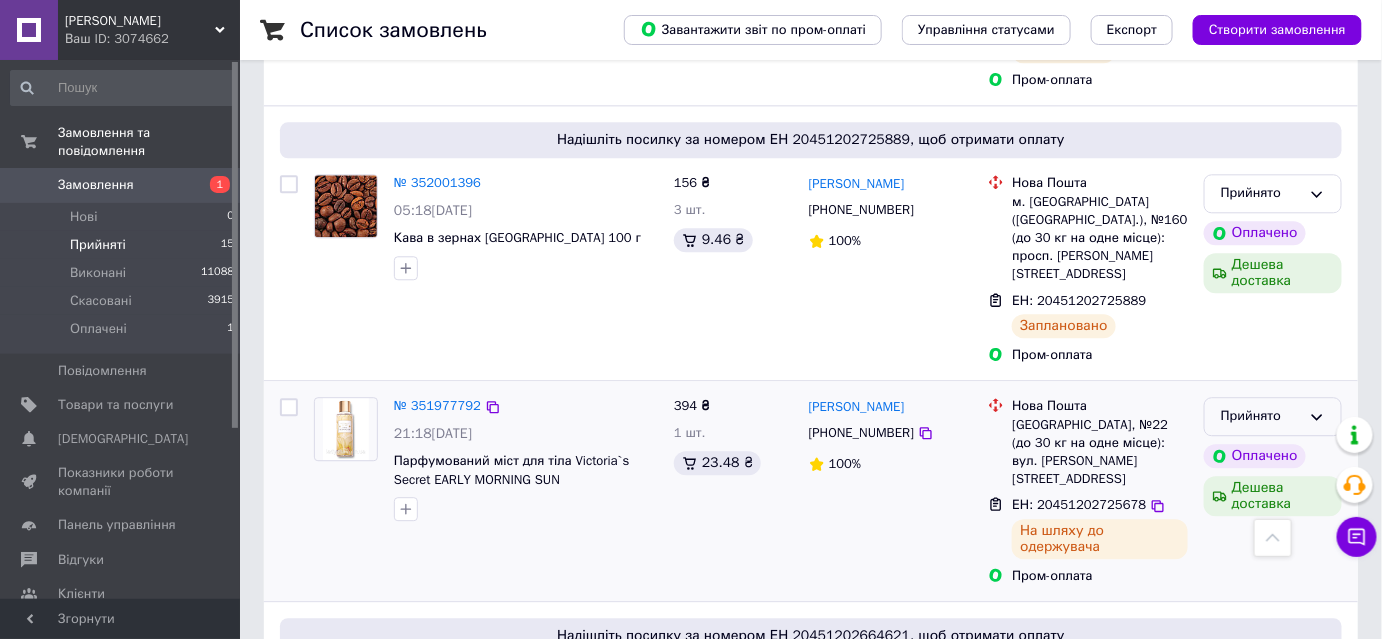 click 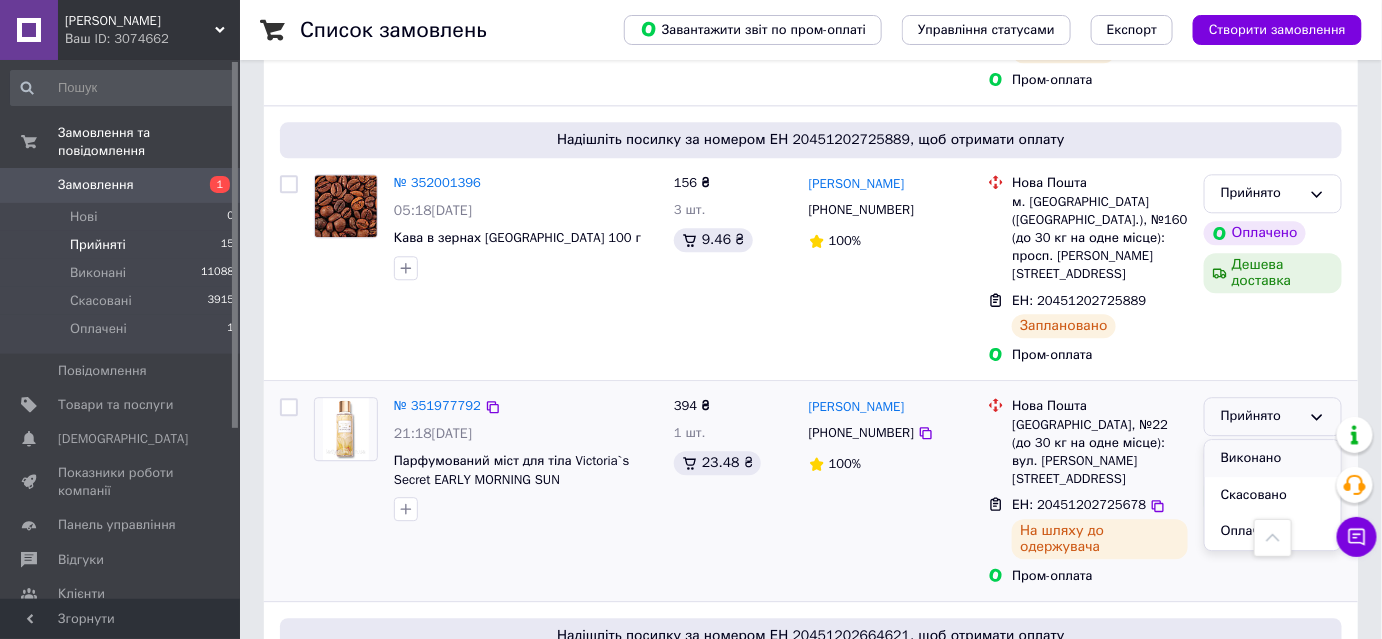click on "Виконано" at bounding box center [1273, 458] 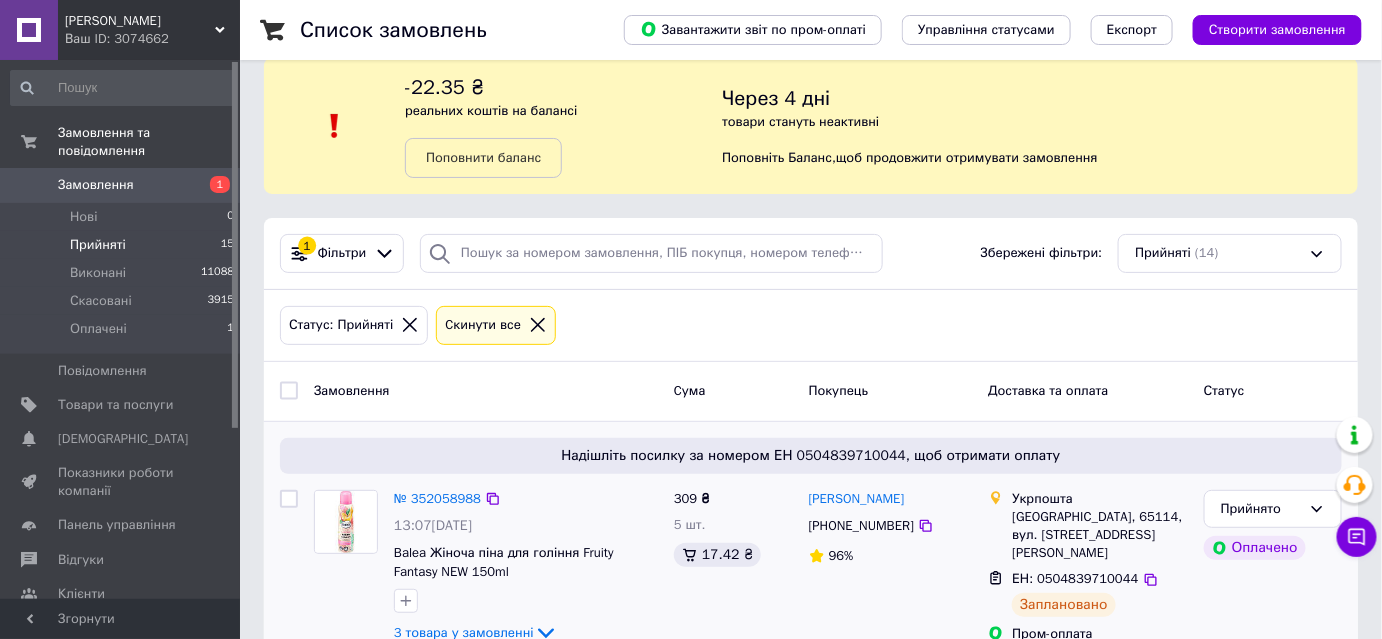 scroll, scrollTop: 0, scrollLeft: 0, axis: both 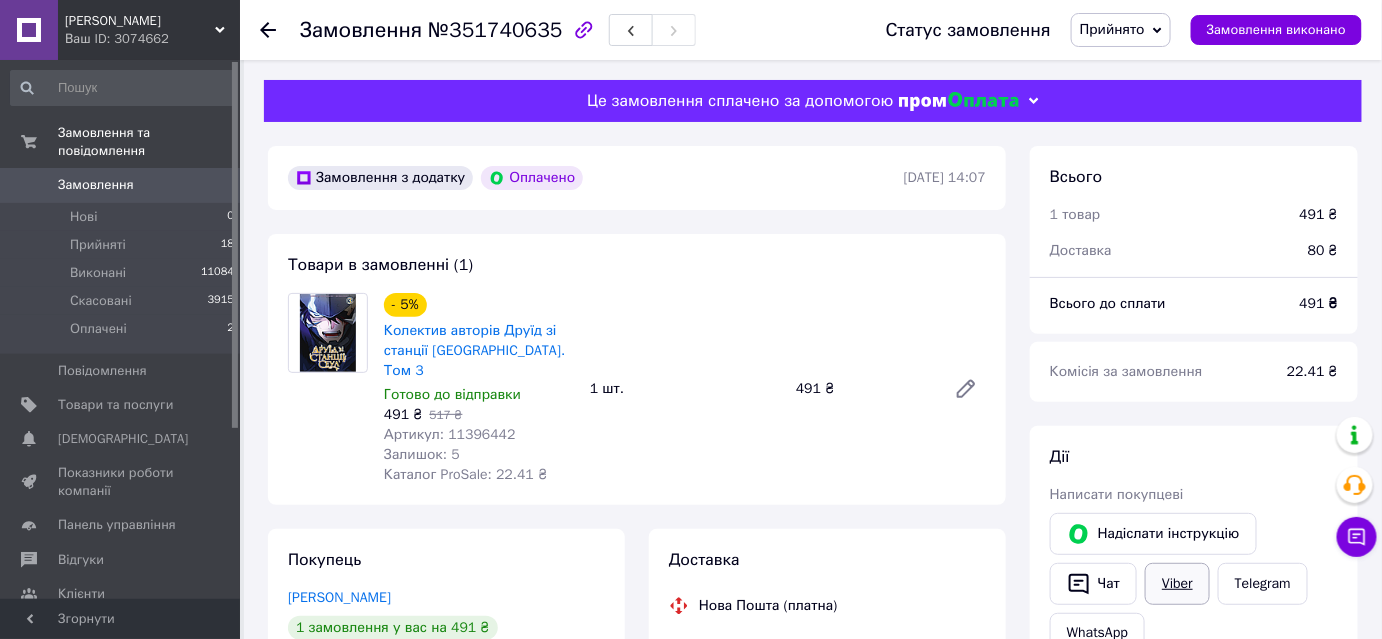 click on "Viber" at bounding box center (1177, 584) 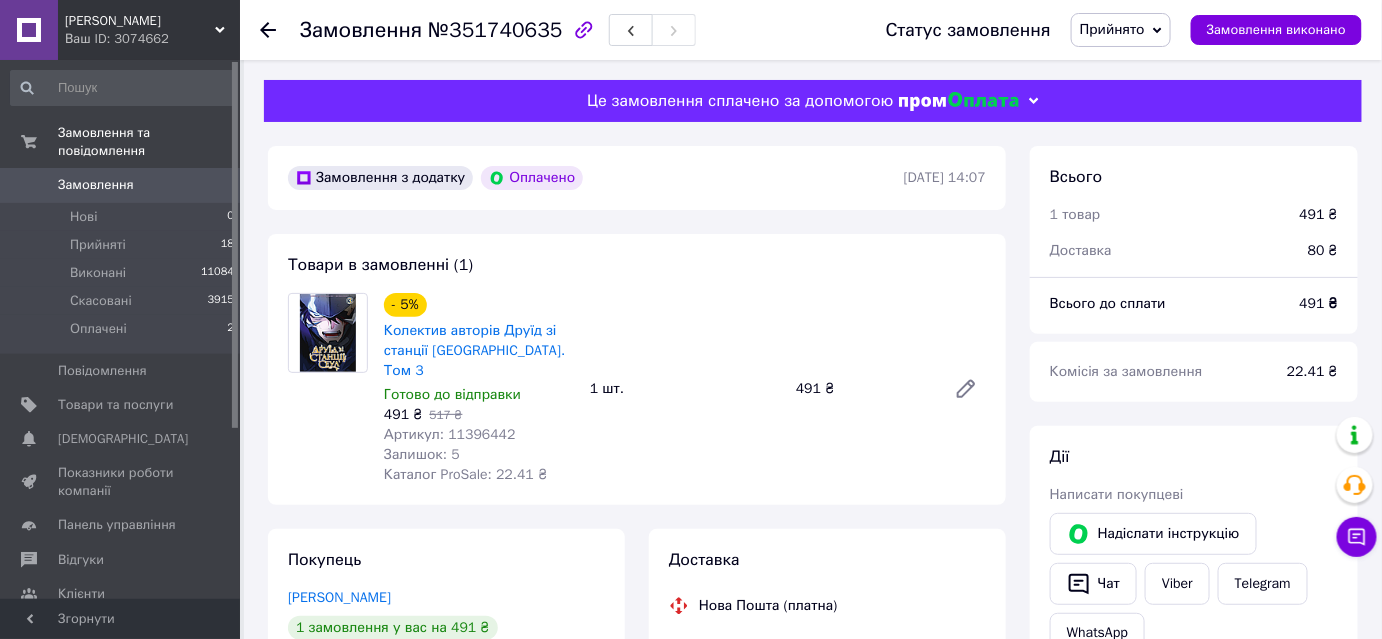 click on "Покупець [PERSON_NAME] 1 замовлення у вас на 491 ₴ 100%   успішних покупок Додати відгук [PHONE_NUMBER] Оплата Оплачено Пром-оплата Кошти будуть зараховані на розрахунковий рахунок [FC_Acquiring] Prom marketplace ФОП Хода [PERSON_NAME] (Активирован)" at bounding box center [446, 820] 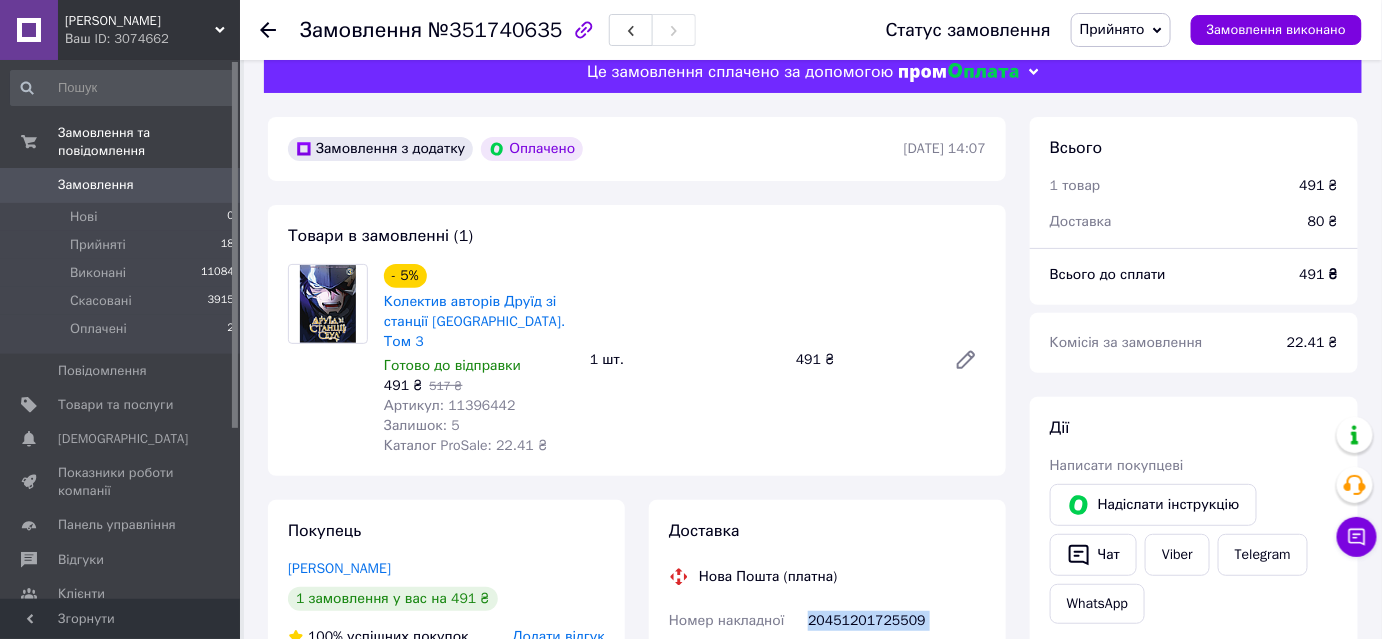 scroll, scrollTop: 43, scrollLeft: 0, axis: vertical 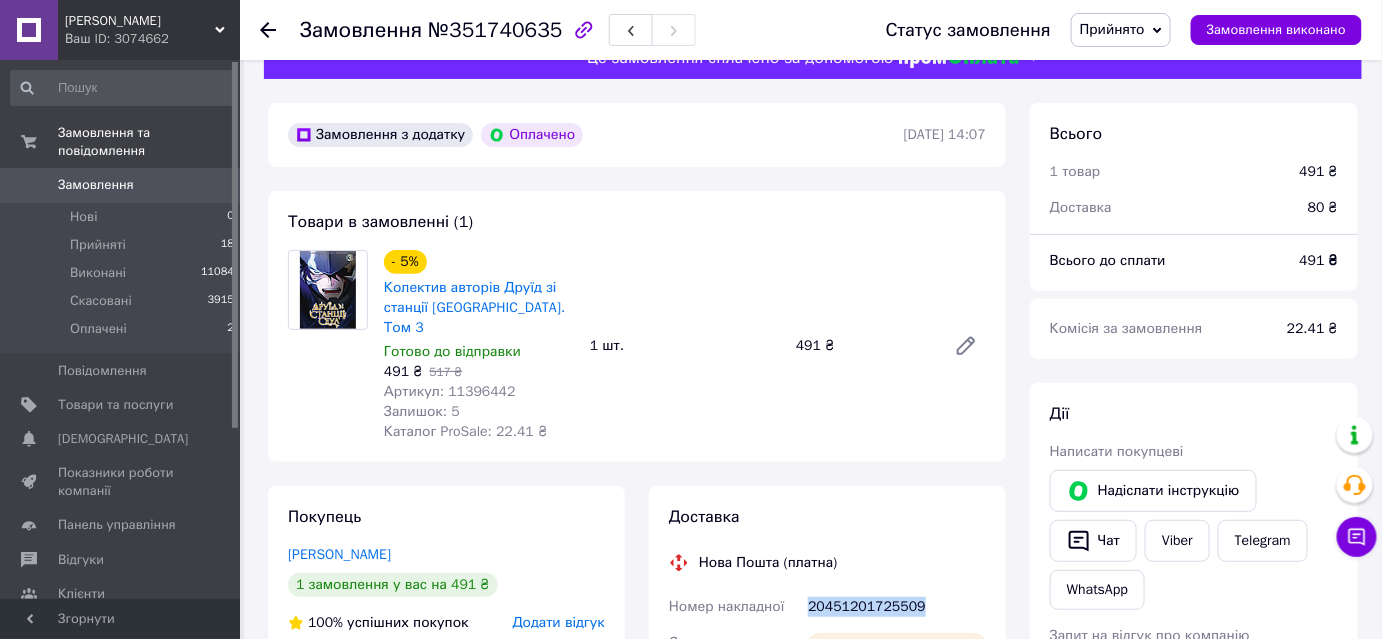 drag, startPoint x: 823, startPoint y: 625, endPoint x: 965, endPoint y: 572, distance: 151.56847 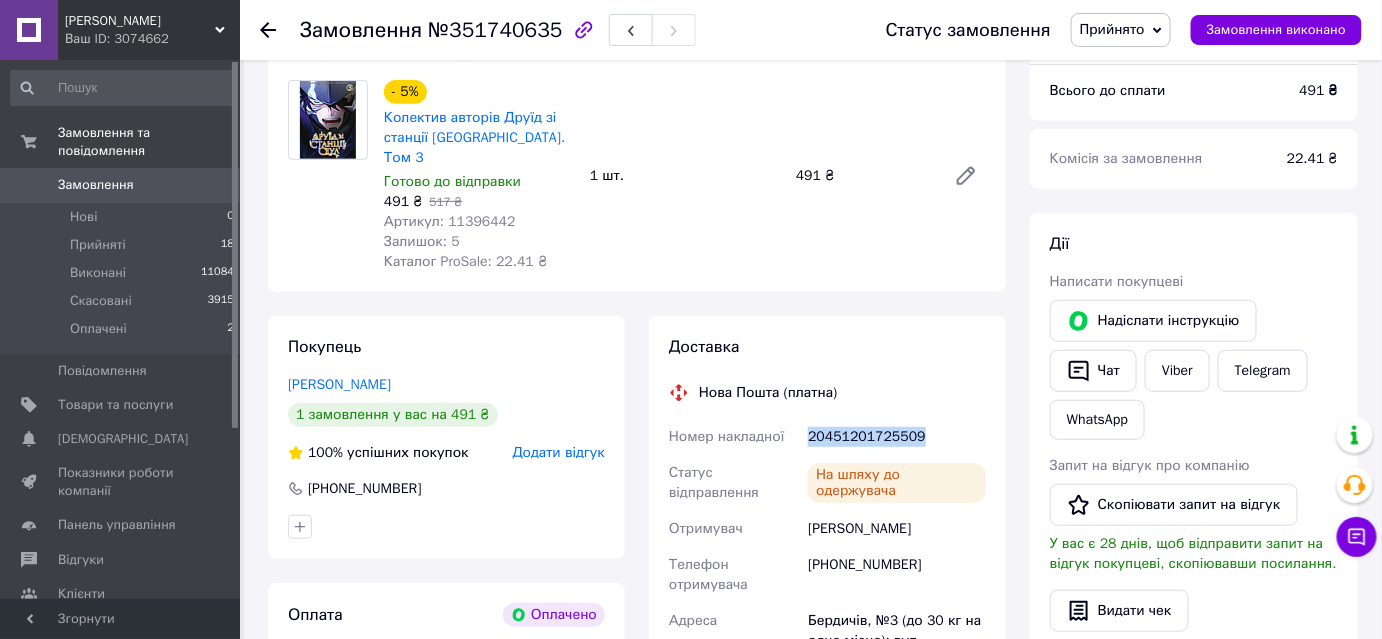 scroll, scrollTop: 225, scrollLeft: 0, axis: vertical 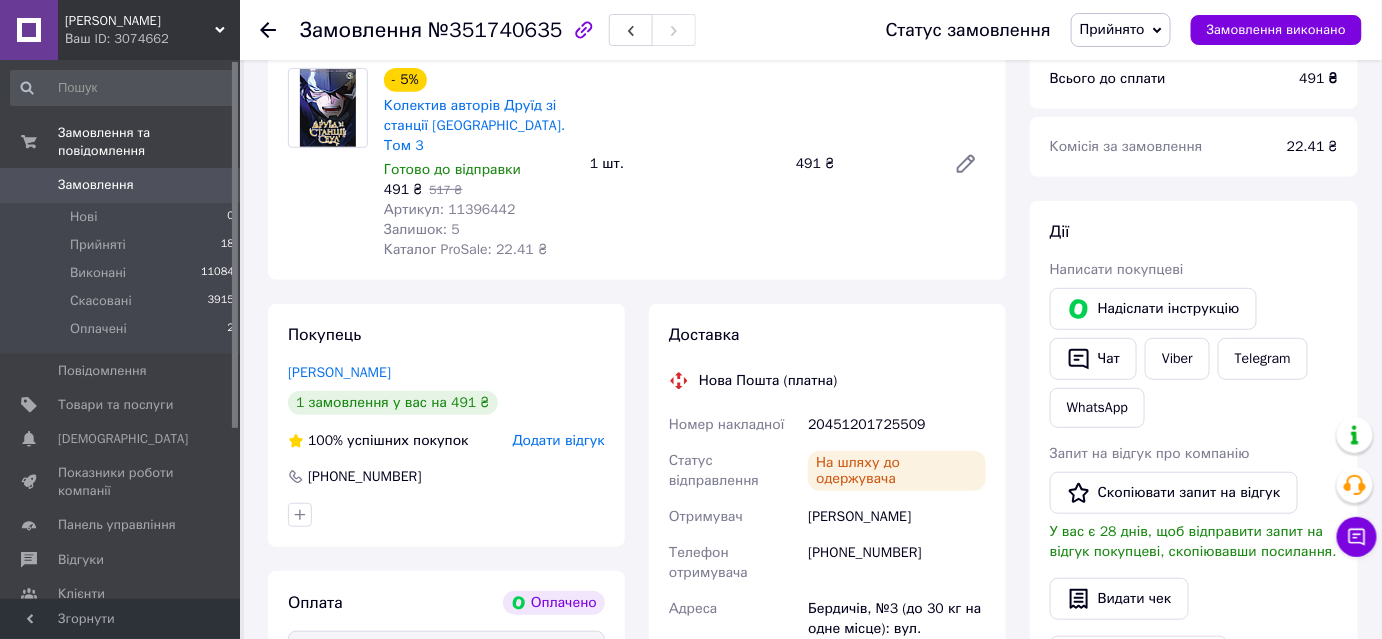 click on "Доставка Нова Пошта (платна) Номер накладної 20451201725509 Статус відправлення На шляху до одержувача [GEOGRAPHIC_DATA] [PERSON_NAME] Телефон отримувача [PHONE_NUMBER] [GEOGRAPHIC_DATA], №3 (до 30 кг на одне місце): вул. Європейська, 56 Дата відправки [DATE] Платник Отримувач Оціночна вартість 491 ₴ Вартість доставки 80 ₴ Роздрукувати ЕН Платник Отримувач Відправник Прізвище отримувача [PERSON_NAME] отримувача [PERSON_NAME] По батькові отримувача Телефон отримувача [PHONE_NUMBER] Тип доставки У відділенні Кур'єром В поштоматі Місто [GEOGRAPHIC_DATA] Відділення Місце відправки Тип посилки 491 < >" at bounding box center (827, 595) 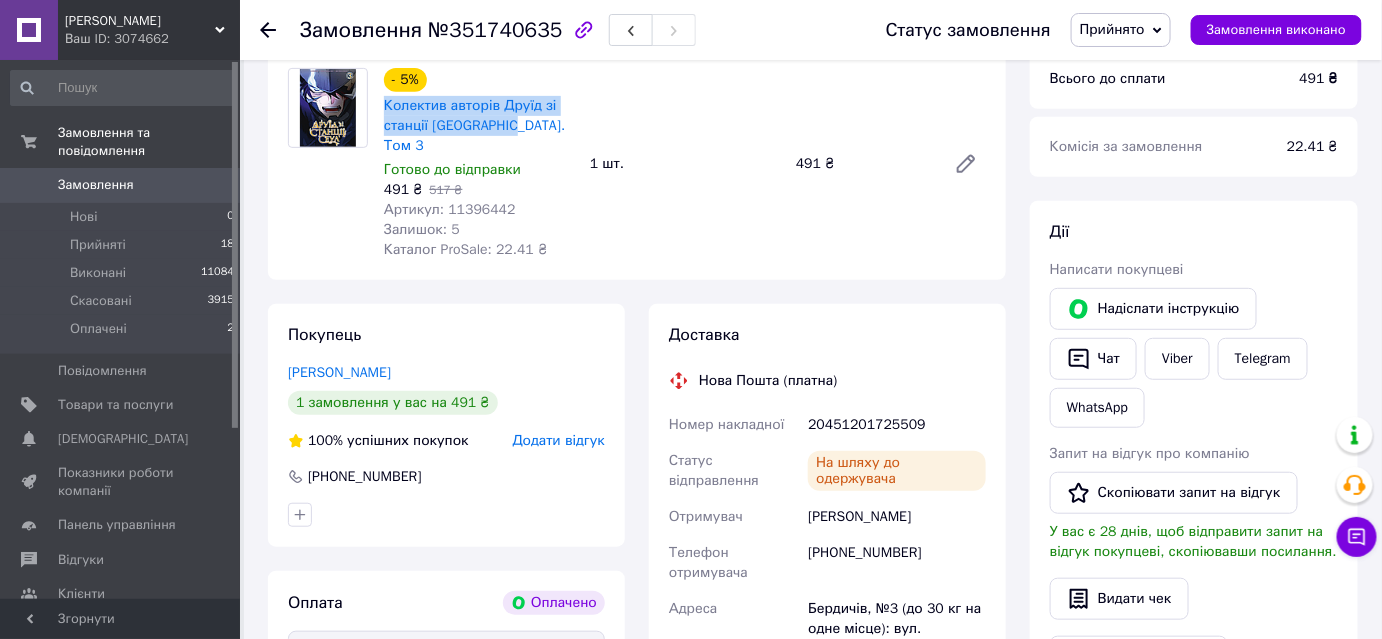 drag, startPoint x: 382, startPoint y: 101, endPoint x: 565, endPoint y: 130, distance: 185.28357 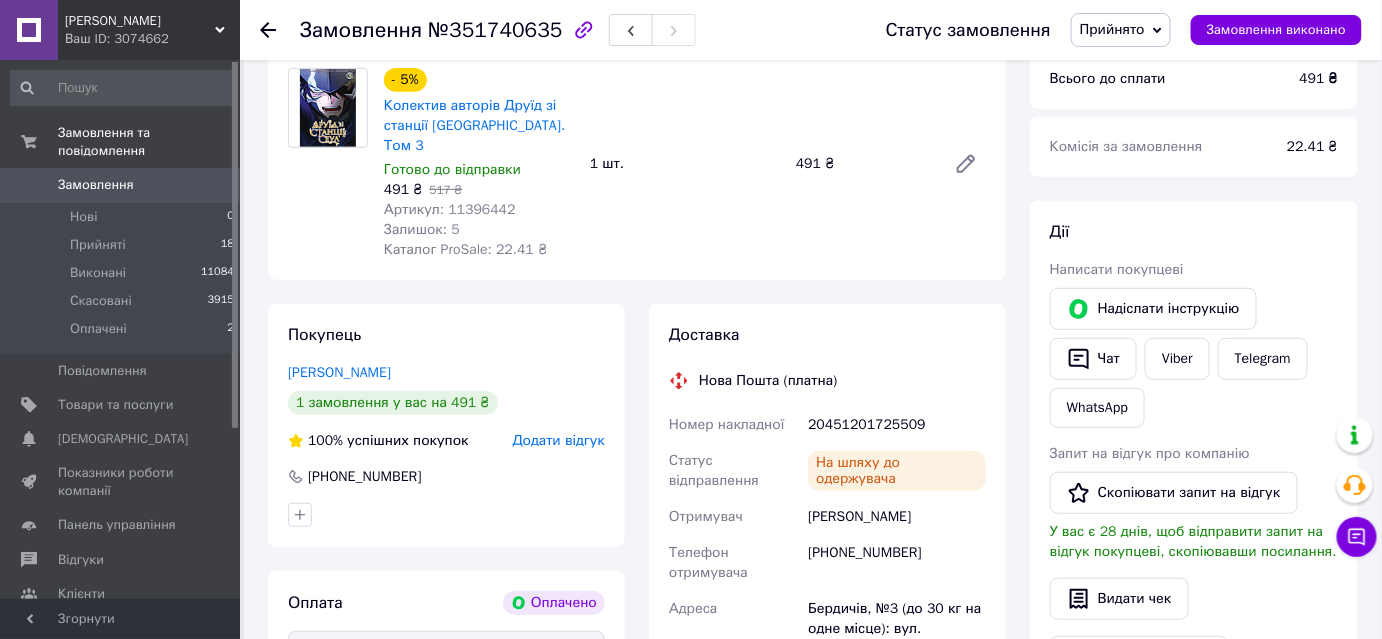 click on "Покупець [PERSON_NAME] 1 замовлення у вас на 491 ₴ 100%   успішних покупок Додати відгук [PHONE_NUMBER] Оплата Оплачено Пром-оплата Кошти будуть зараховані на розрахунковий рахунок [FC_Acquiring] Prom marketplace ФОП Хода [PERSON_NAME] (Активирован)" at bounding box center [446, 595] 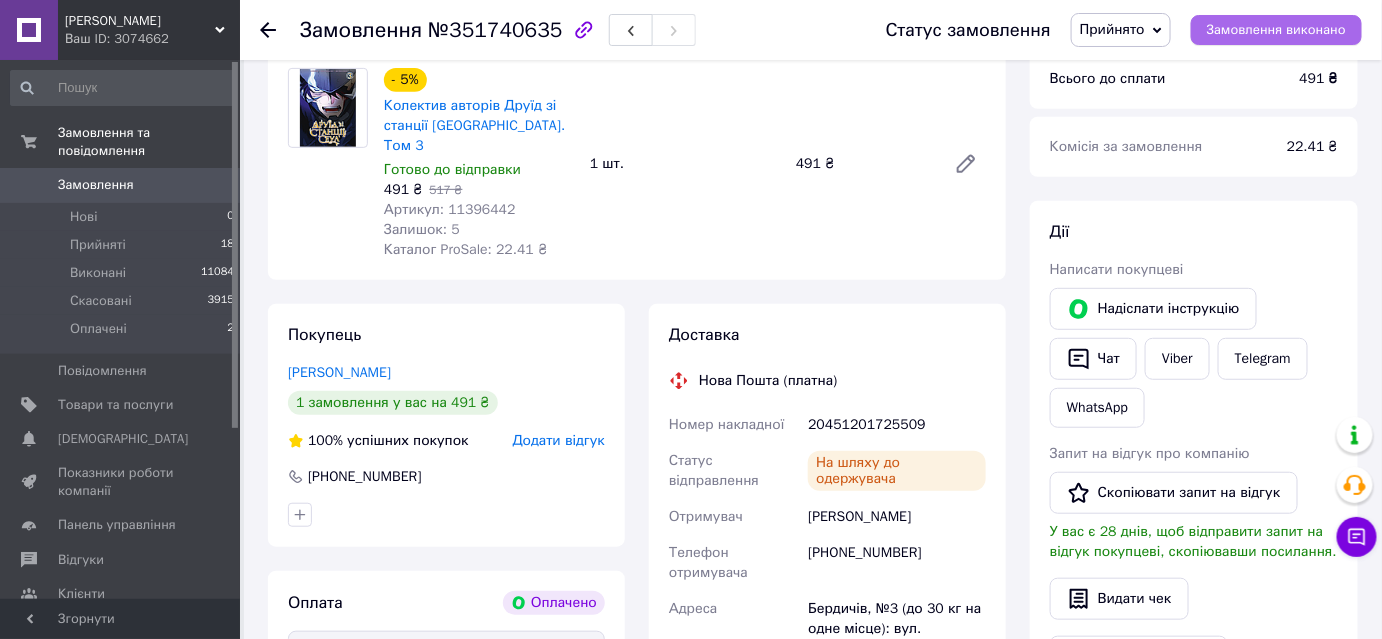 click on "Замовлення виконано" at bounding box center (1276, 30) 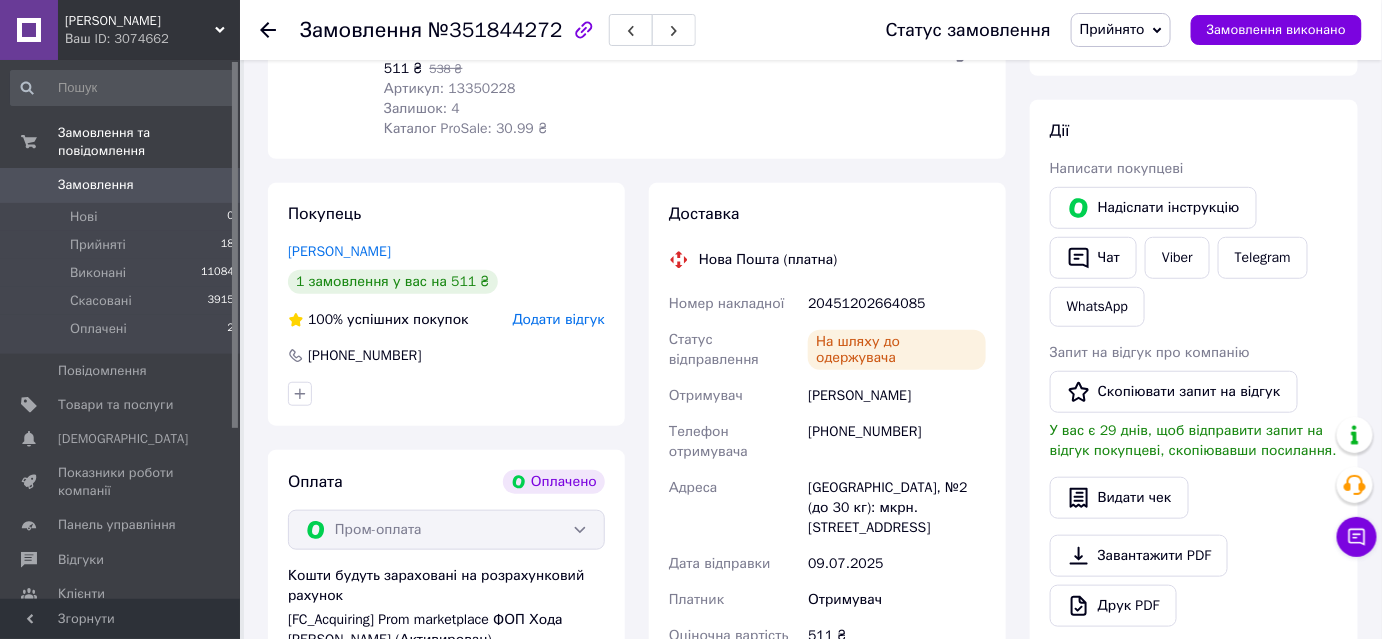 scroll, scrollTop: 363, scrollLeft: 0, axis: vertical 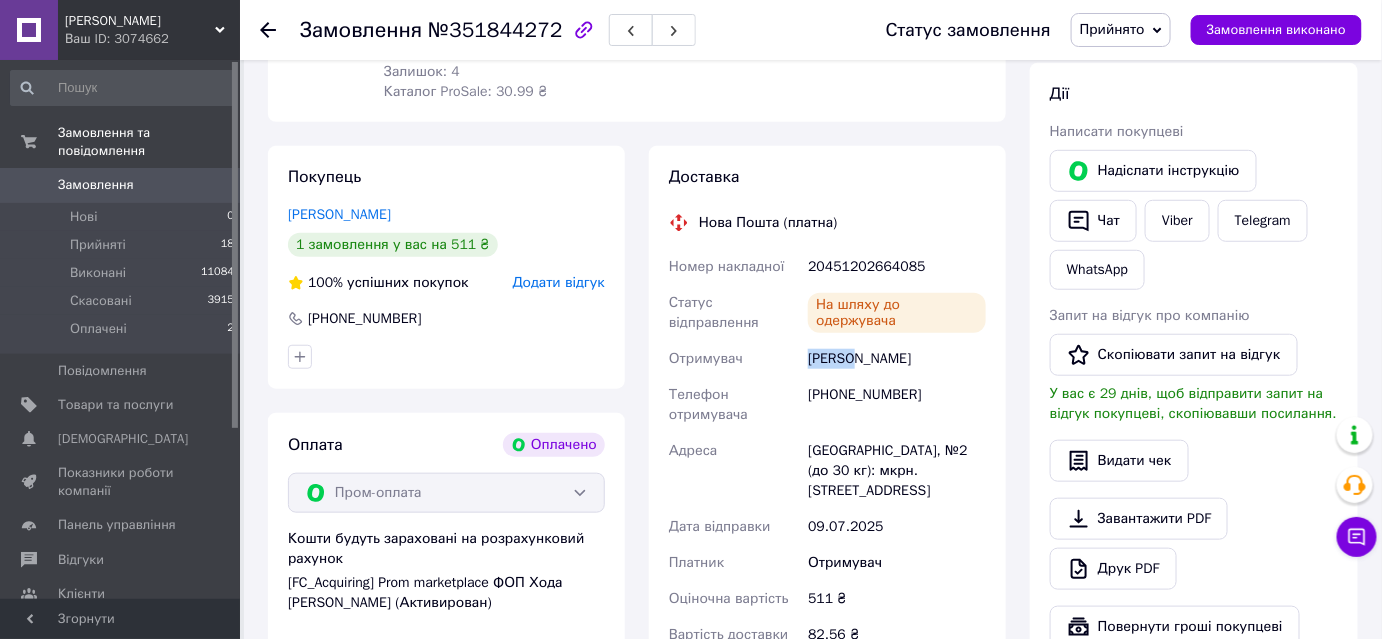 drag, startPoint x: 856, startPoint y: 356, endPoint x: 808, endPoint y: 366, distance: 49.0306 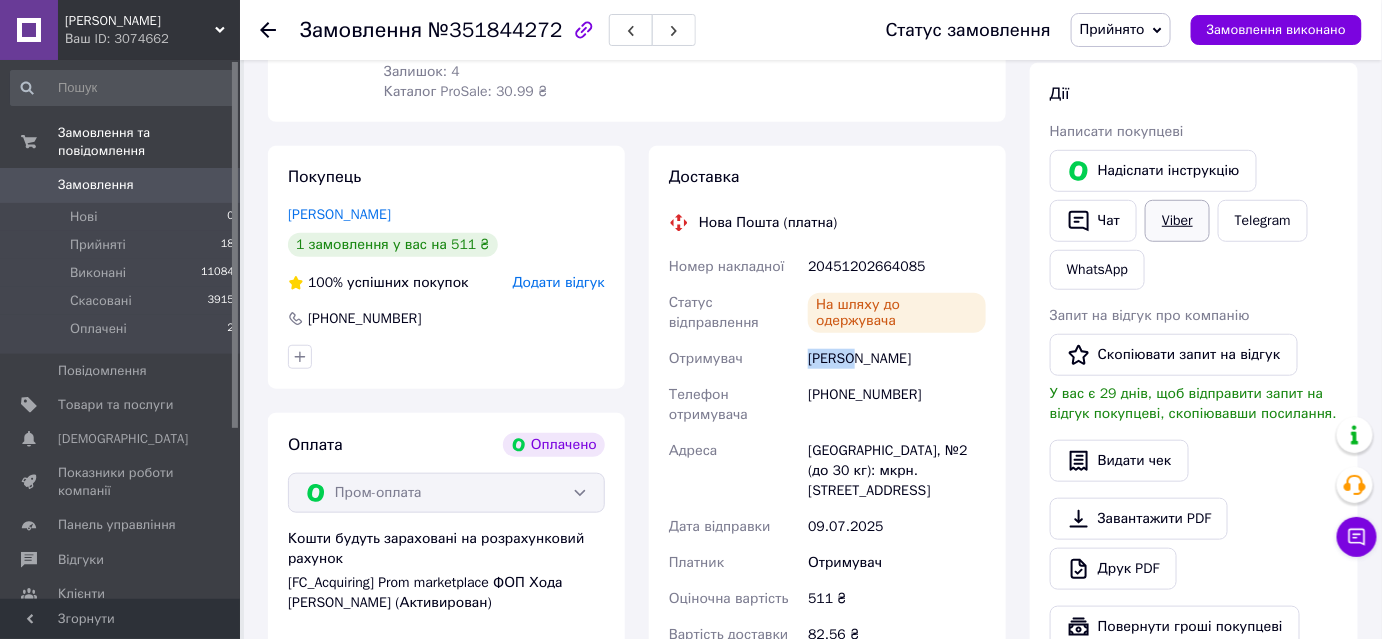 click on "Viber" at bounding box center (1177, 221) 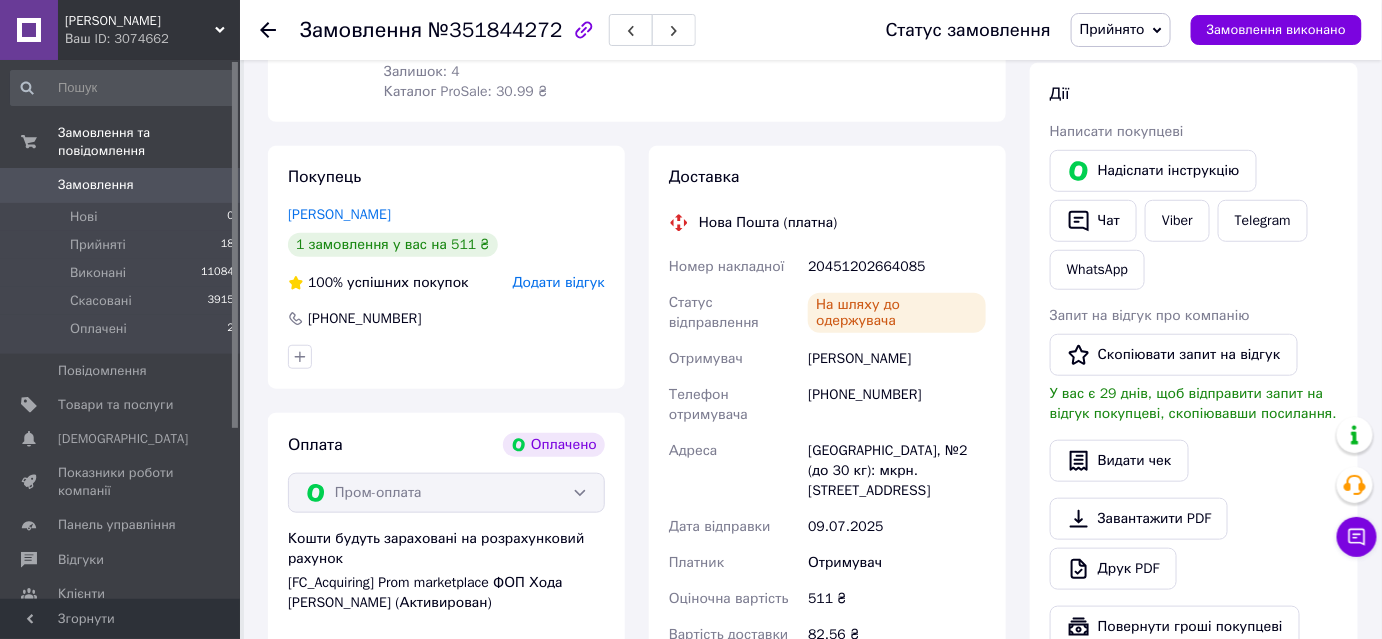 click on "Покупець Цуркан Роман 1 замовлення у вас на 511 ₴ 100%   успішних покупок Додати відгук +380668053093 Оплата Оплачено Пром-оплата Кошти будуть зараховані на розрахунковий рахунок [FC_Acquiring] Prom marketplace ФОП Хода Анастасія Володимирівна (Активирован)" at bounding box center (446, 437) 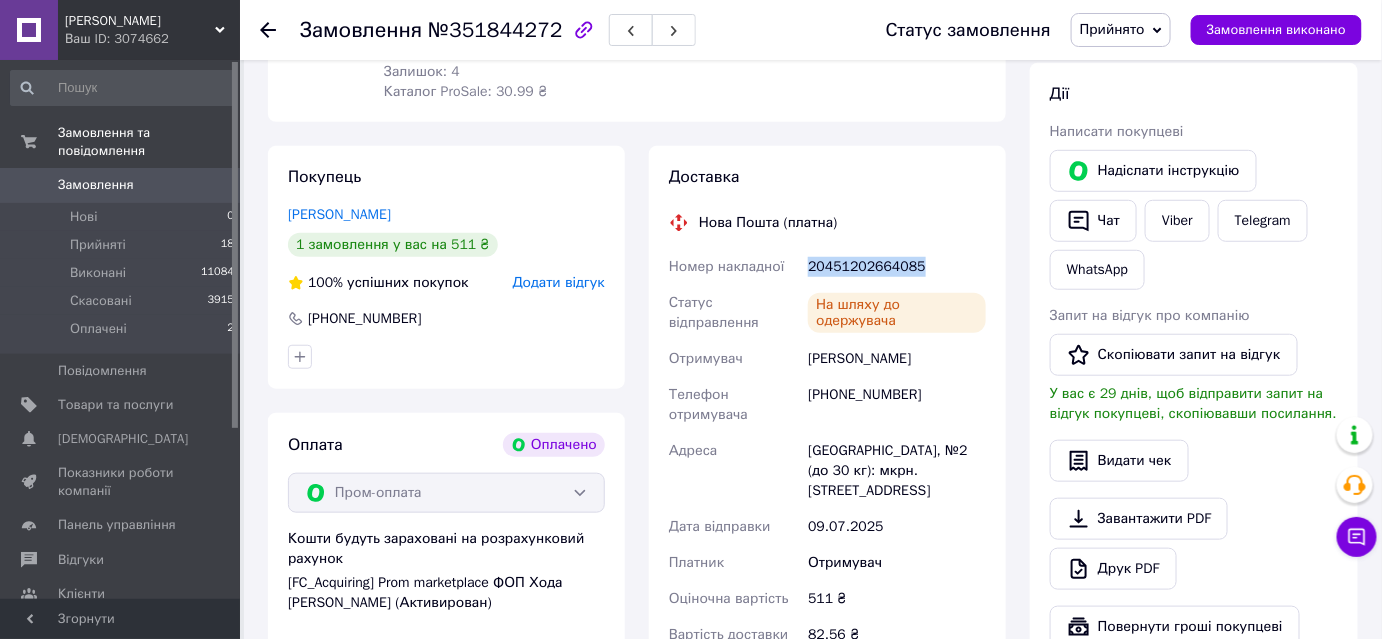 drag, startPoint x: 808, startPoint y: 274, endPoint x: 944, endPoint y: 269, distance: 136.09187 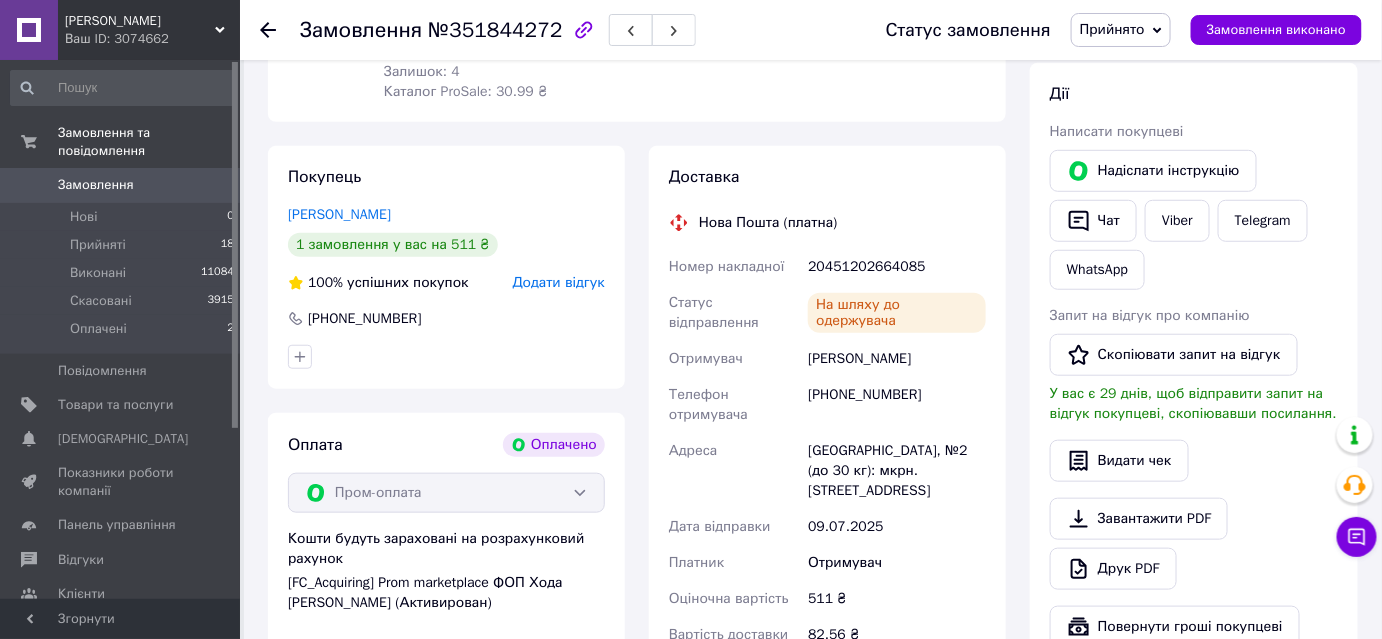 click on "Доставка Нова Пошта (платна) Номер накладної 20451202664085 Статус відправлення На шляху до одержувача Отримувач Цуркан Роман Телефон отримувача +380668053093 Адреса Новодністровськ, №2 (до 30 кг): мкрн. Сонячний, 11 Дата відправки 09.07.2025 Платник Отримувач Оціночна вартість 511 ₴ Вартість доставки 82.56 ₴ Роздрукувати ЕН Платник Отримувач Відправник Прізвище отримувача Цуркан Ім'я отримувача Роман По батькові отримувача Телефон отримувача +380668053093 Тип доставки У відділенні Кур'єром В поштоматі Місто Новодністровськ Відділення №2 (до 30 кг): мкрн. Сонячний, 11 Тип посилки 511" at bounding box center [827, 437] 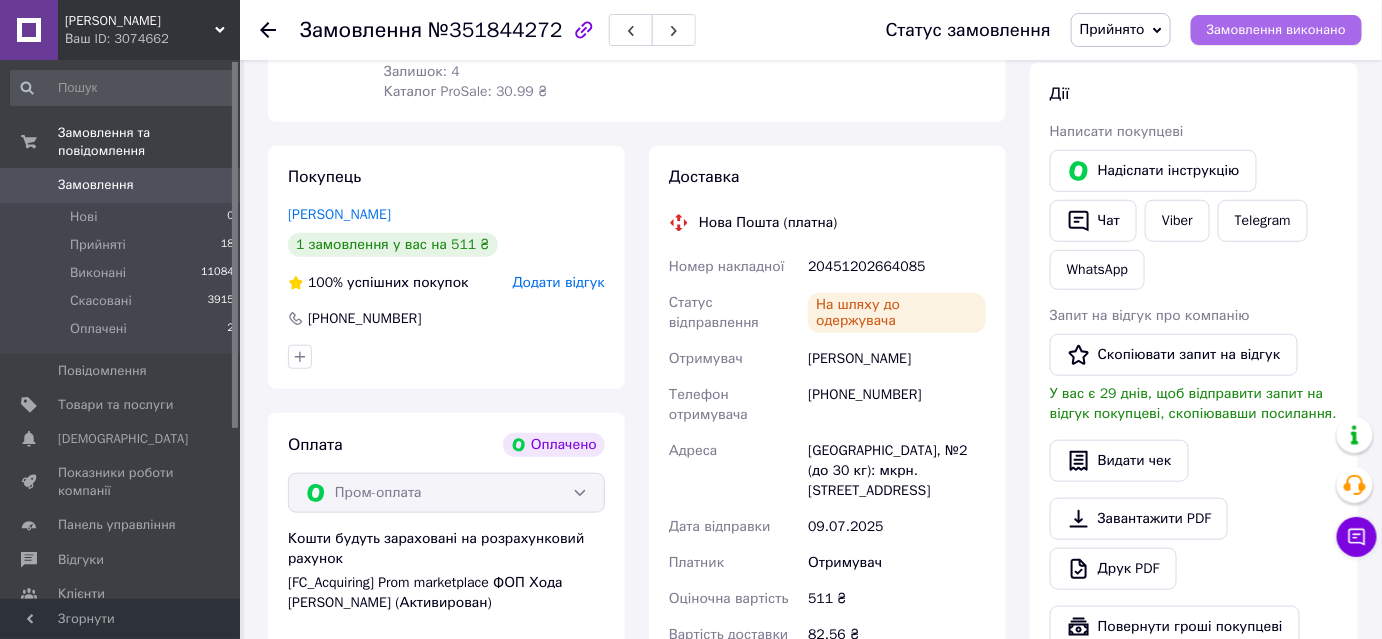 click on "Замовлення виконано" at bounding box center [1276, 30] 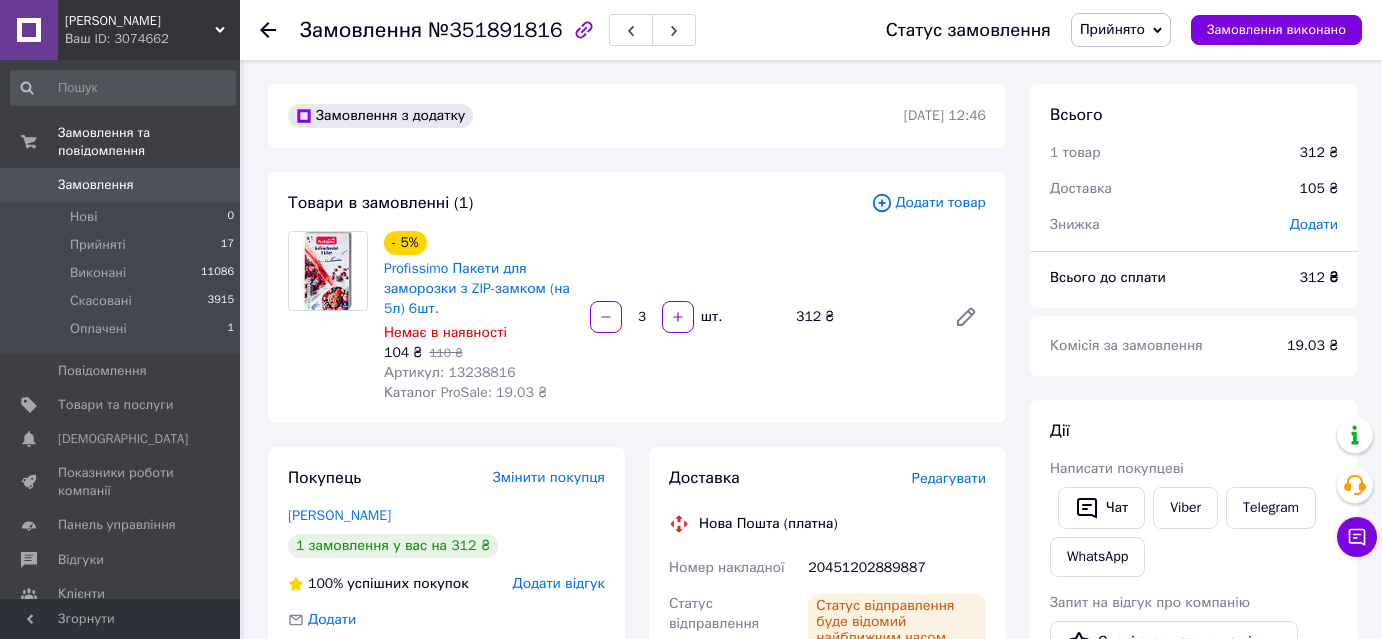 scroll, scrollTop: 0, scrollLeft: 0, axis: both 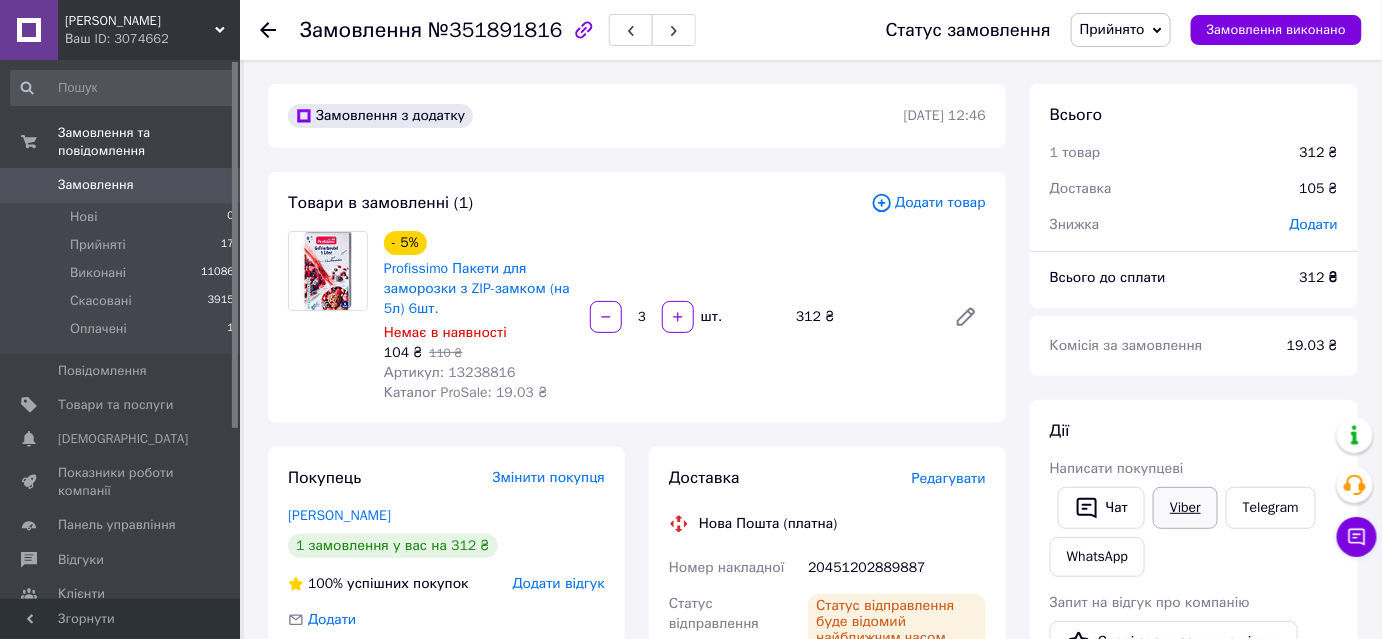 click on "Viber" at bounding box center [1185, 508] 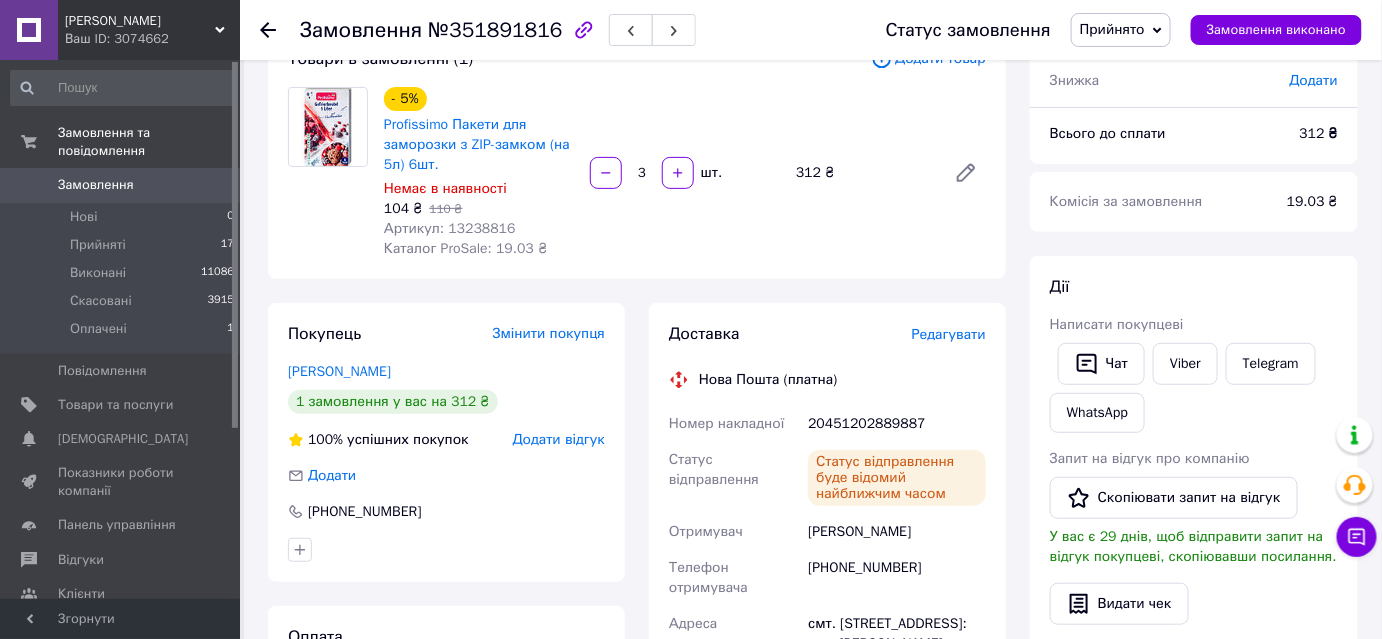 scroll, scrollTop: 272, scrollLeft: 0, axis: vertical 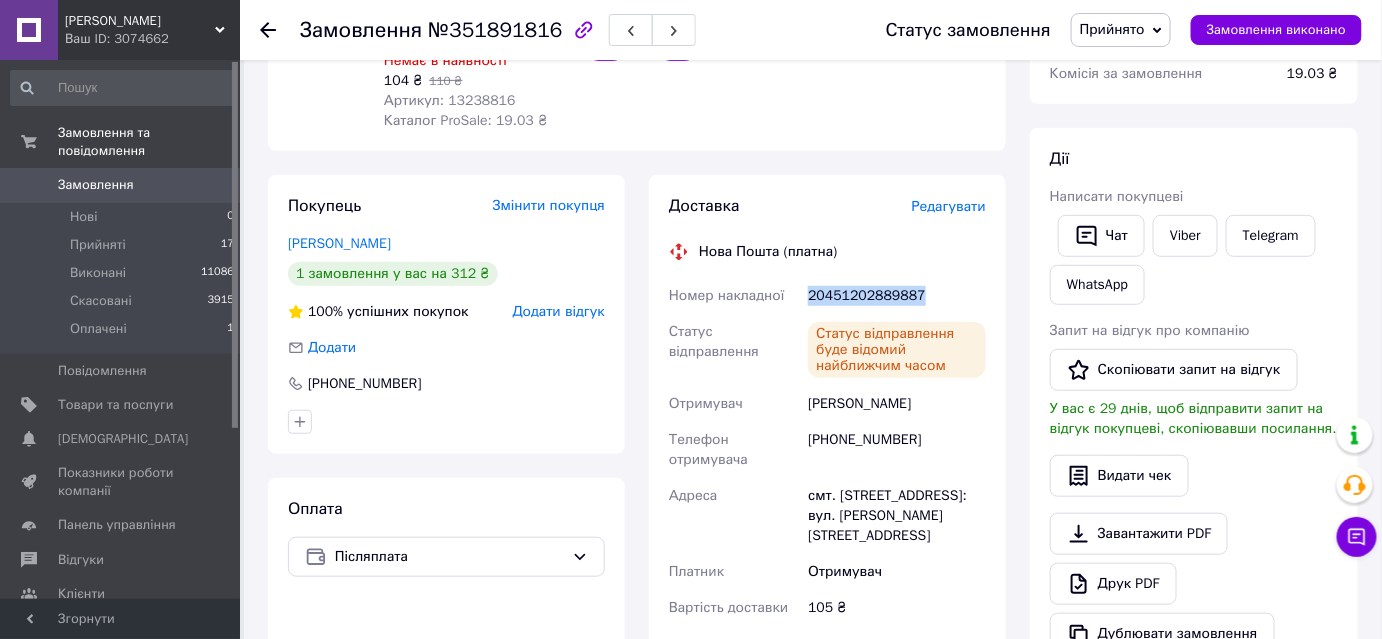 drag, startPoint x: 808, startPoint y: 294, endPoint x: 979, endPoint y: 280, distance: 171.57214 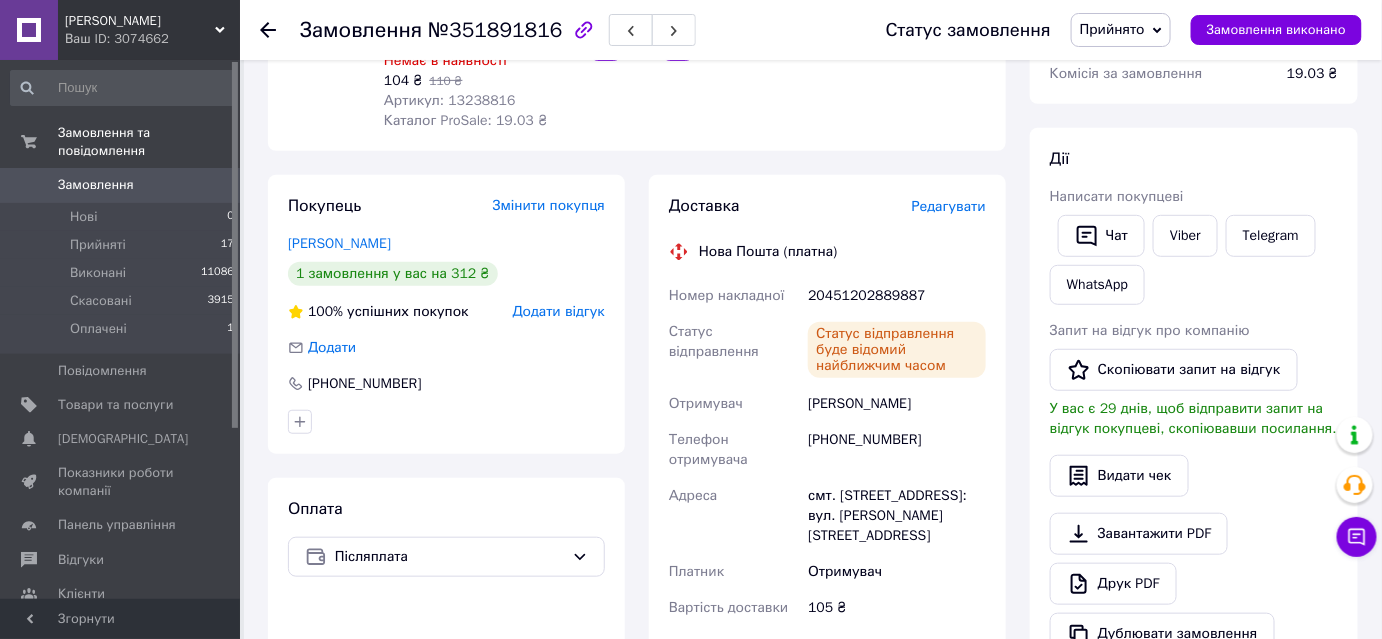 click on "Доставка Редагувати Нова Пошта (платна) Номер накладної 20451202889887 Статус відправлення Статус відправлення буде відомий найближчим часом Отримувач [PERSON_NAME] Телефон отримувача [PHONE_NUMBER] [GEOGRAPHIC_DATA] смт. [STREET_ADDRESS]: вул. [PERSON_NAME][STREET_ADDRESS] Платник Отримувач Вартість доставки 105 ₴ Платник Отримувач Відправник Прізвище отримувача [PERSON_NAME] Ім'я отримувача [PERSON_NAME] батькові отримувача Телефон отримувача [PHONE_NUMBER] Тип доставки У відділенні Кур'єром В поштоматі Місто смт. [GEOGRAPHIC_DATA] Відділення №1: вул. [PERSON_NAME][STREET_ADDRESS] Місце відправки Тип посилки 312" at bounding box center [827, 418] 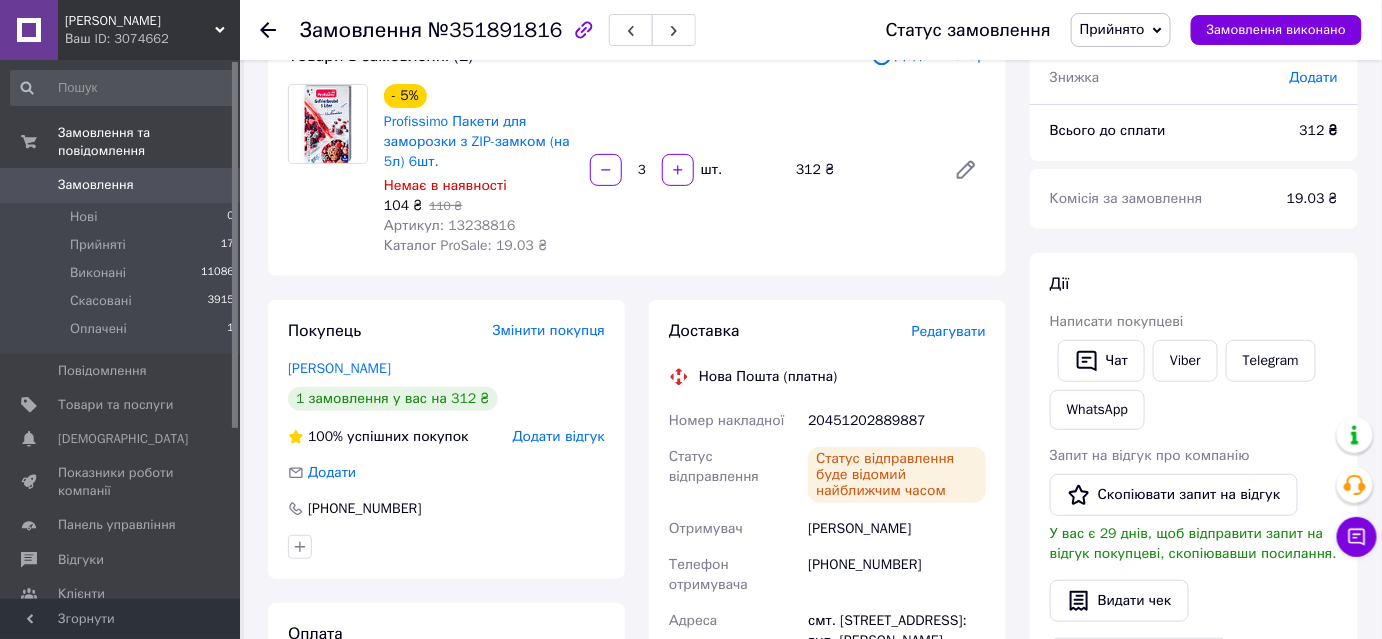 scroll, scrollTop: 90, scrollLeft: 0, axis: vertical 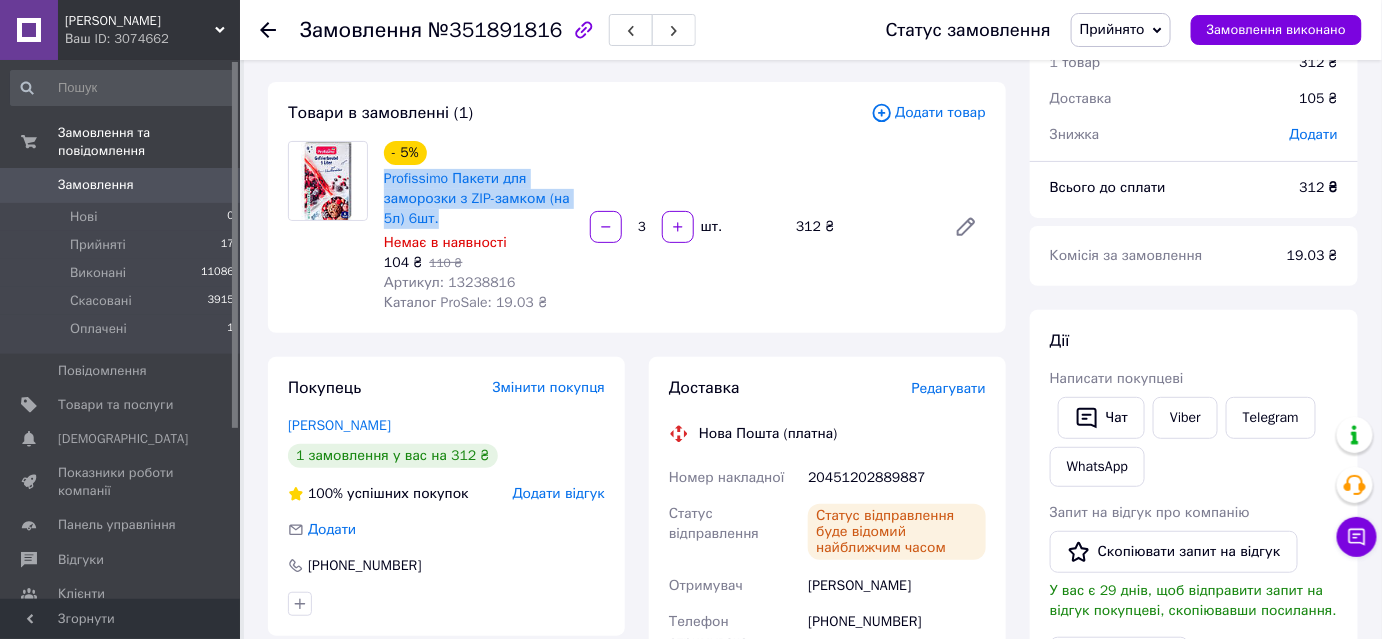 drag, startPoint x: 378, startPoint y: 178, endPoint x: 442, endPoint y: 226, distance: 80 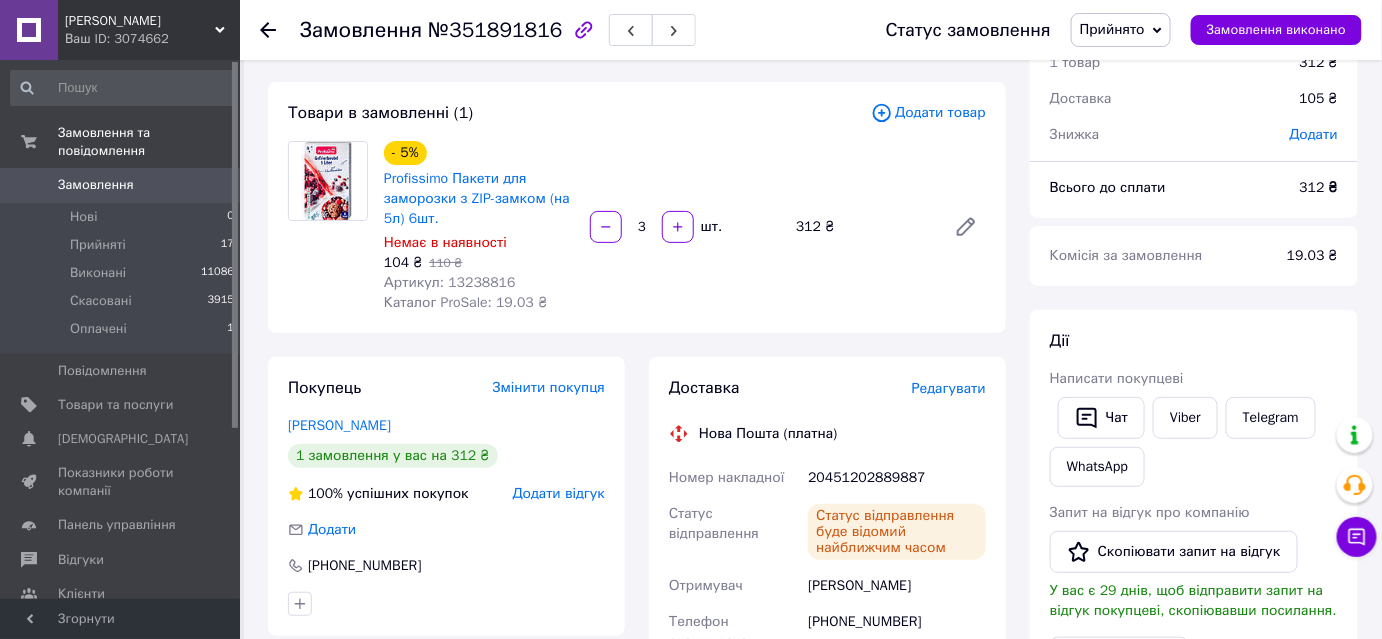 click on "Доставка Редагувати Нова Пошта (платна) Номер накладної 20451202889887 Статус відправлення Статус відправлення буде відомий найближчим часом Отримувач [PERSON_NAME] Телефон отримувача [PHONE_NUMBER] [GEOGRAPHIC_DATA] смт. [STREET_ADDRESS]: вул. [PERSON_NAME][STREET_ADDRESS] Платник Отримувач Вартість доставки 105 ₴ Платник Отримувач Відправник Прізвище отримувача [PERSON_NAME] Ім'я отримувача [PERSON_NAME] батькові отримувача Телефон отримувача [PHONE_NUMBER] Тип доставки У відділенні Кур'єром В поштоматі Місто смт. [GEOGRAPHIC_DATA] Відділення №1: вул. [PERSON_NAME][STREET_ADDRESS] Місце відправки Тип посилки 312" at bounding box center (827, 600) 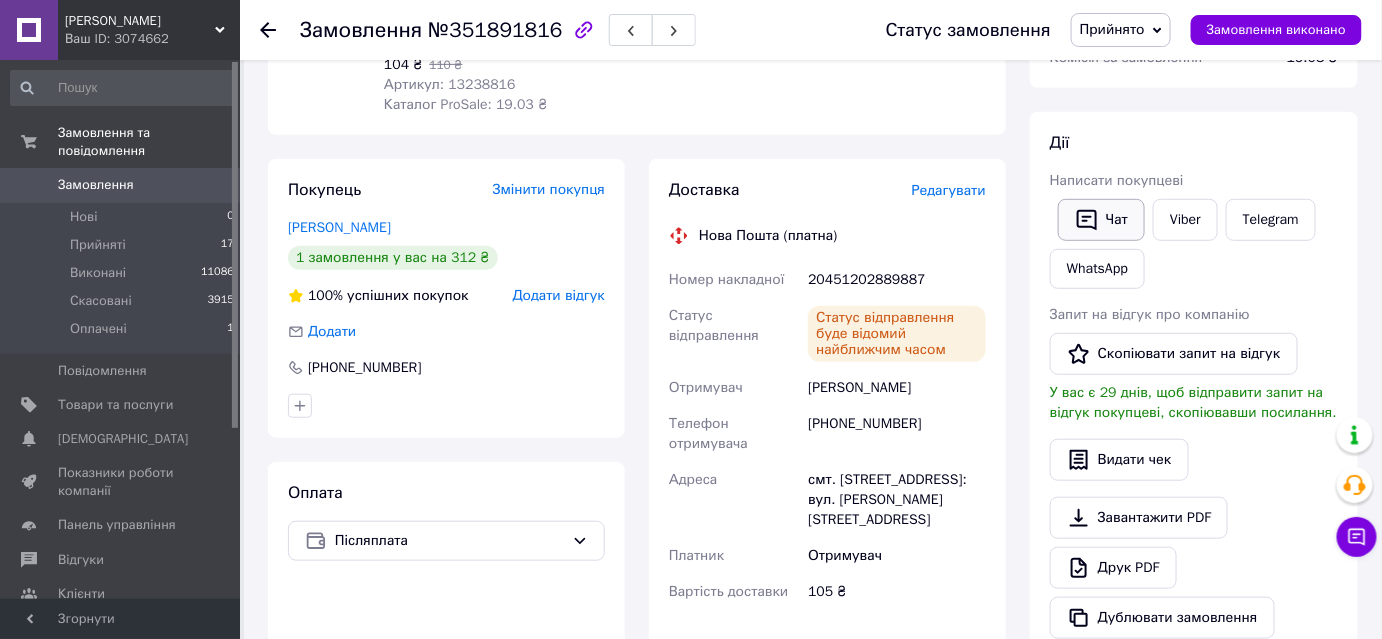 scroll, scrollTop: 181, scrollLeft: 0, axis: vertical 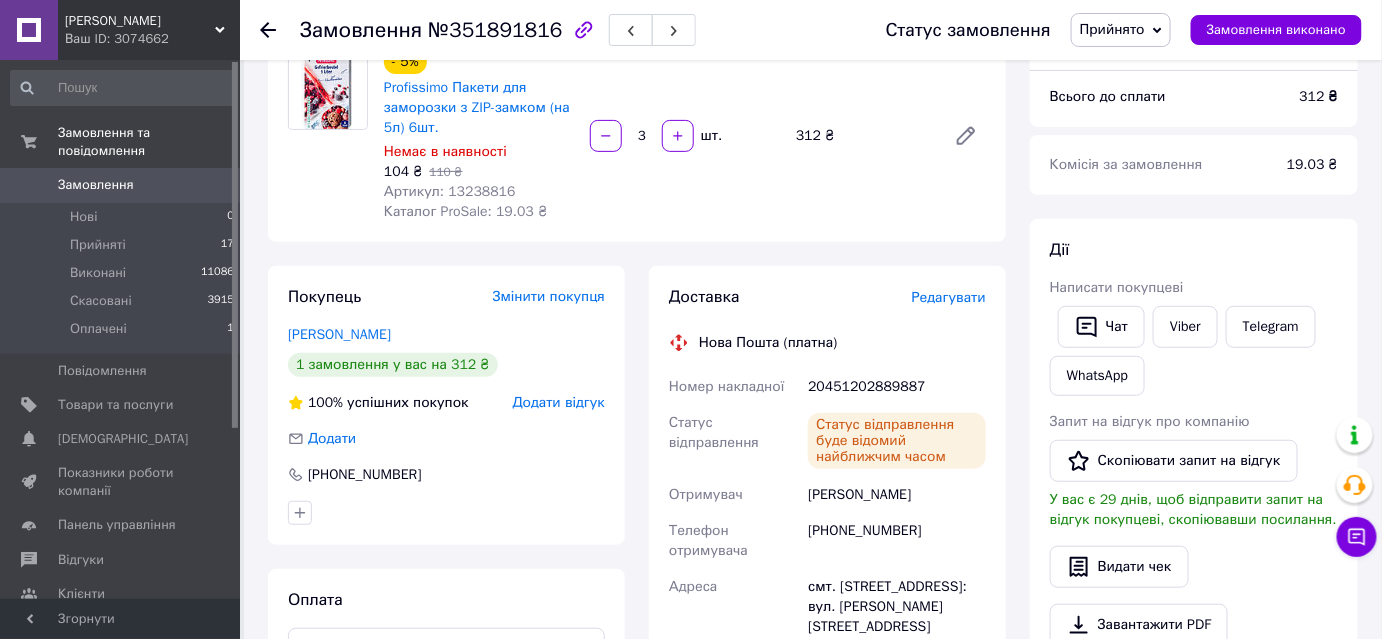click on "Прийнято" at bounding box center (1112, 29) 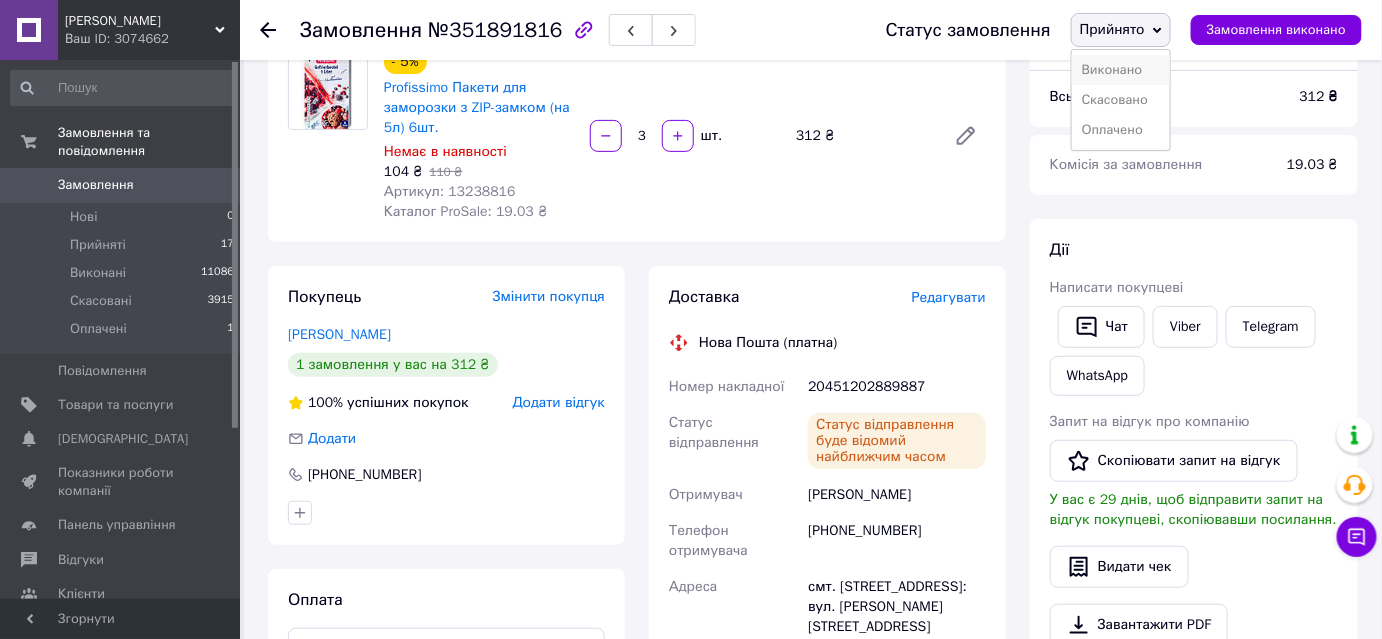 click on "Виконано" at bounding box center (1121, 70) 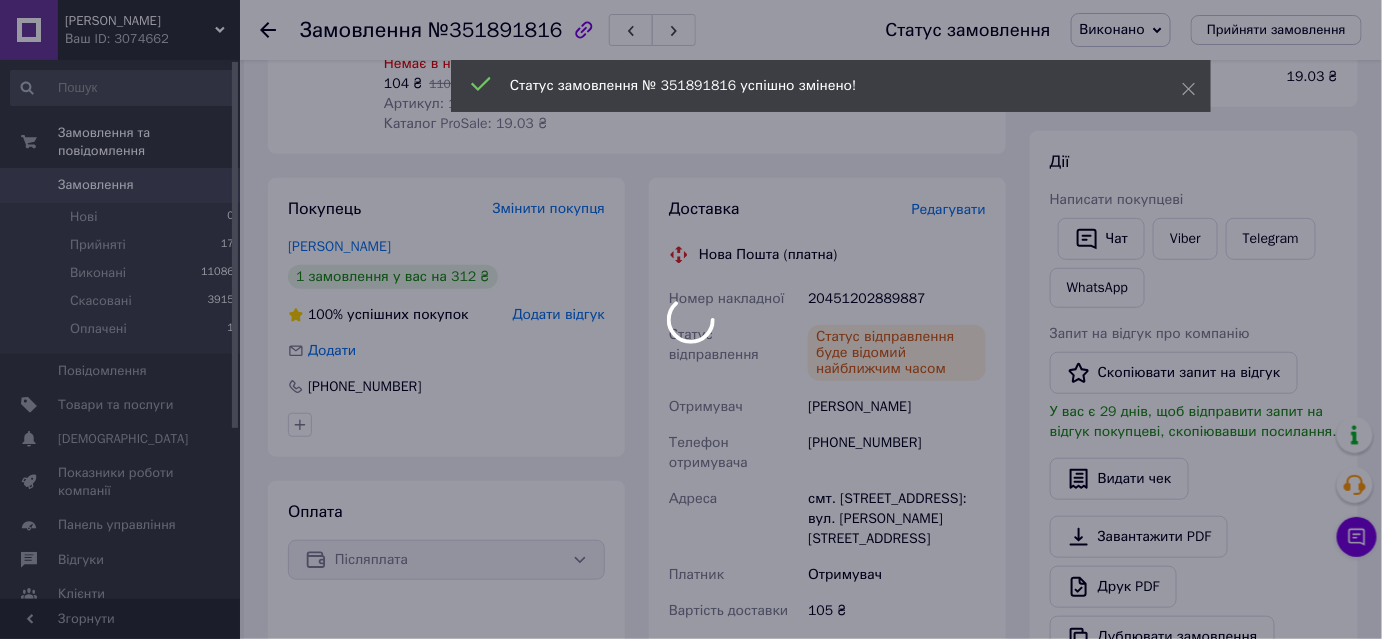 scroll, scrollTop: 363, scrollLeft: 0, axis: vertical 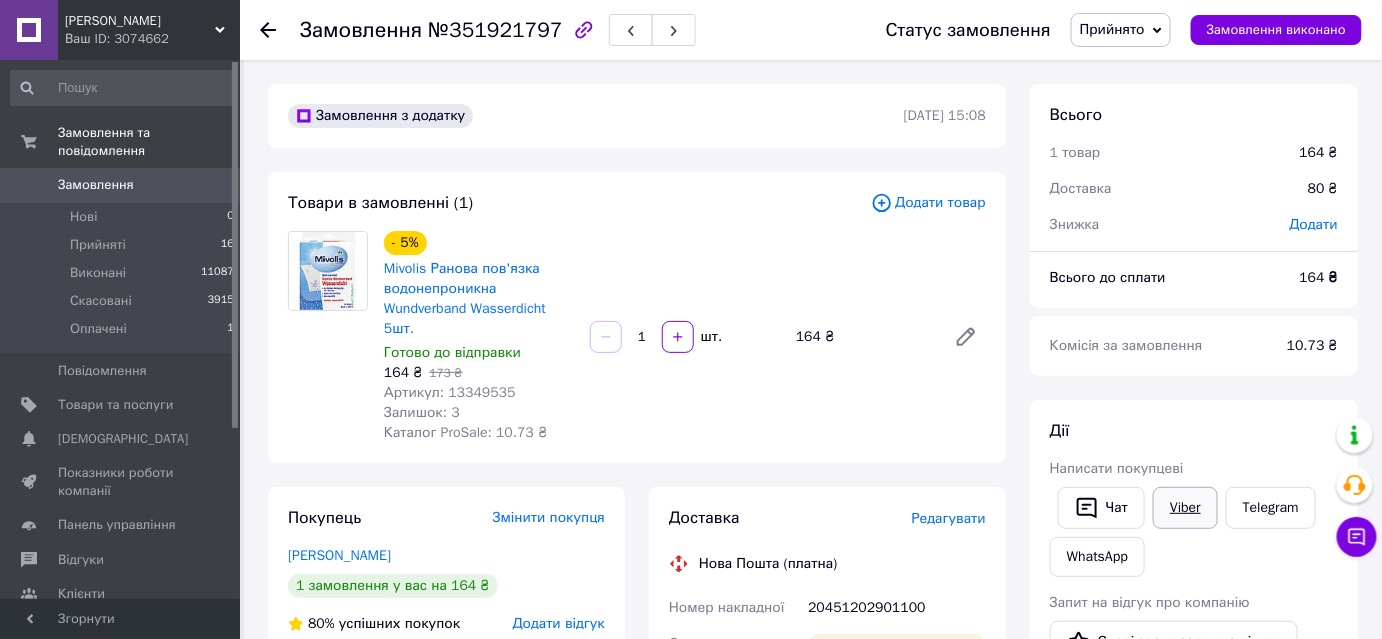 click on "Viber" at bounding box center (1185, 508) 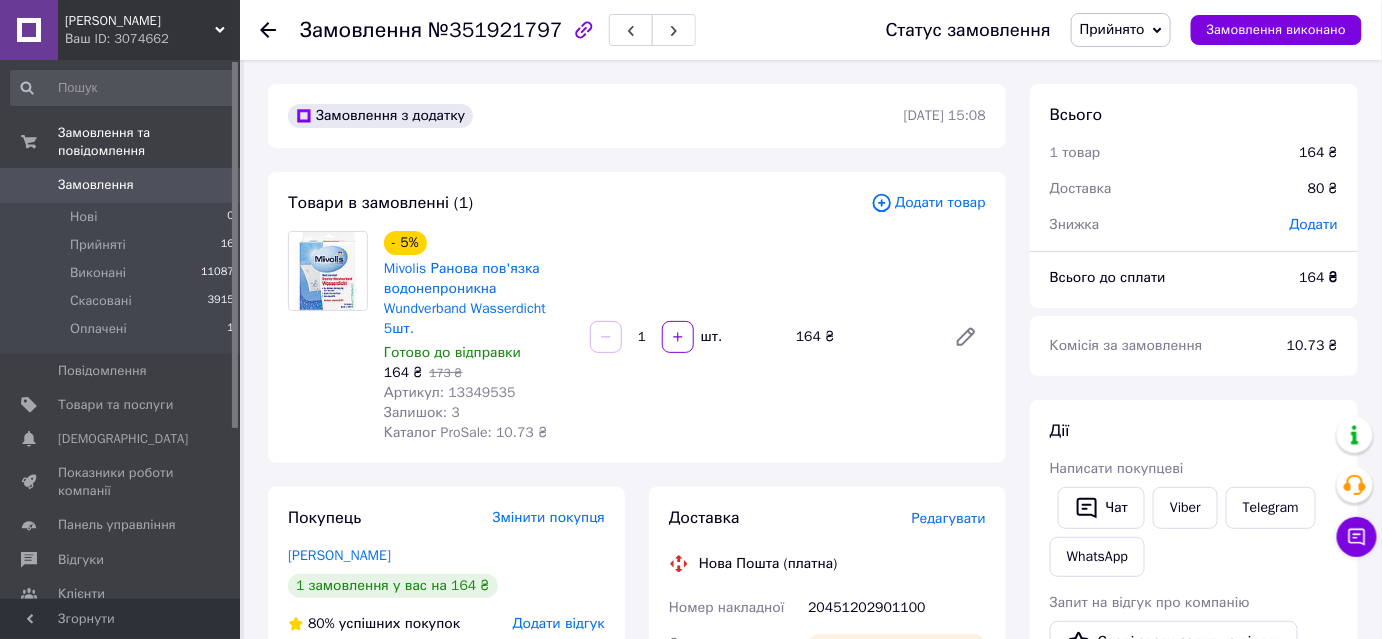 click on "Доставка Редагувати Нова Пошта (платна) Номер накладної 20451202901100 Статус відправлення Статус відправлення буде відомий найближчим часом Отримувач Кошолап Вадим Телефон отримувача +380934027133 Адреса м. Київ (Київська обл.), №190 (до 30 кг на одне місце): вул. Григоровича-Барського, 1 (ТЦ "Сова") Платник Отримувач Вартість доставки 80 ₴ Платник Отримувач Відправник Прізвище отримувача Кошолап Ім'я отримувача Вадим По батькові отримувача Телефон отримувача +380934027133 Тип доставки У відділенні Кур'єром В поштоматі Місто м. Київ (Київська обл.) Відділення Місце відправки <" at bounding box center (827, 770) 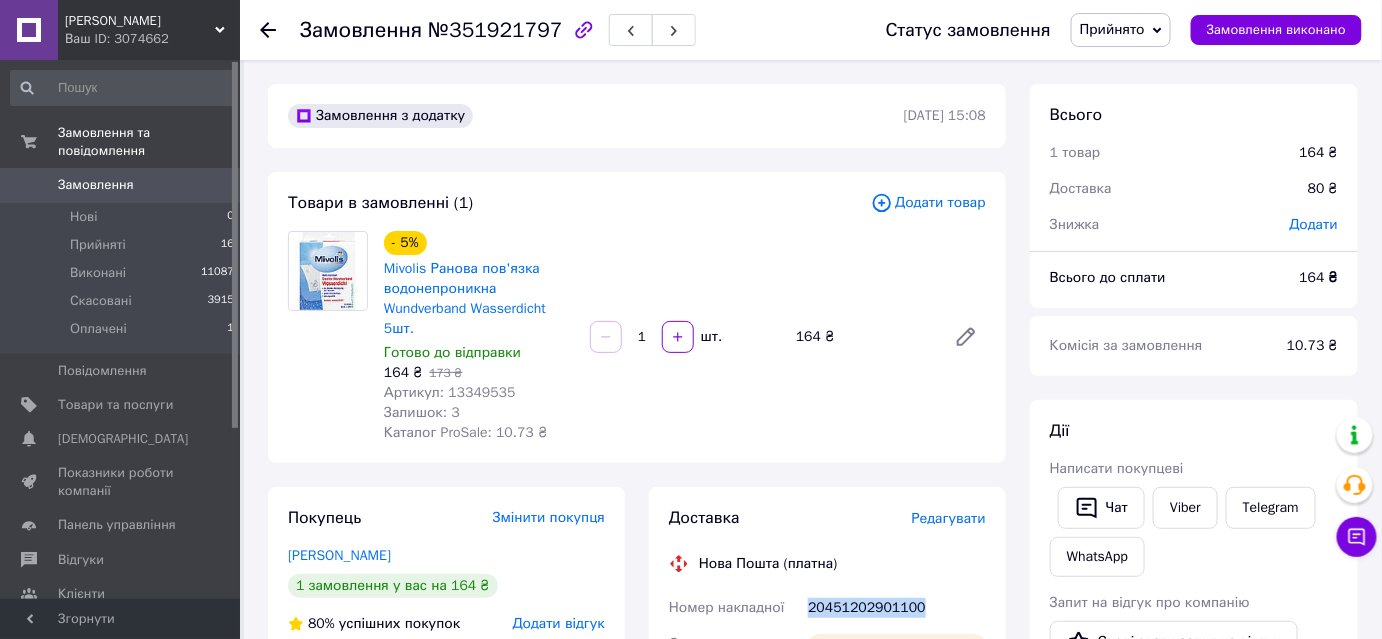 drag, startPoint x: 808, startPoint y: 608, endPoint x: 917, endPoint y: 607, distance: 109.004585 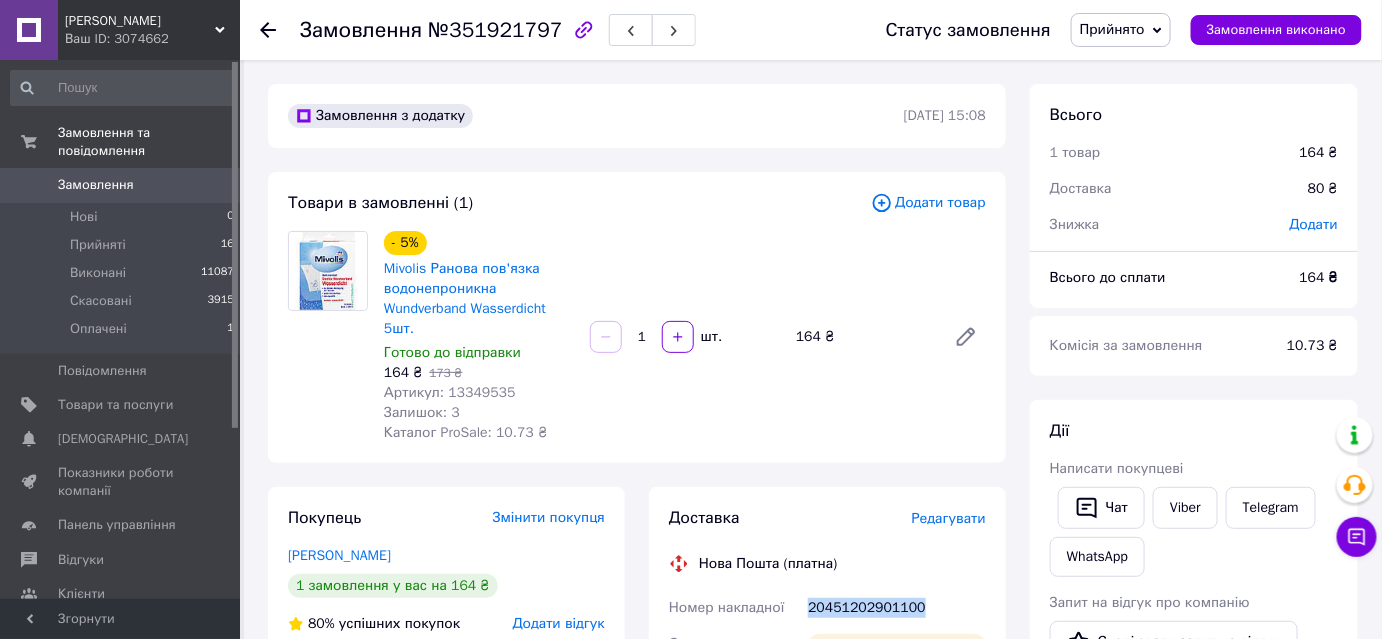 click on "20451202901100" at bounding box center (897, 608) 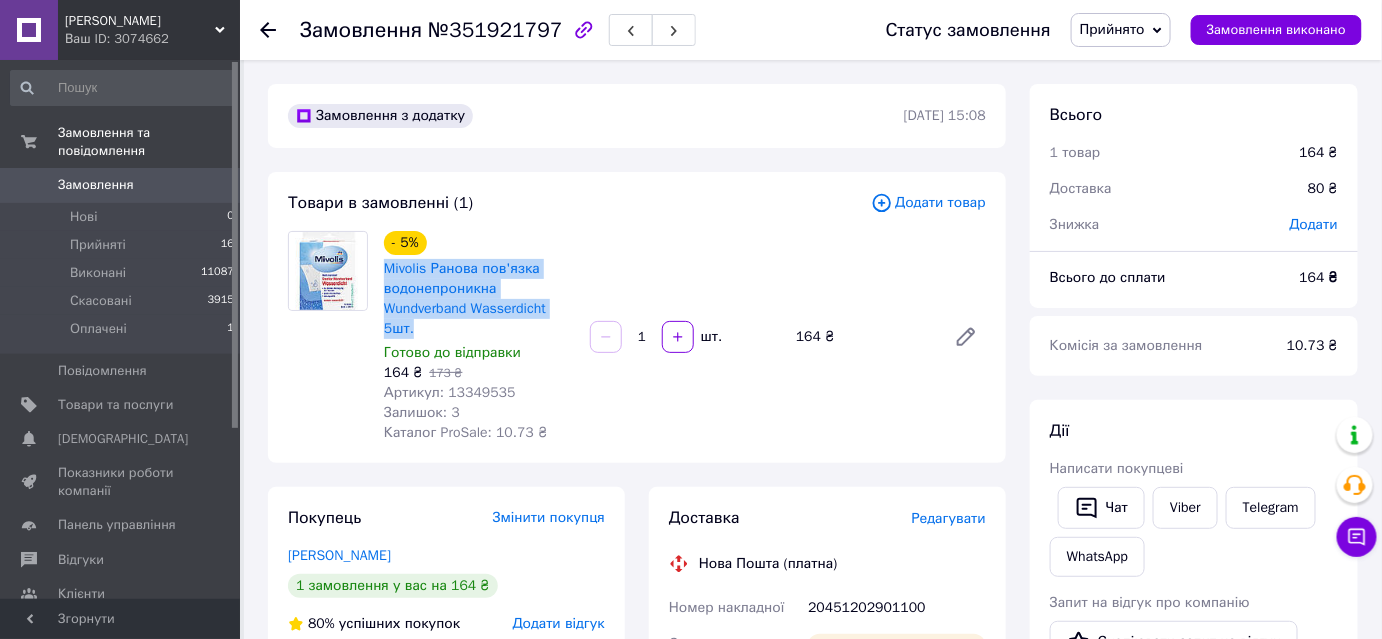 drag, startPoint x: 376, startPoint y: 270, endPoint x: 437, endPoint y: 327, distance: 83.48653 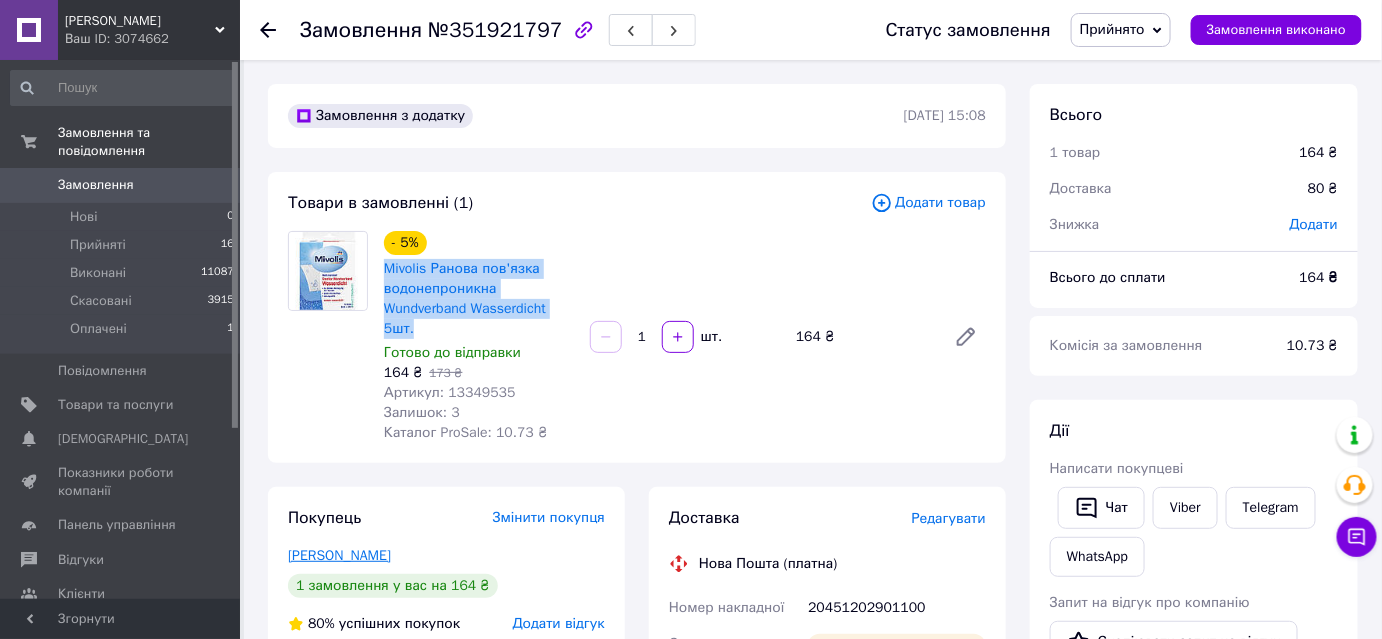 copy on "Mivolis Ранова пов'язка водонепроникна Wundverband Wasserdicht  5шт." 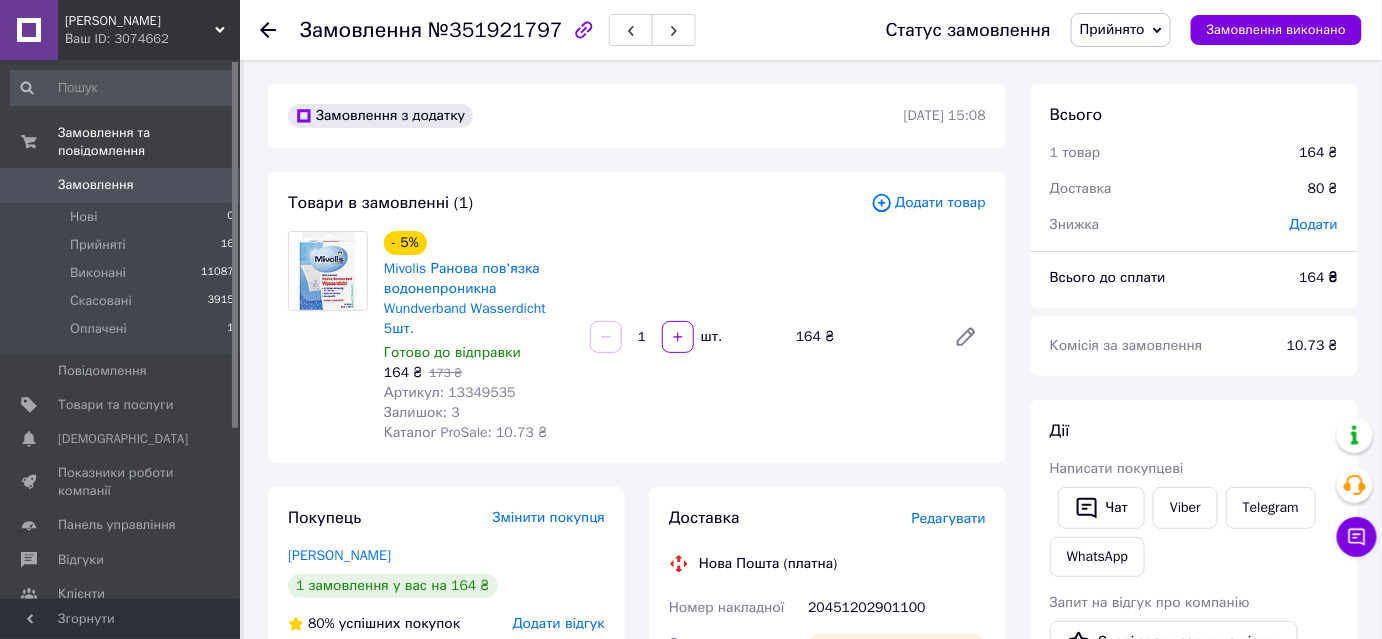 click on "Доставка Редагувати Нова Пошта (платна) Номер накладної 20451202901100 Статус відправлення Статус відправлення буде відомий найближчим часом Отримувач Кошолап Вадим Телефон отримувача +380934027133 Адреса м. Київ (Київська обл.), №190 (до 30 кг на одне місце): вул. Григоровича-Барського, 1 (ТЦ "Сова") Платник Отримувач Вартість доставки 80 ₴ Платник Отримувач Відправник Прізвище отримувача Кошолап Ім'я отримувача Вадим По батькові отримувача Телефон отримувача +380934027133 Тип доставки У відділенні Кур'єром В поштоматі Місто м. Київ (Київська обл.) Відділення Місце відправки <" at bounding box center (827, 770) 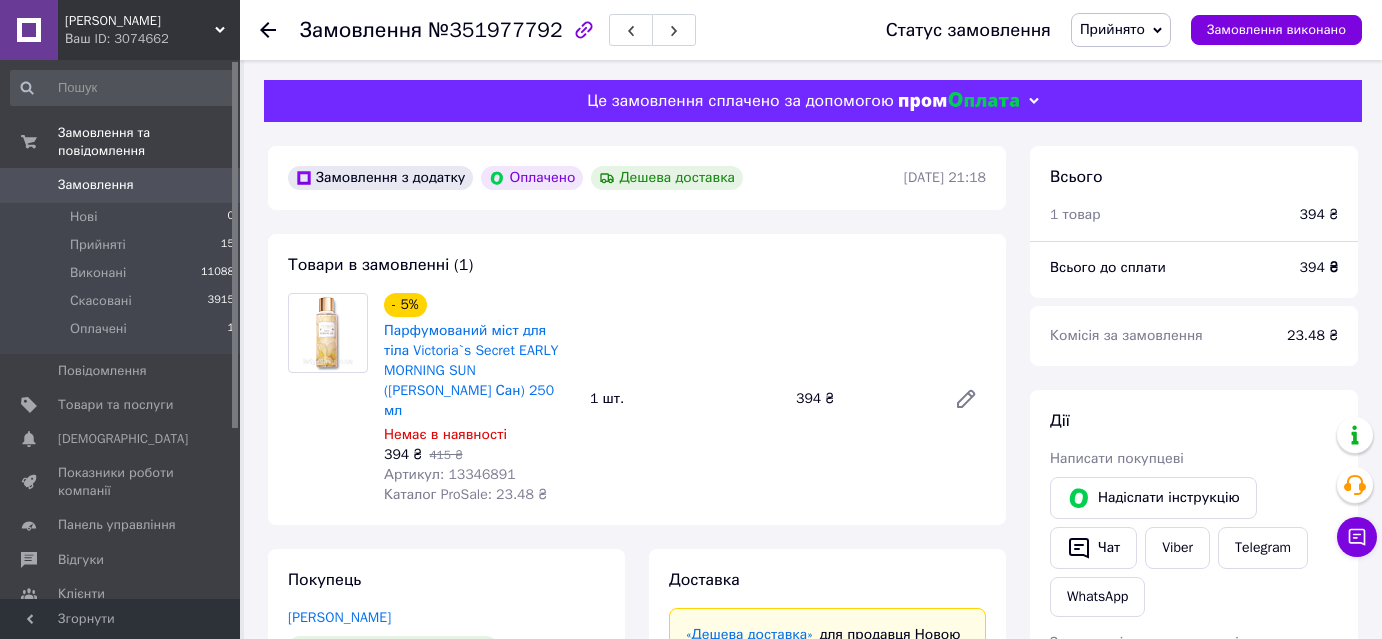 scroll, scrollTop: 0, scrollLeft: 0, axis: both 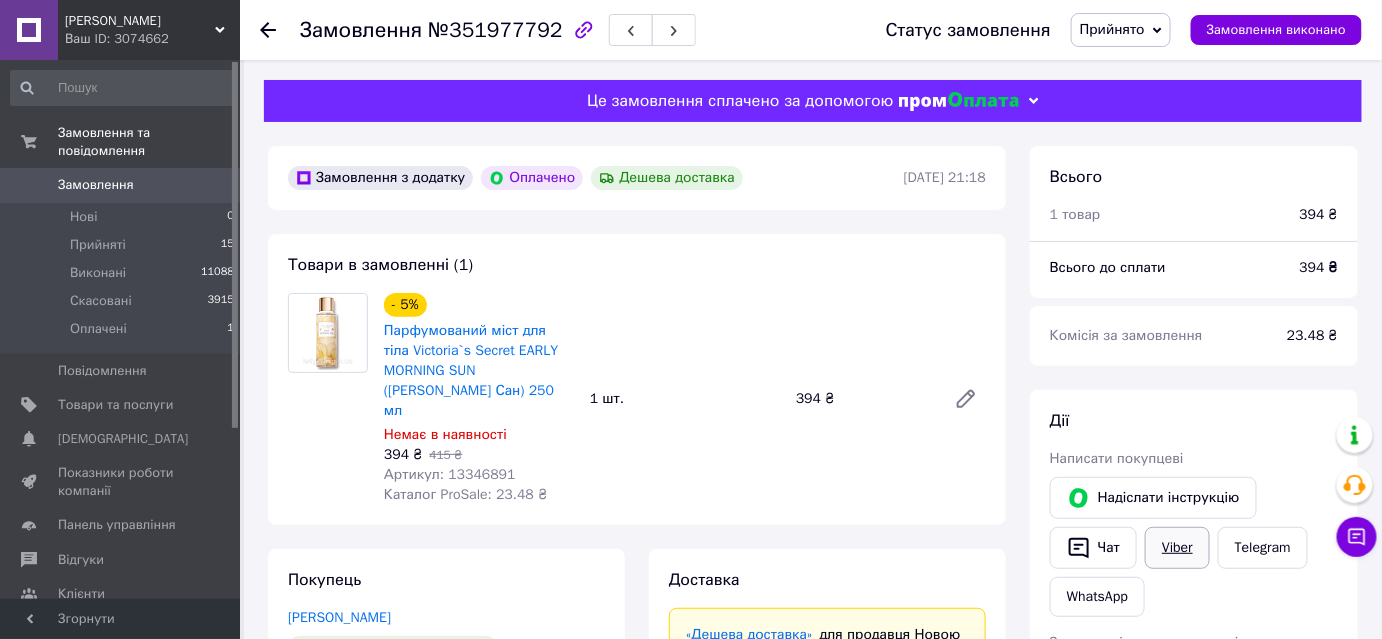 click on "Viber" at bounding box center [1177, 548] 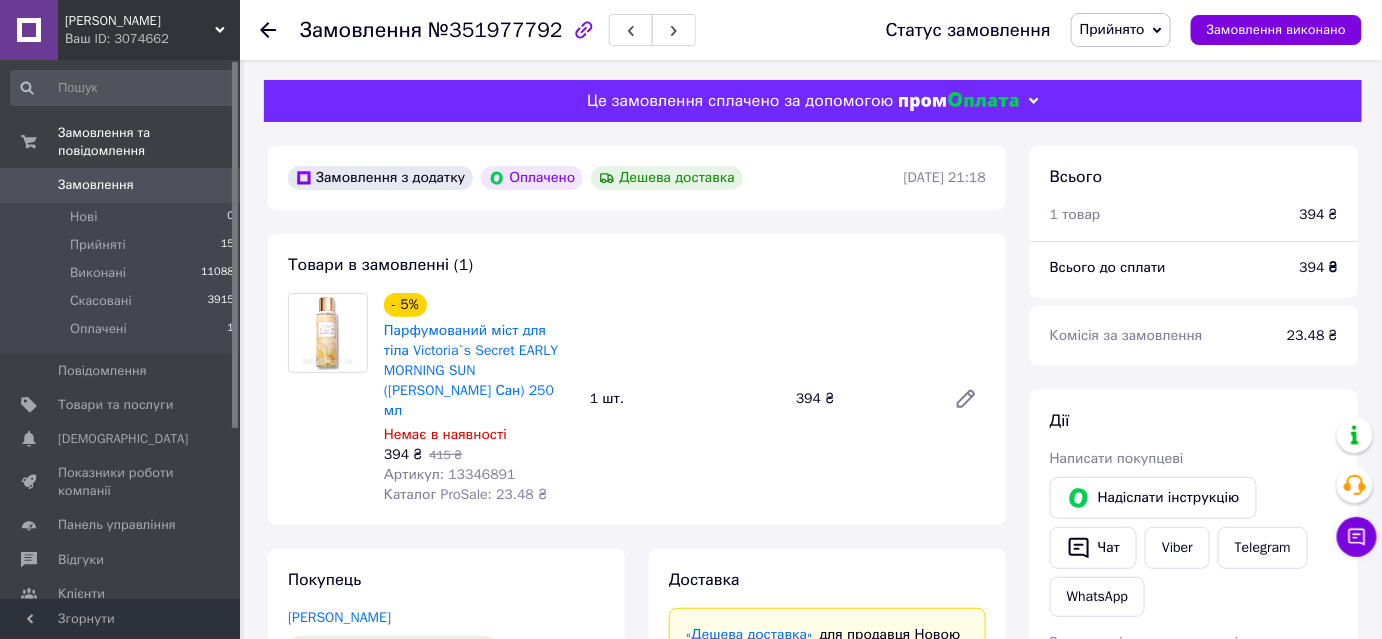 click on "Покупець [PERSON_NAME] 1 замовлення у вас на 394 ₴ 100%   успішних покупок Додати відгук [PHONE_NUMBER]" at bounding box center (446, 670) 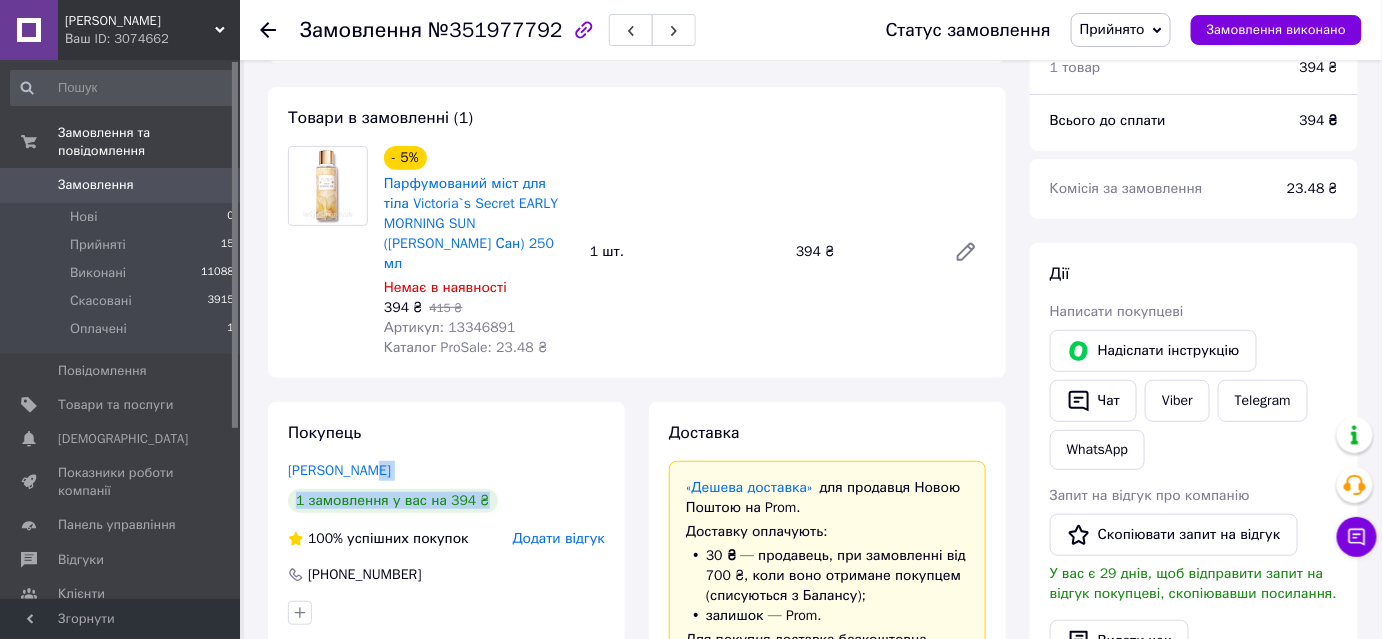 scroll, scrollTop: 363, scrollLeft: 0, axis: vertical 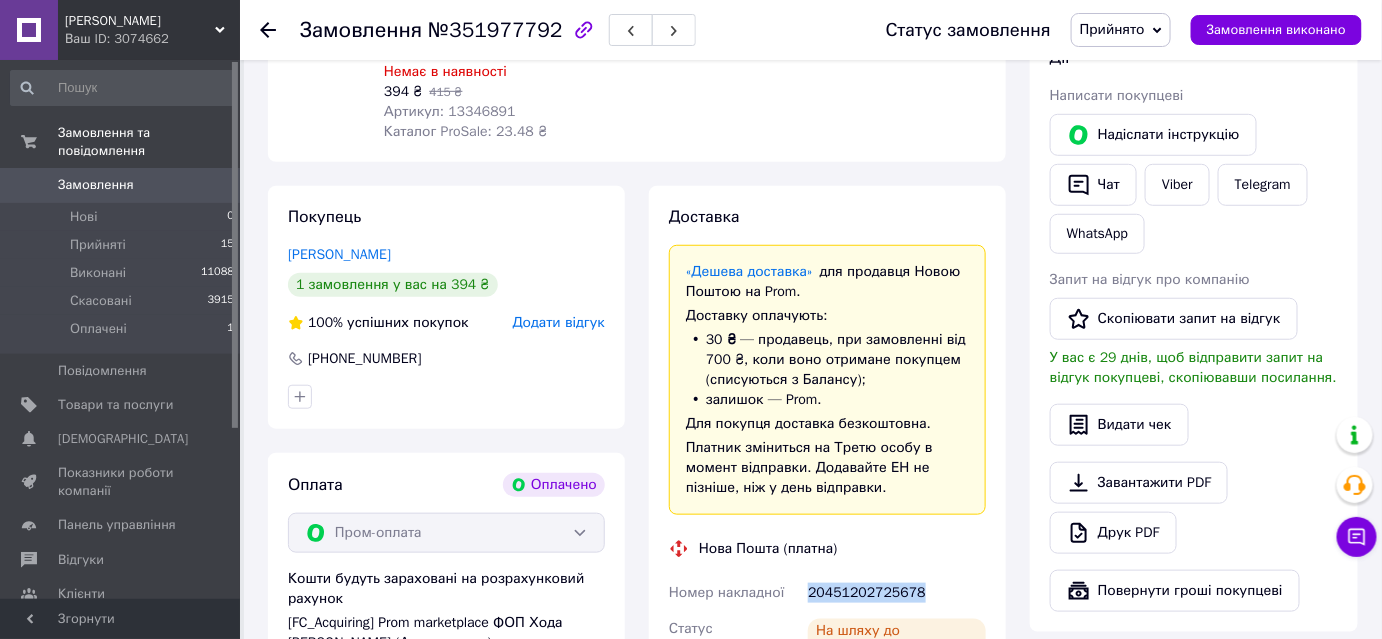 drag, startPoint x: 802, startPoint y: 572, endPoint x: 942, endPoint y: 562, distance: 140.35669 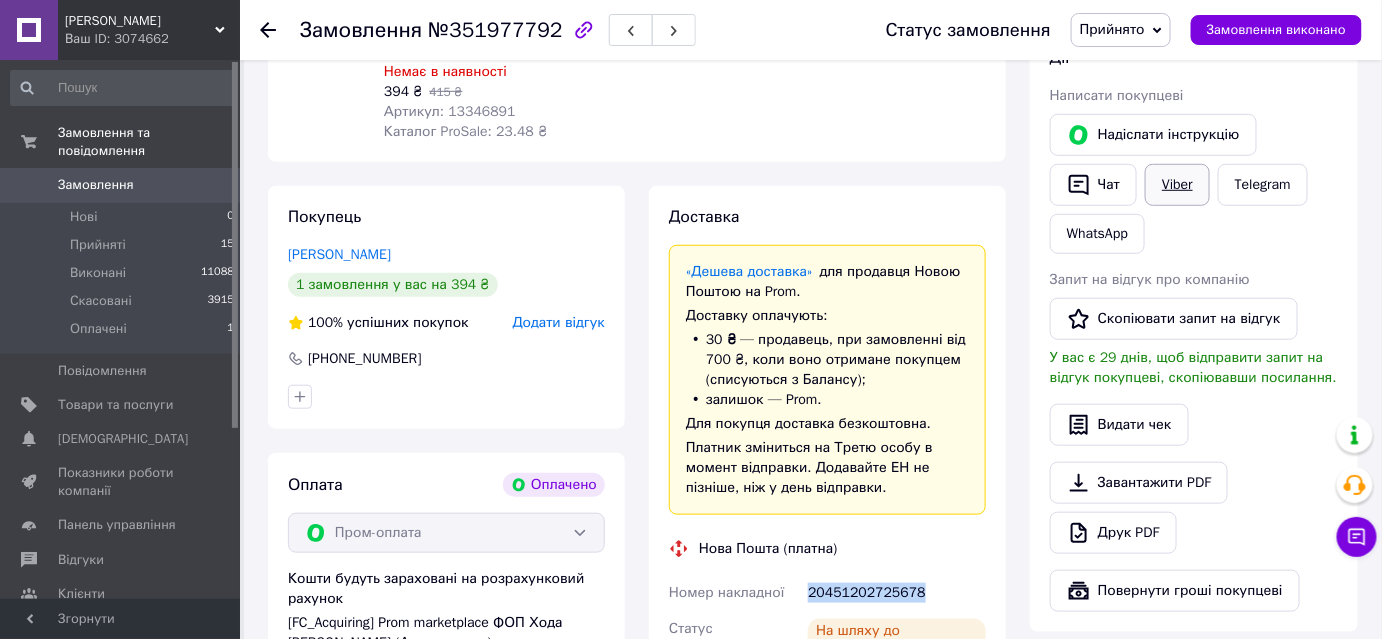click on "Viber" at bounding box center (1177, 185) 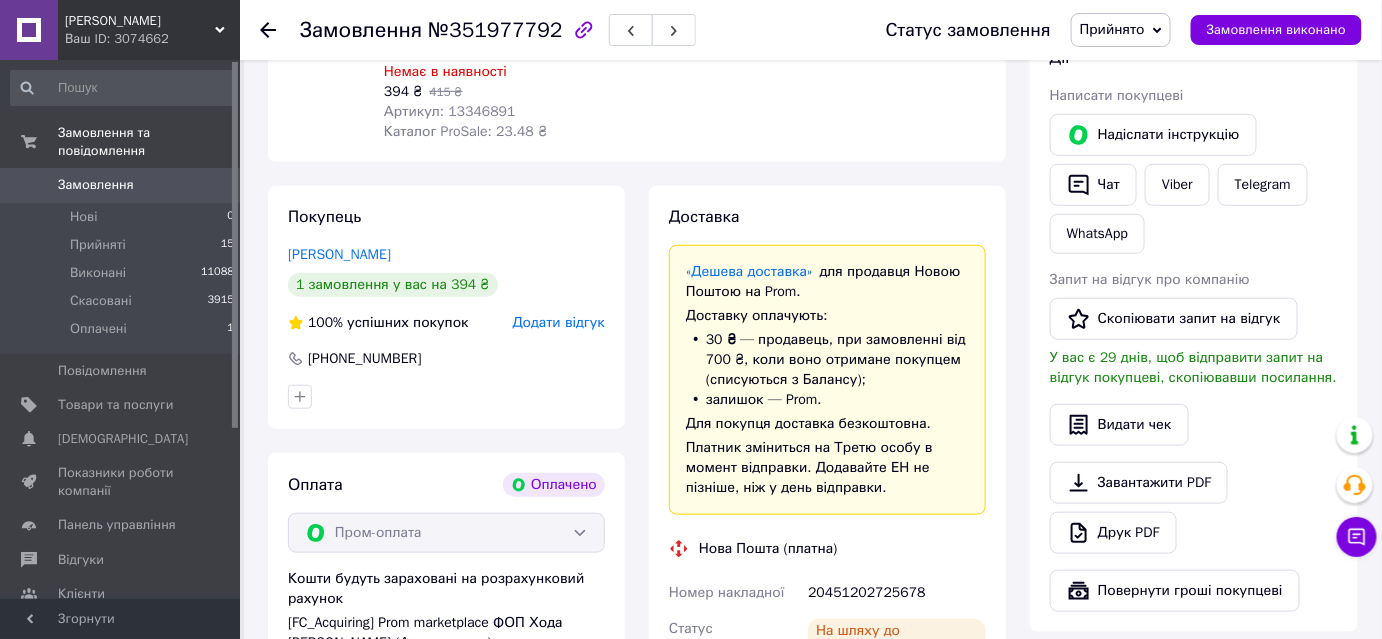 click on "Дії Написати покупцеві   Надіслати інструкцію   Чат Viber Telegram WhatsApp Запит на відгук про компанію   Скопіювати запит на відгук У вас є 29 днів, щоб відправити запит на відгук покупцеві, скопіювавши посилання.   Видати чек   Завантажити PDF   Друк PDF   Повернути гроші покупцеві" at bounding box center (1194, 329) 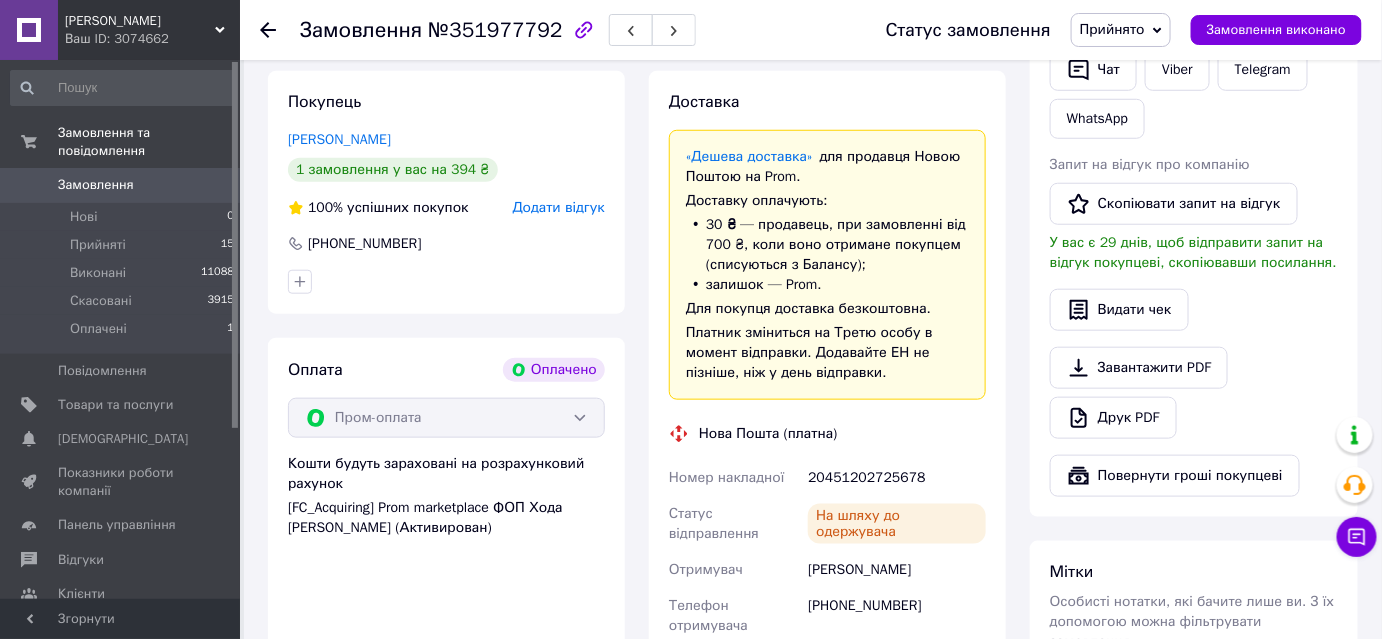scroll, scrollTop: 636, scrollLeft: 0, axis: vertical 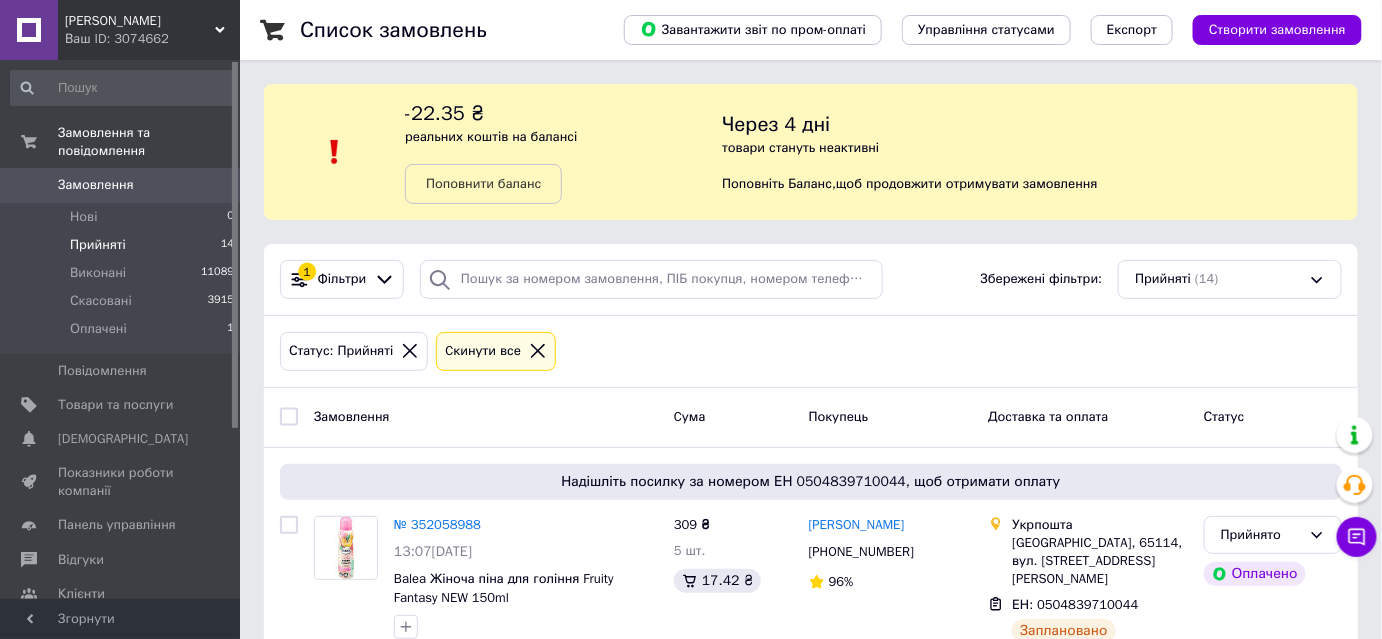 click 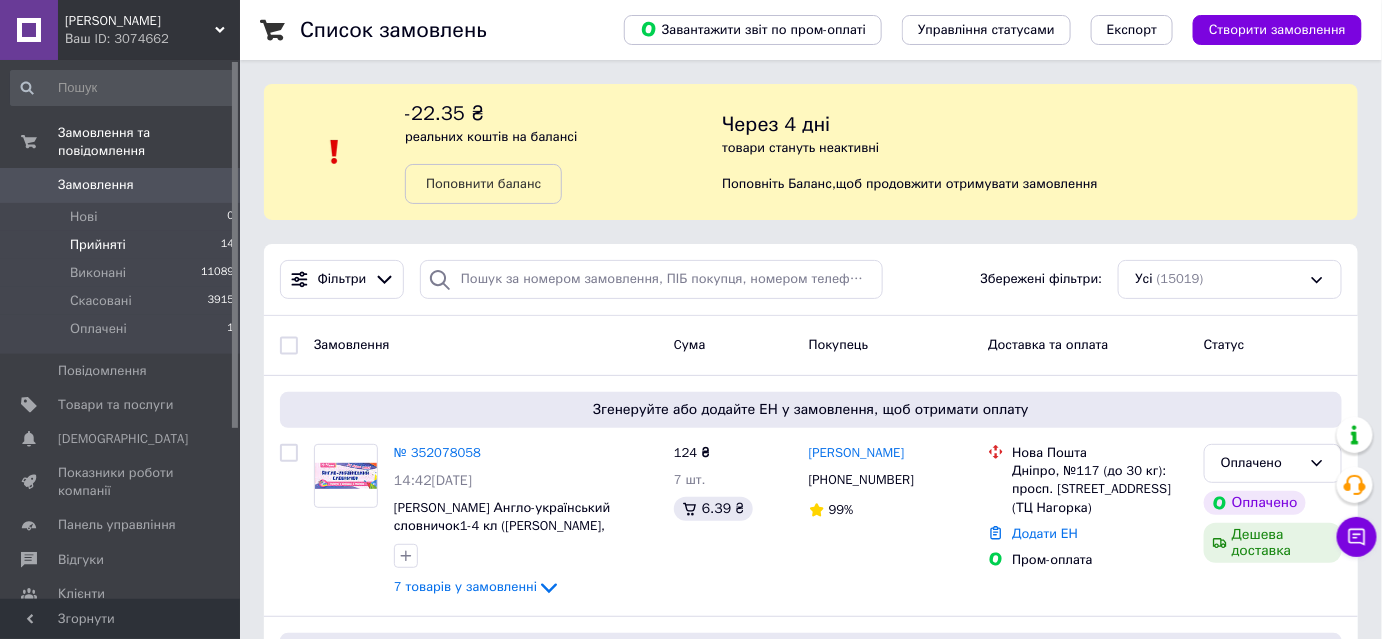 scroll, scrollTop: 363, scrollLeft: 0, axis: vertical 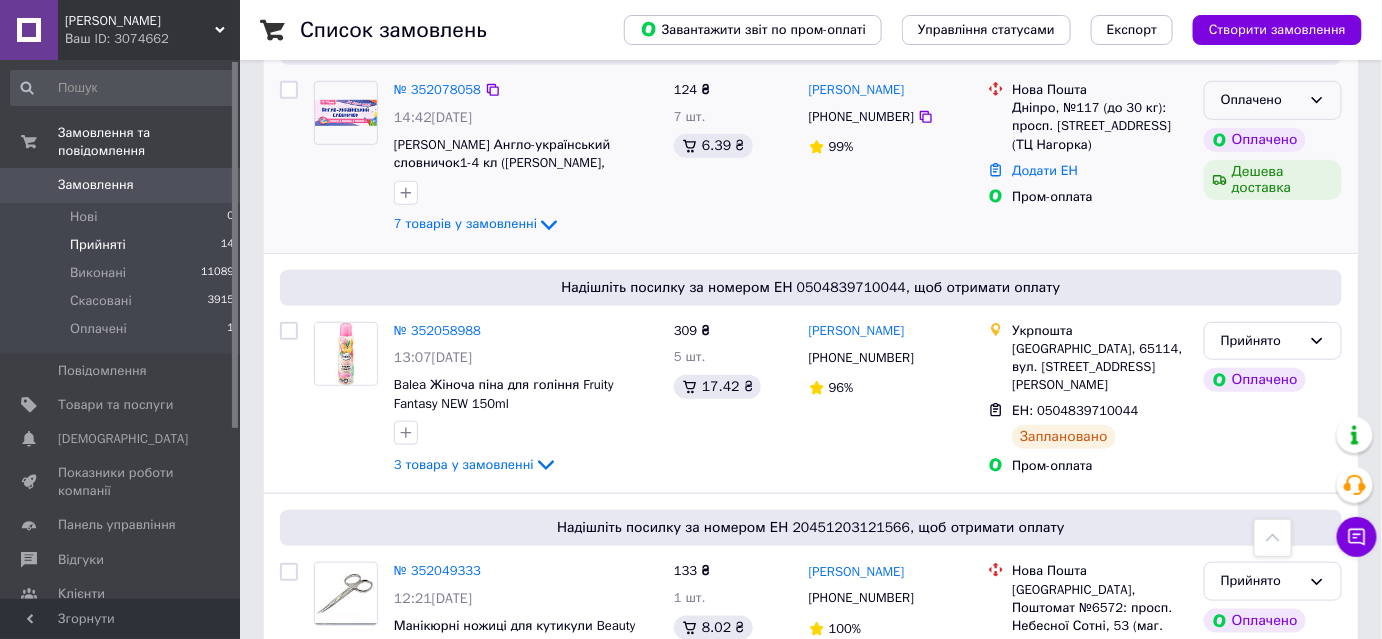 click 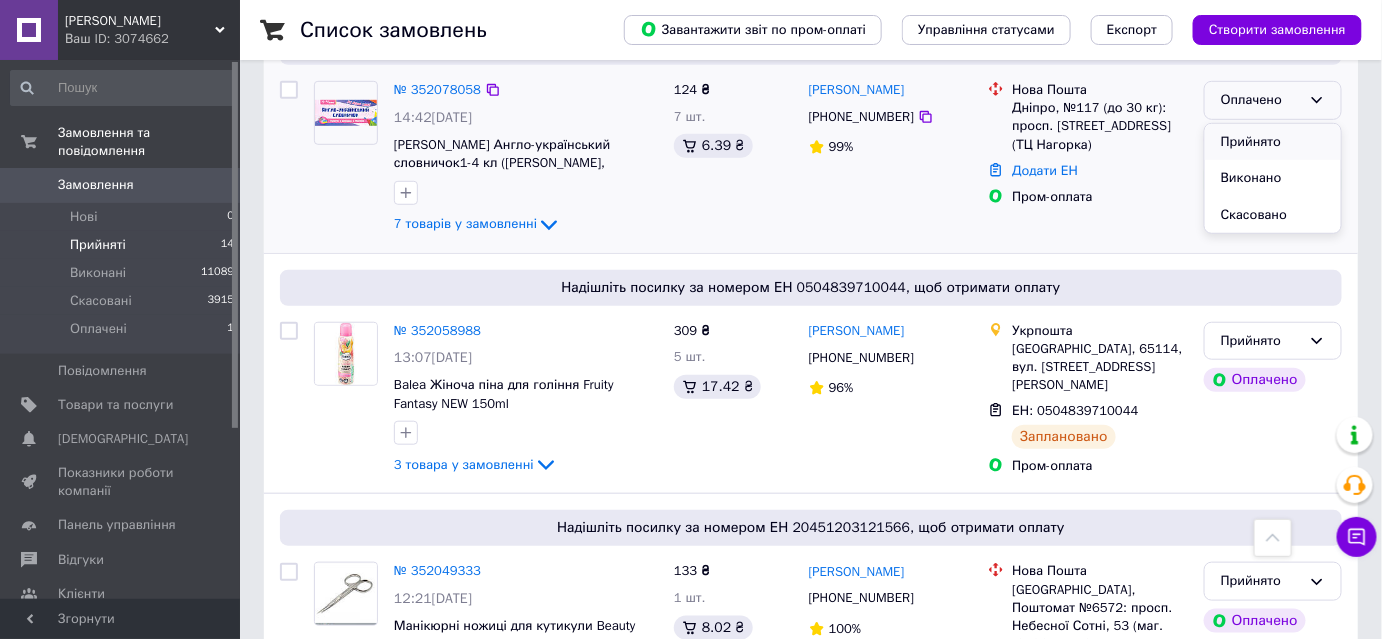 click on "Прийнято" at bounding box center [1273, 142] 